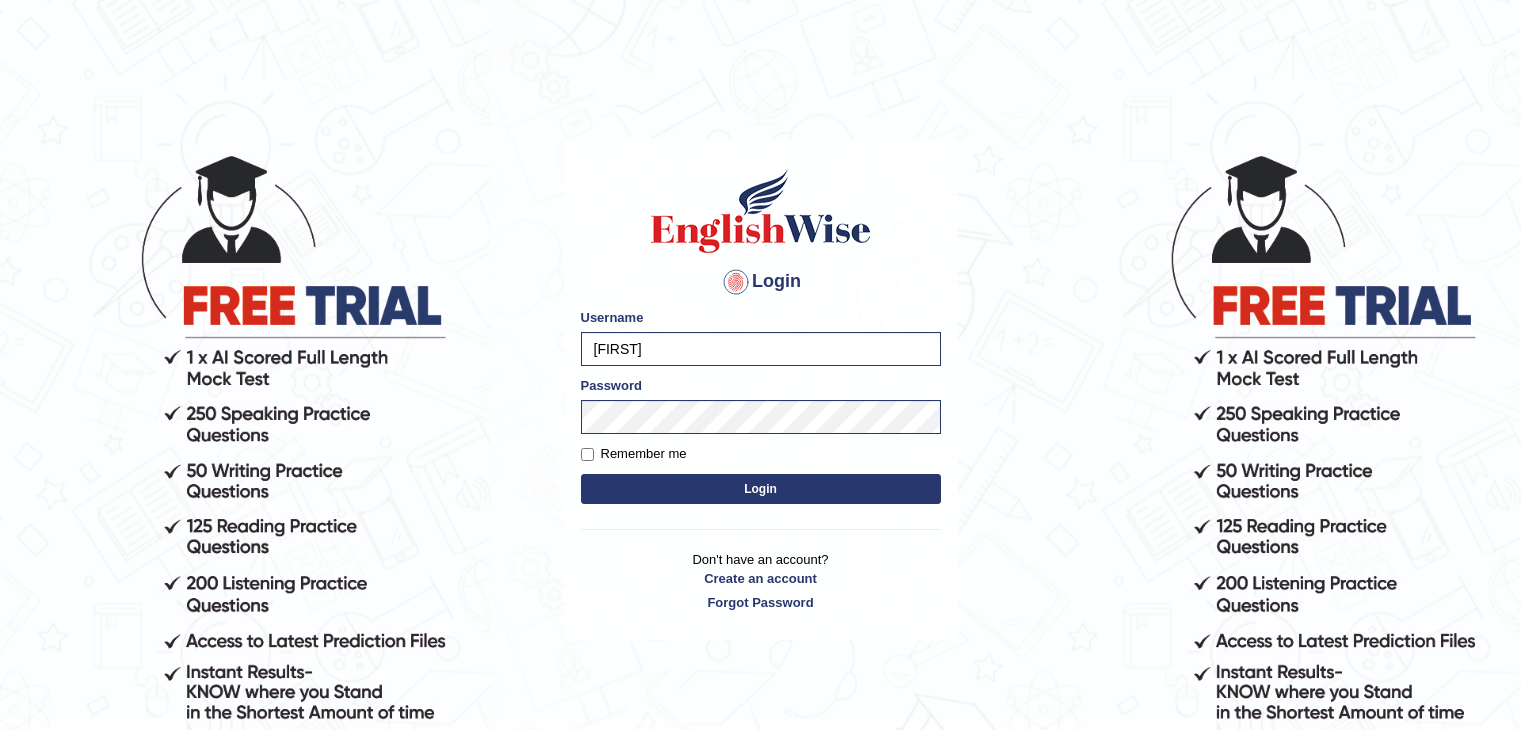 scroll, scrollTop: 0, scrollLeft: 0, axis: both 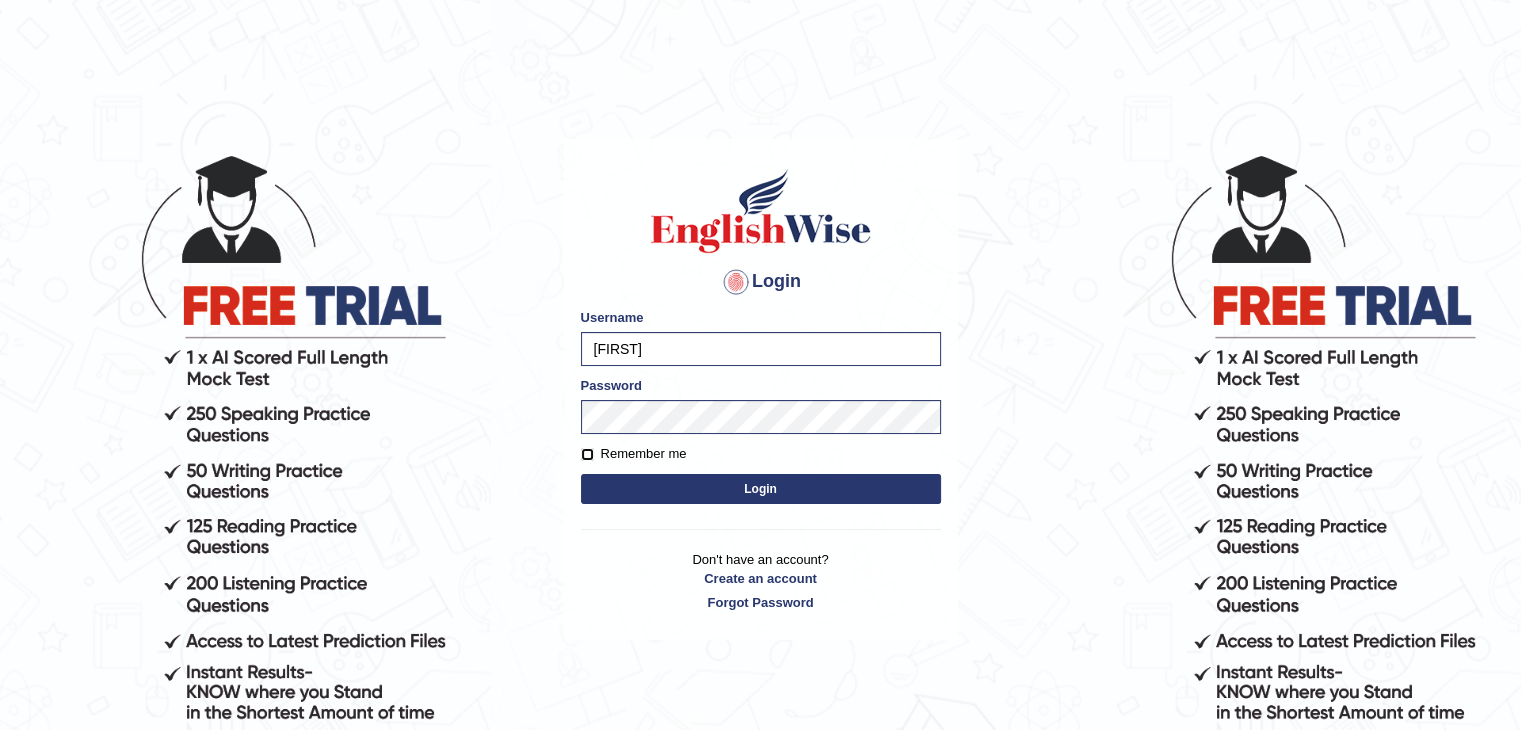 click on "Remember me" at bounding box center [587, 454] 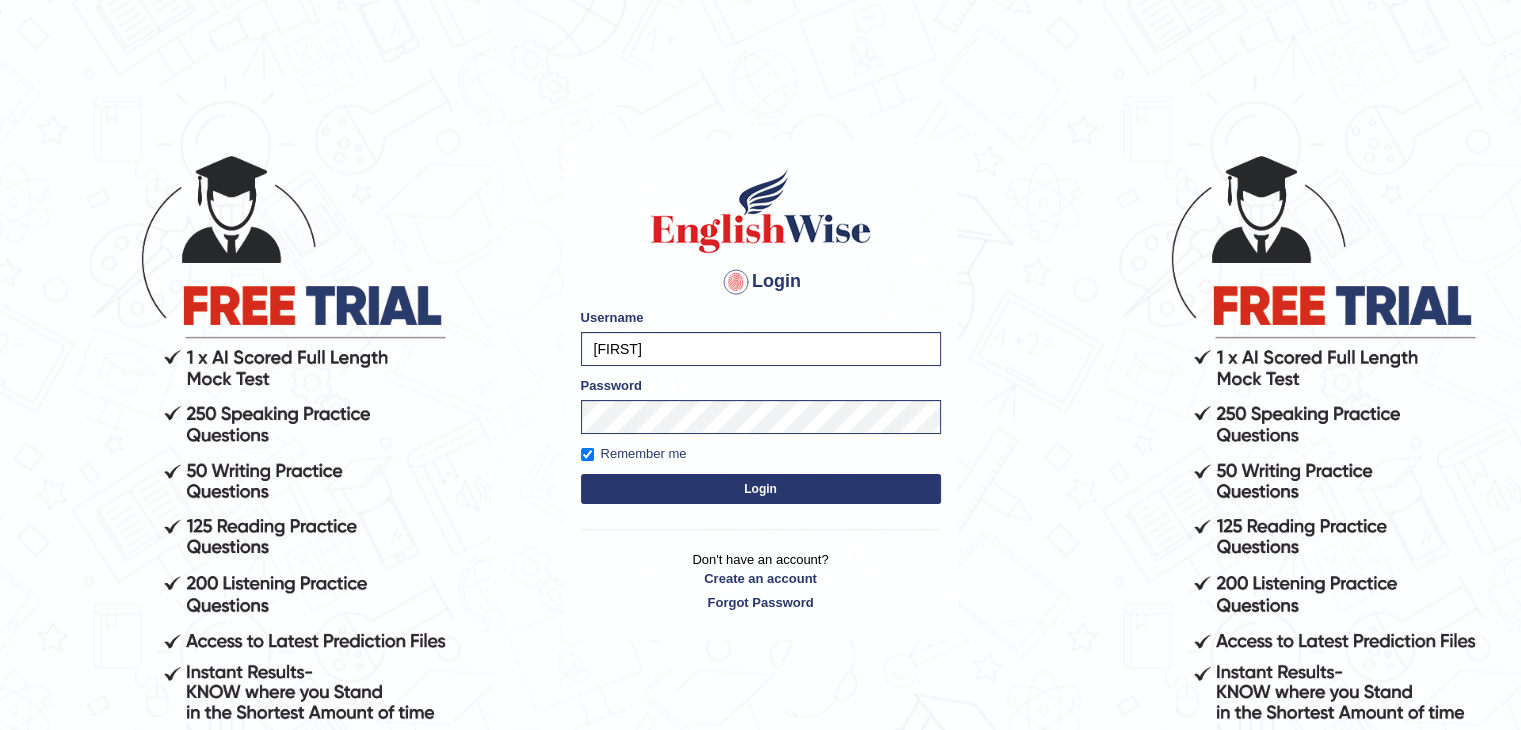 click on "Login" at bounding box center (761, 489) 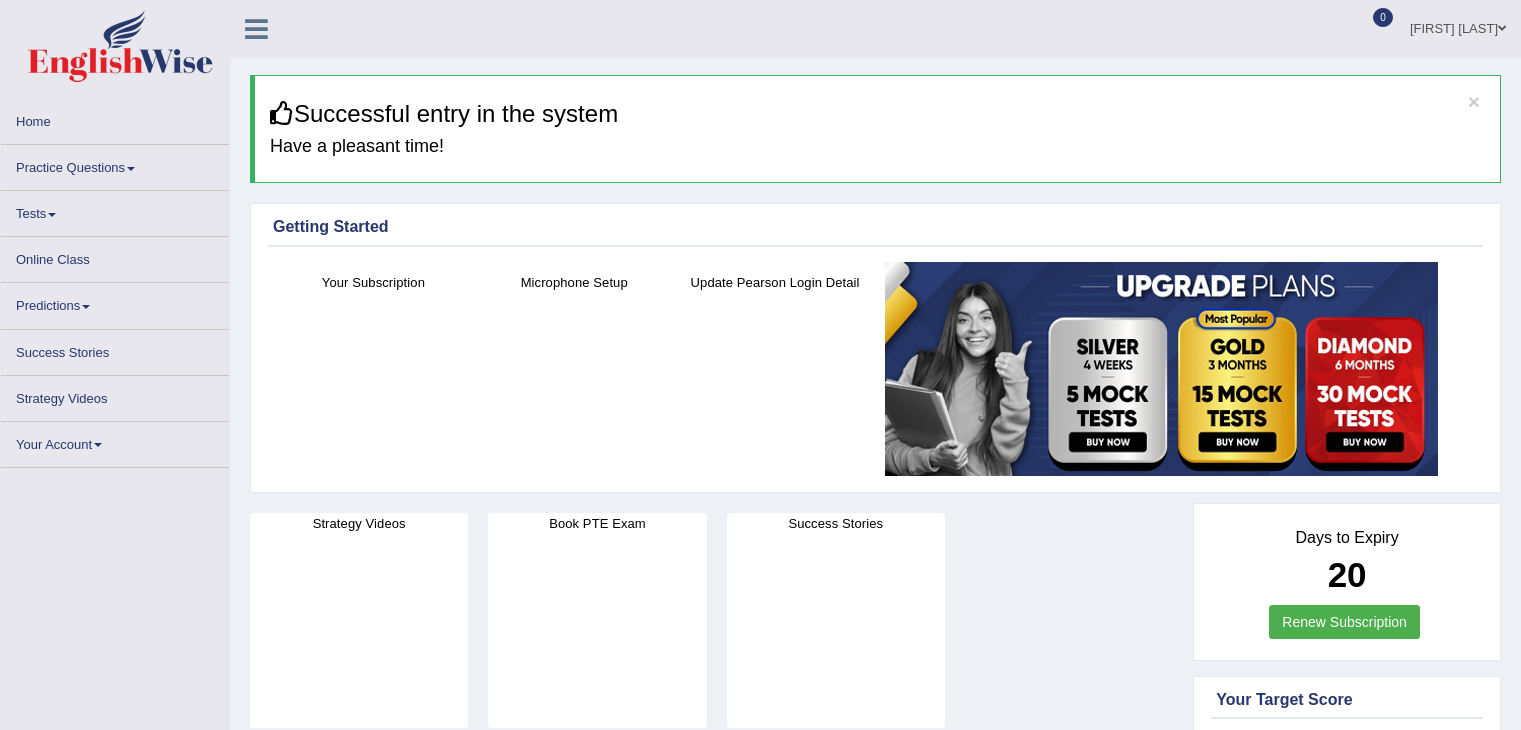 scroll, scrollTop: 0, scrollLeft: 0, axis: both 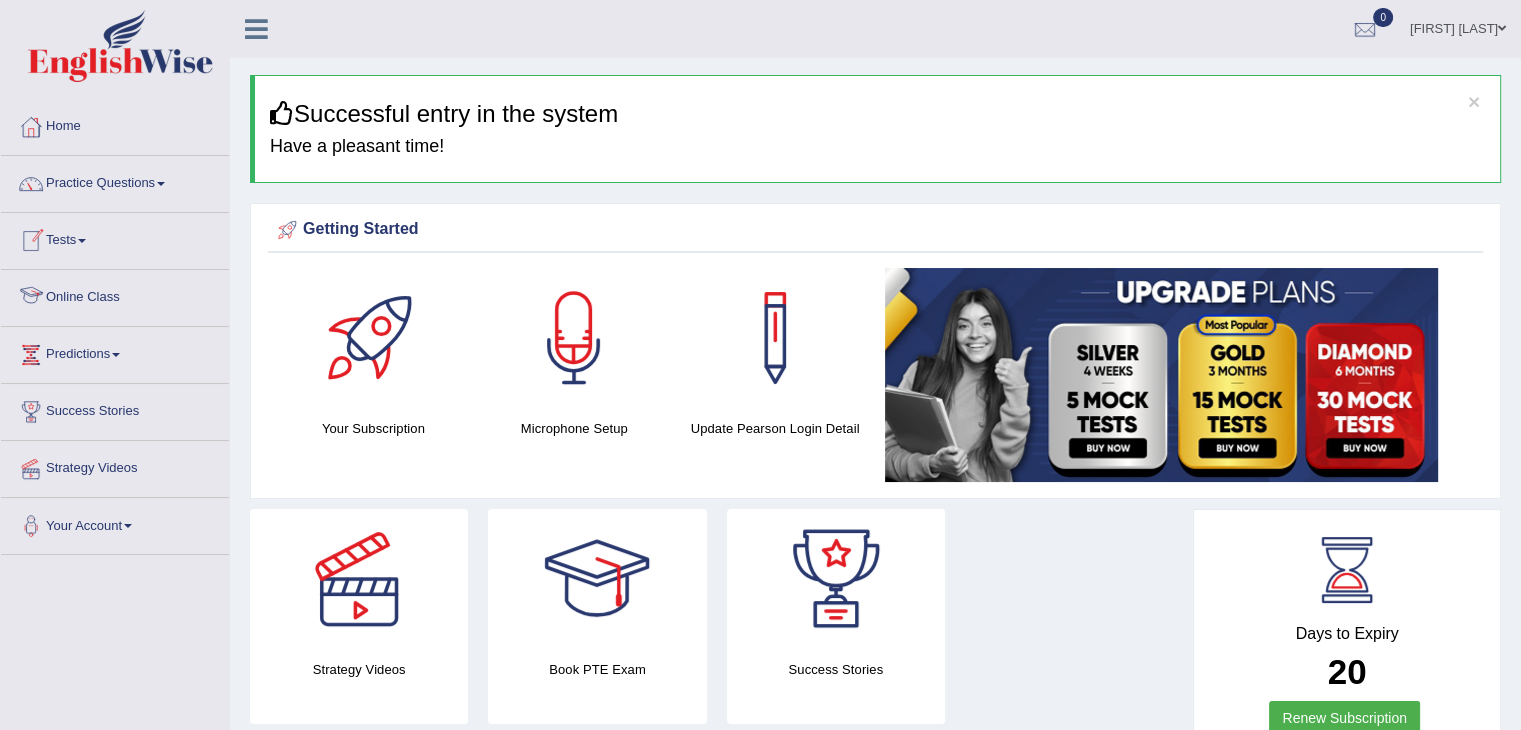 click on "Online Class" at bounding box center (115, 295) 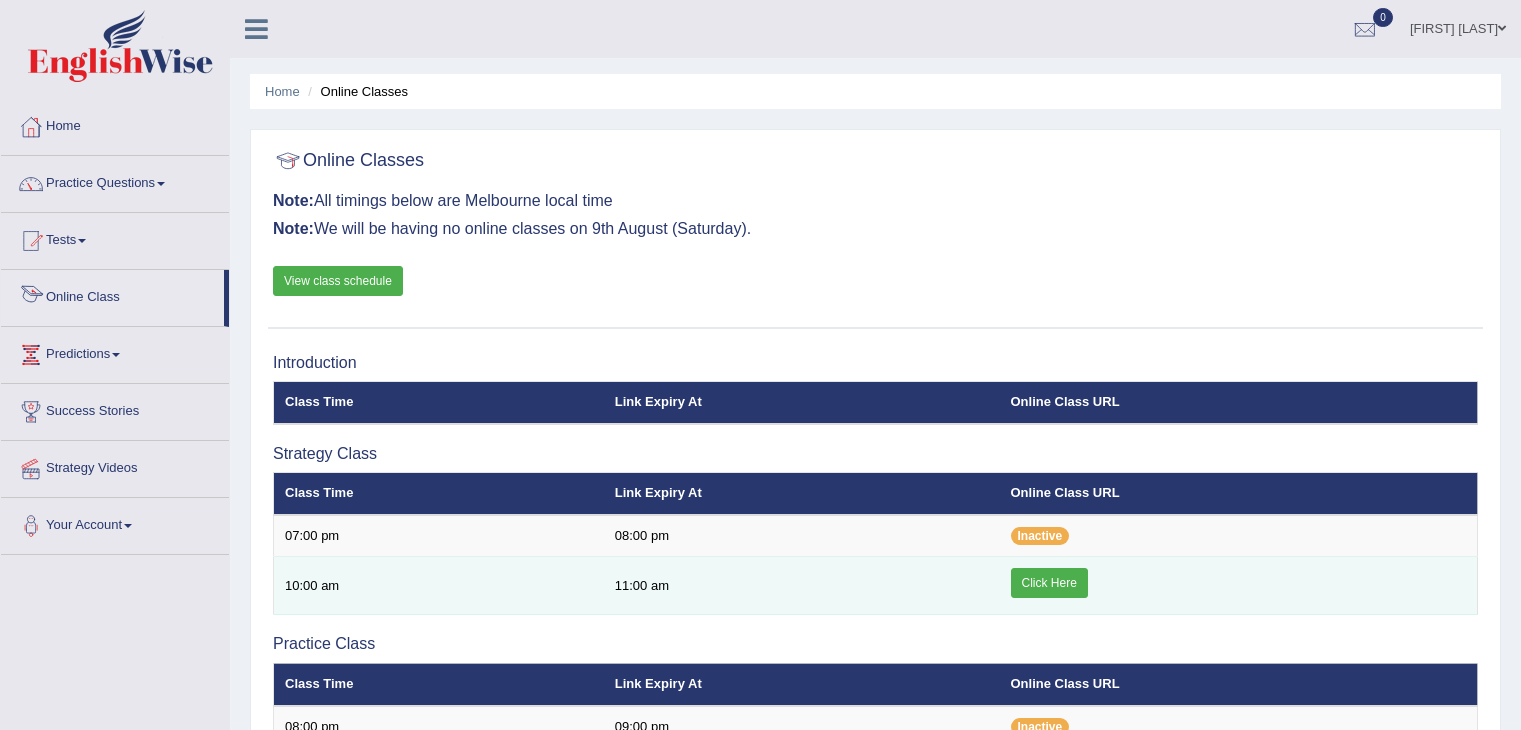 scroll, scrollTop: 0, scrollLeft: 0, axis: both 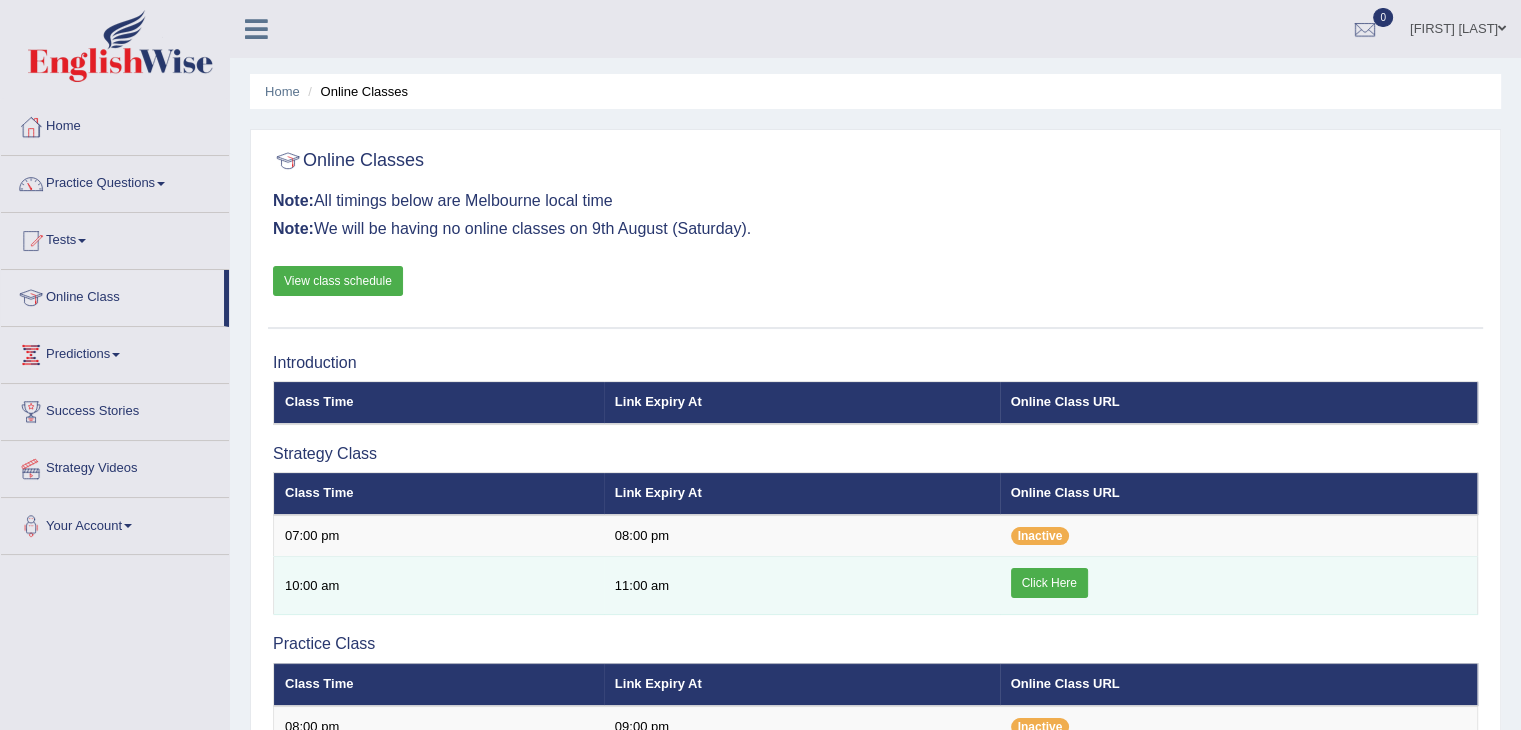 click on "Click Here" at bounding box center [1049, 583] 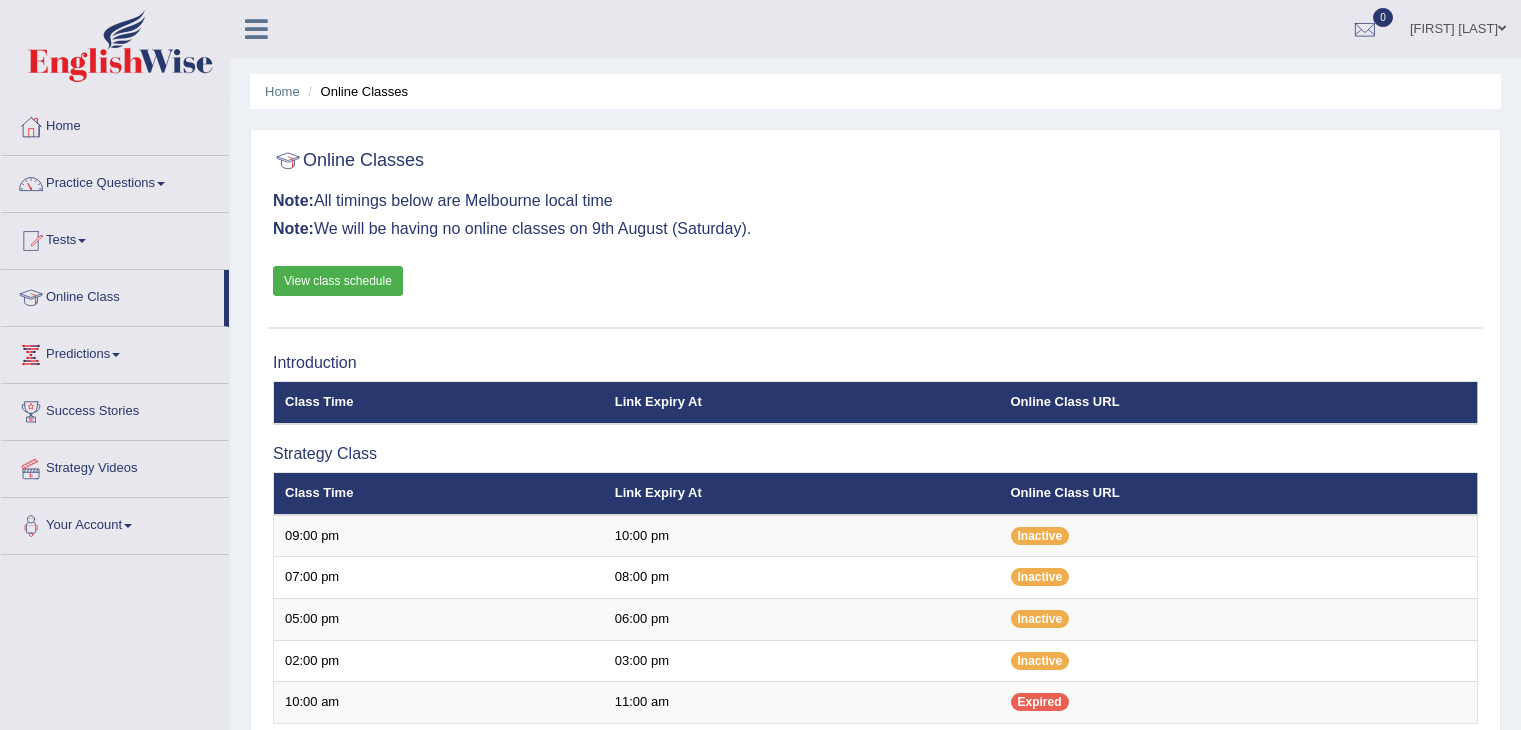 scroll, scrollTop: 0, scrollLeft: 0, axis: both 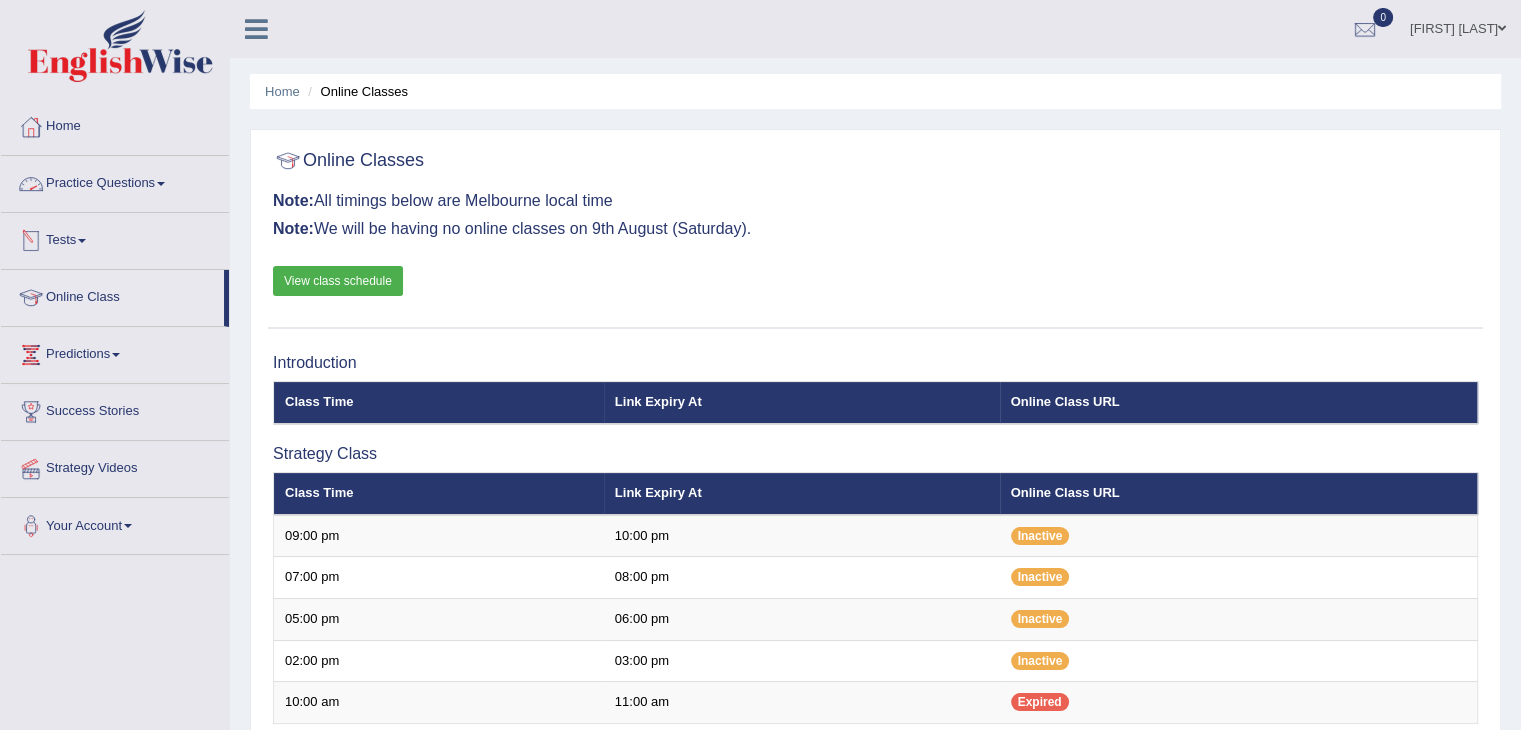 click on "Practice Questions" at bounding box center [115, 181] 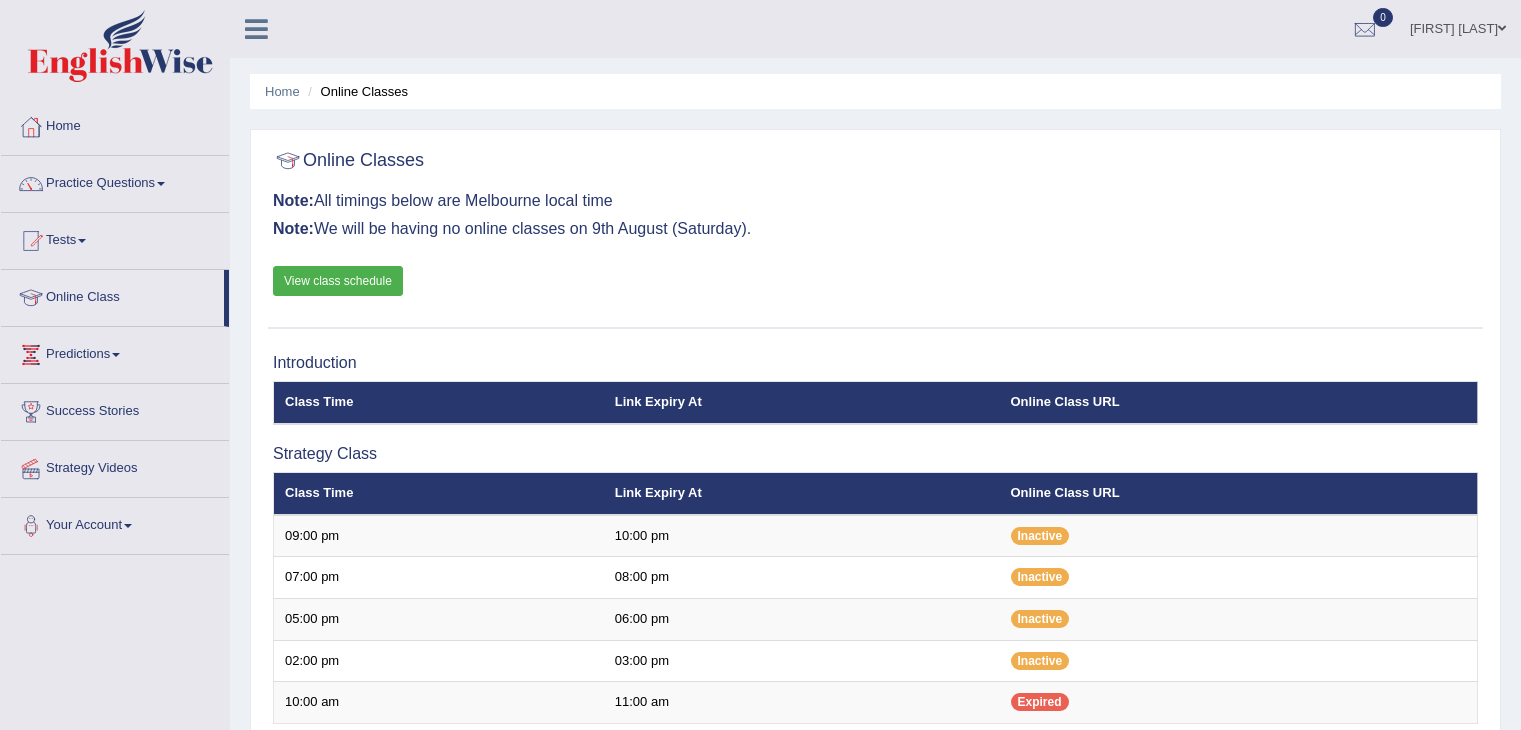 scroll, scrollTop: 0, scrollLeft: 0, axis: both 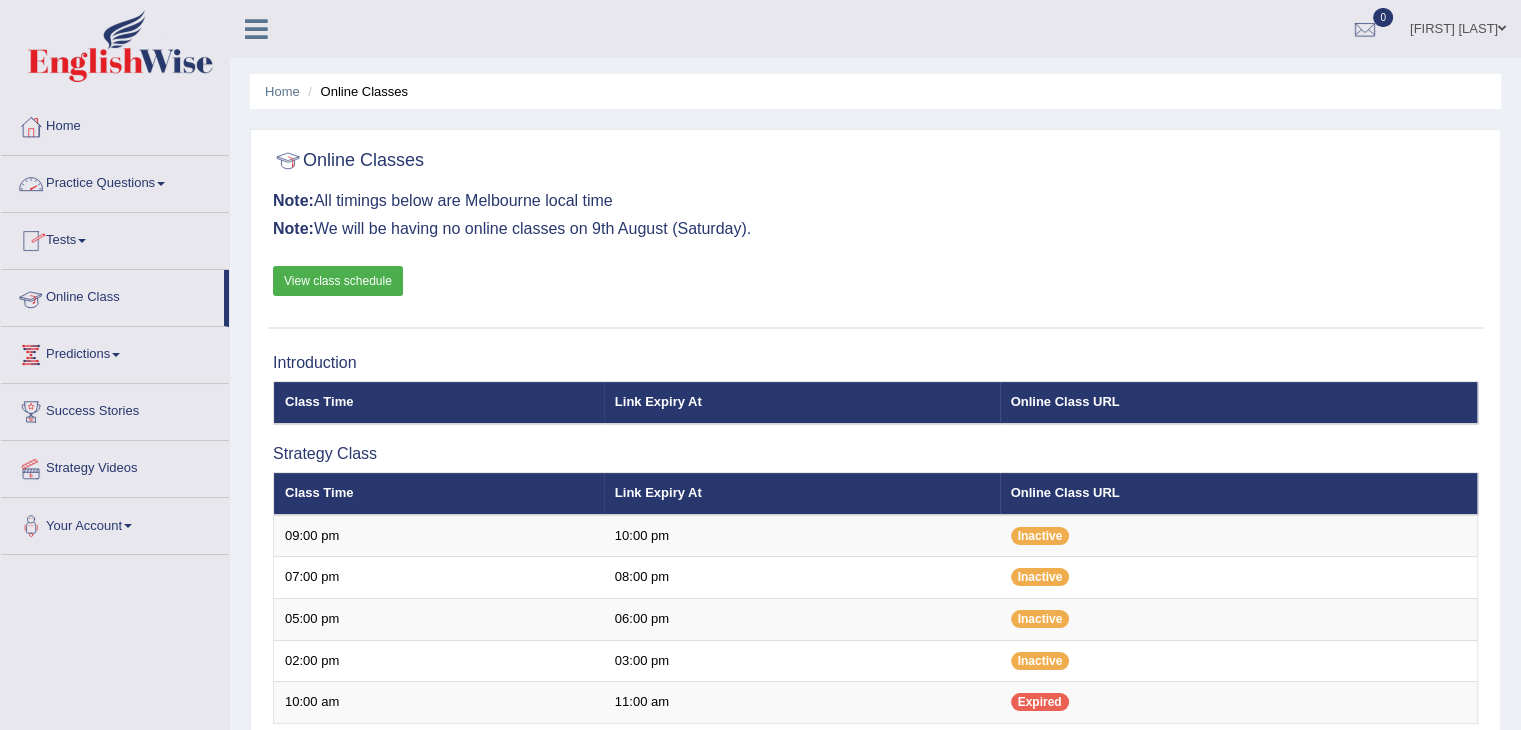 click on "Practice Questions" at bounding box center (115, 181) 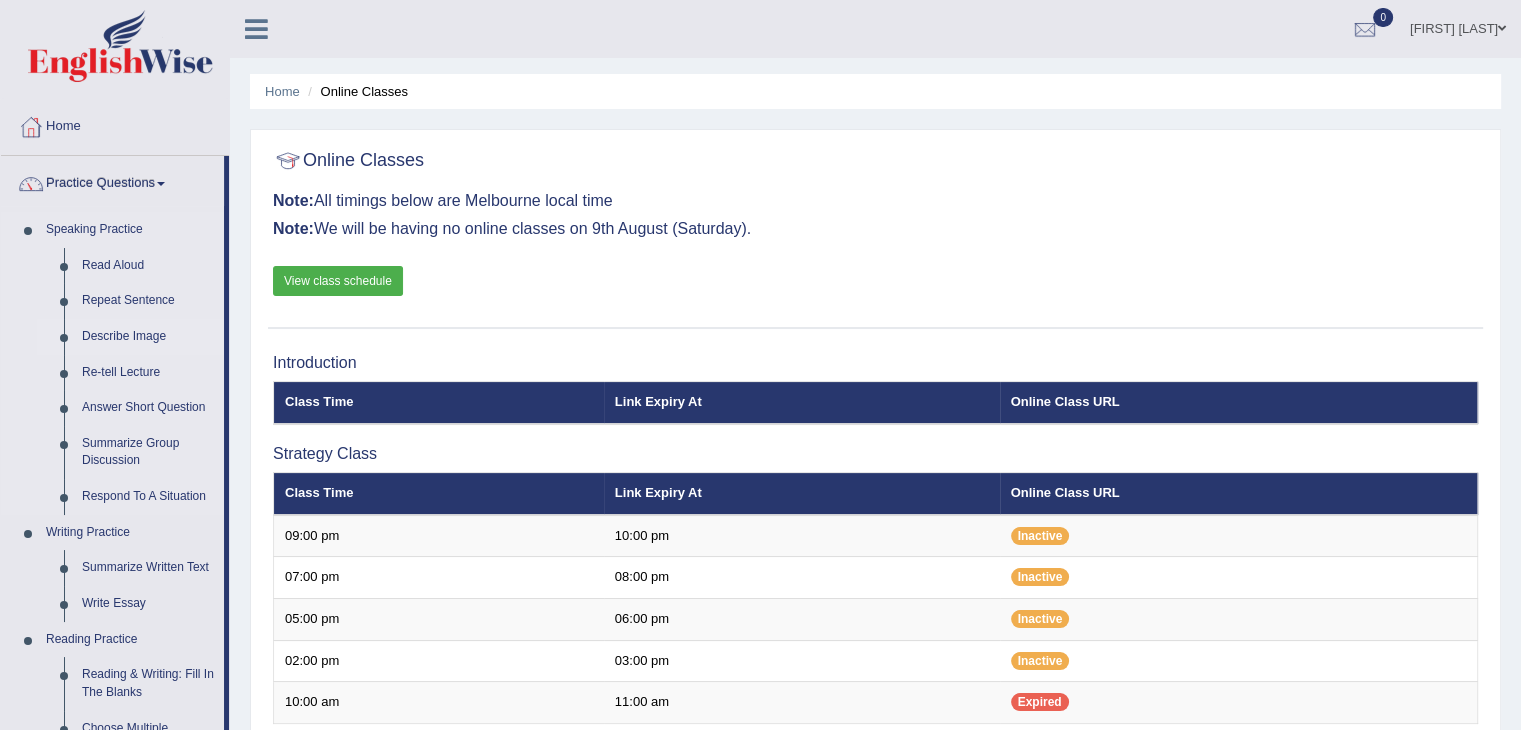 click on "Describe Image" at bounding box center [148, 337] 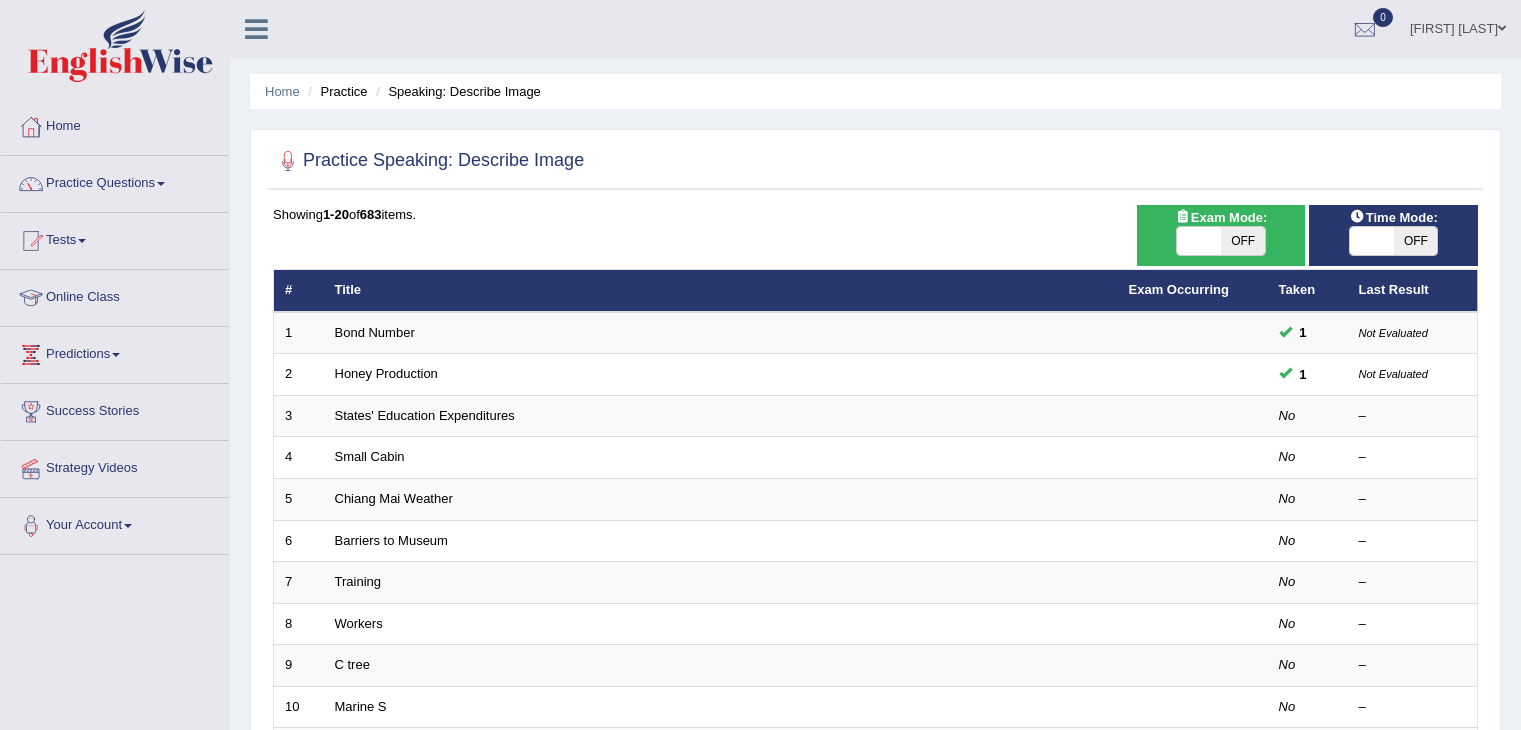 scroll, scrollTop: 0, scrollLeft: 0, axis: both 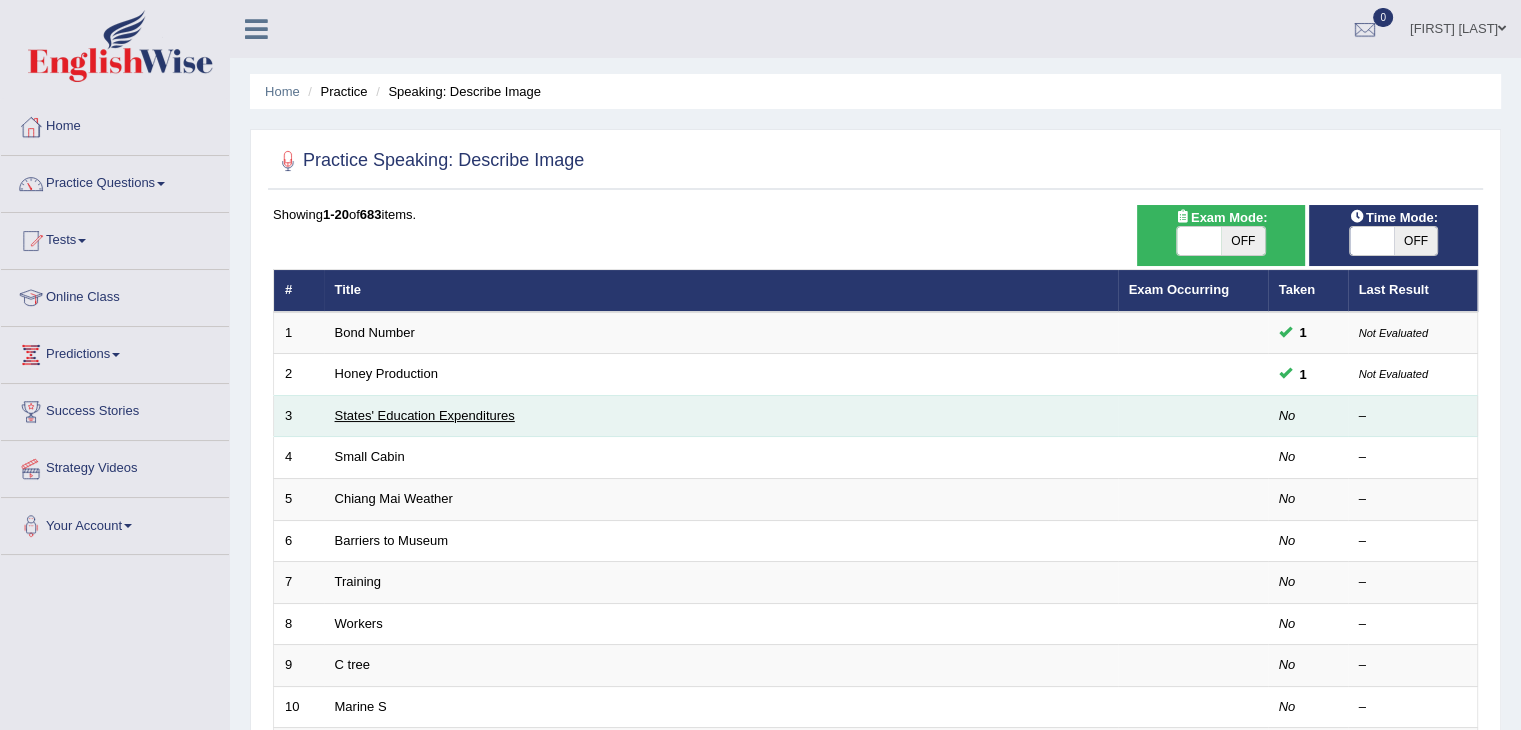 click on "States' Education Expenditures" at bounding box center (425, 415) 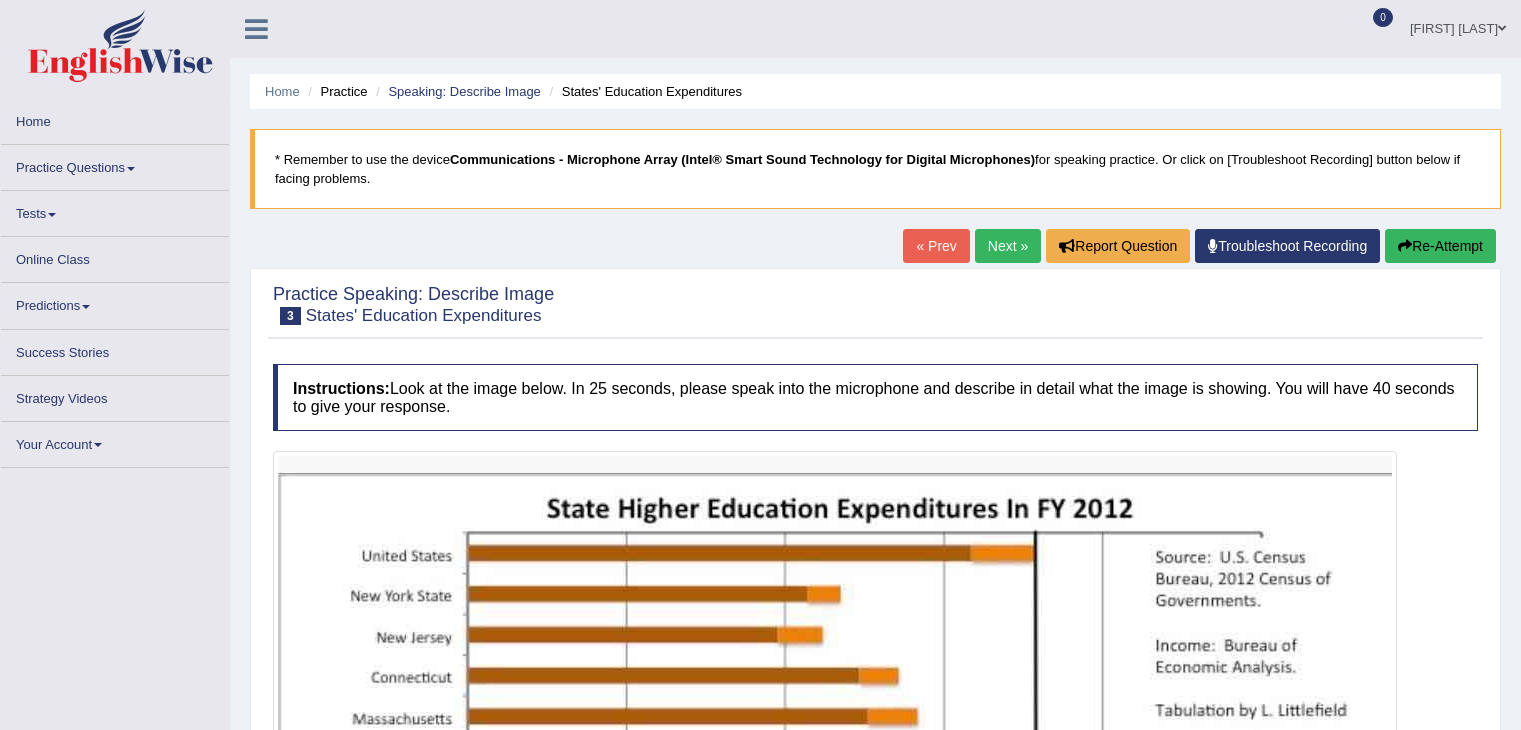 scroll, scrollTop: 0, scrollLeft: 0, axis: both 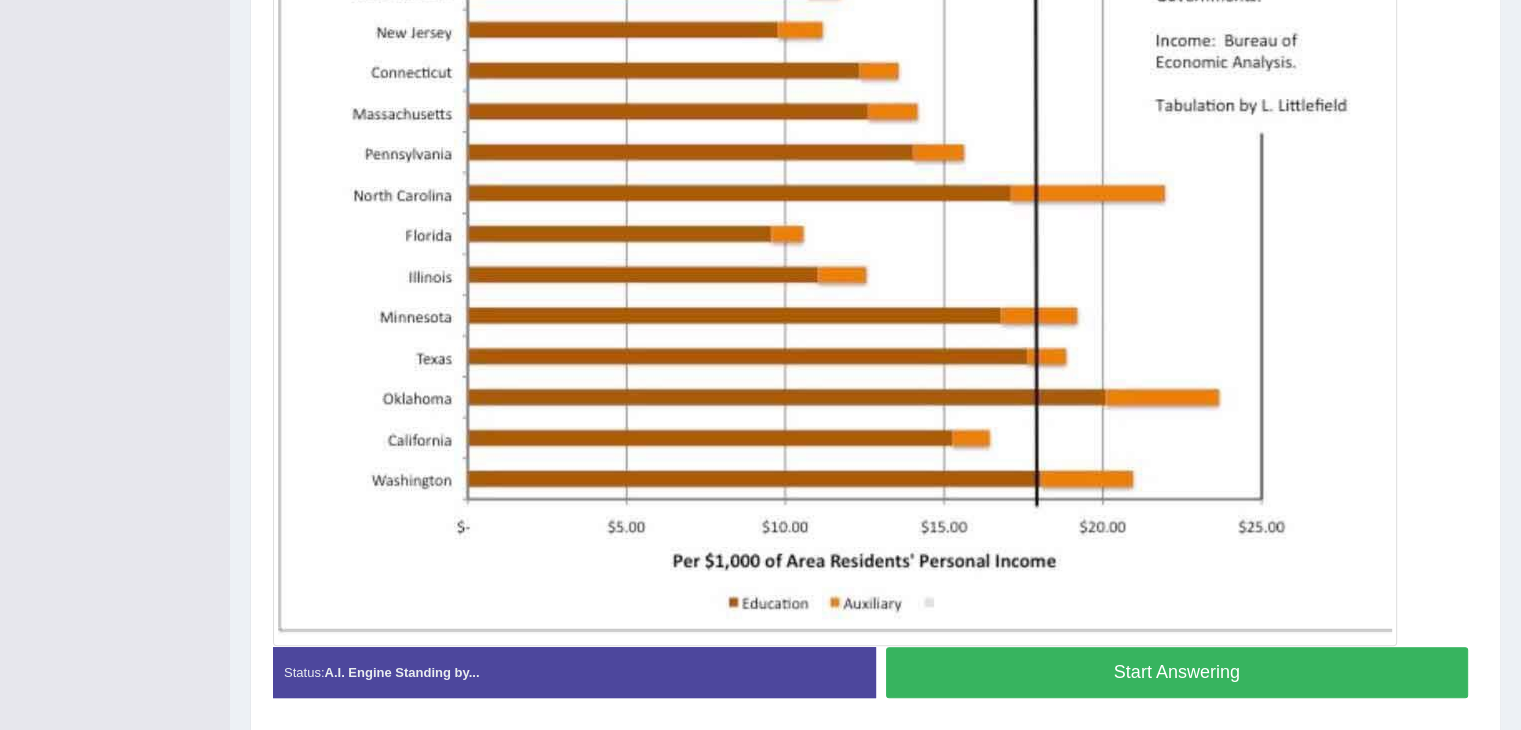 click on "Start Answering" at bounding box center (1177, 672) 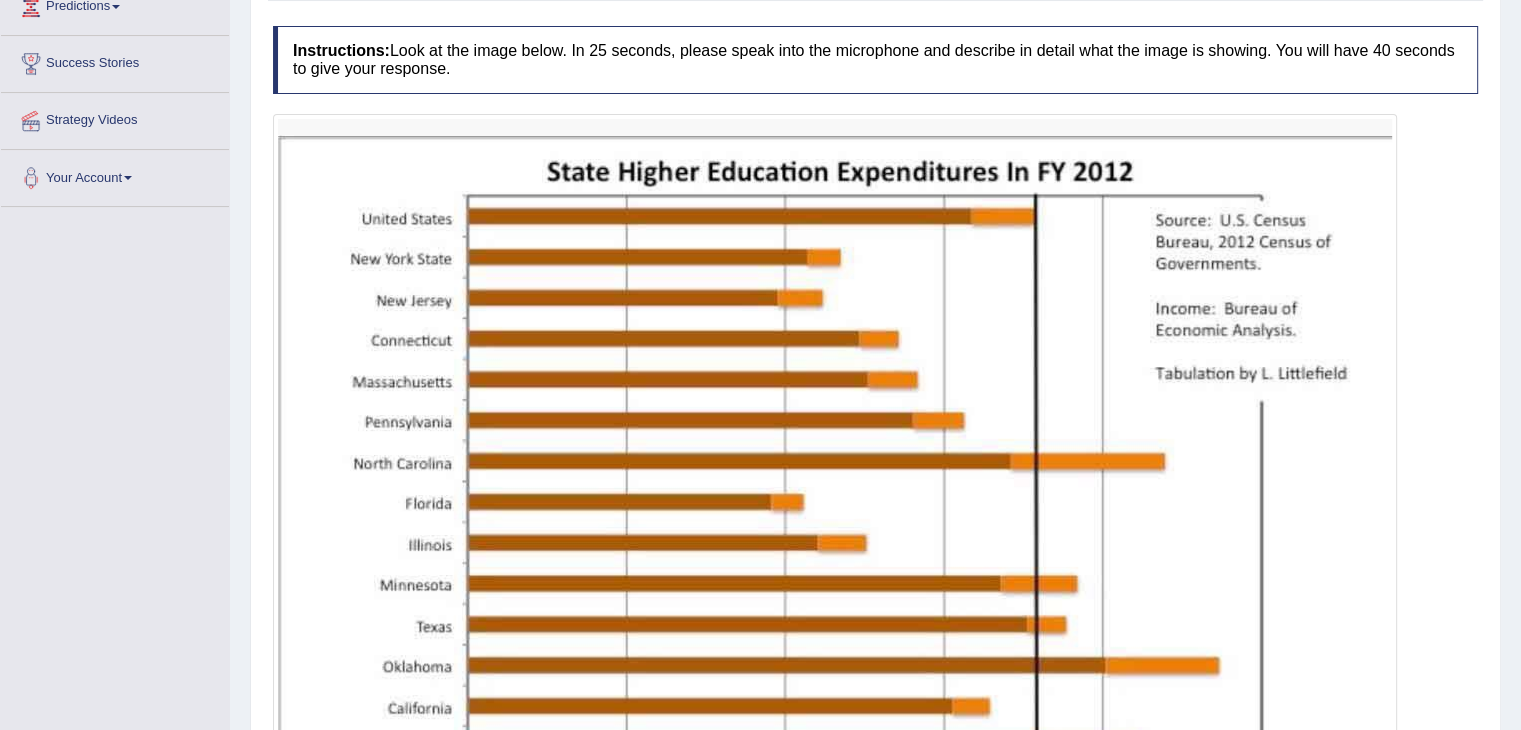 scroll, scrollTop: 359, scrollLeft: 0, axis: vertical 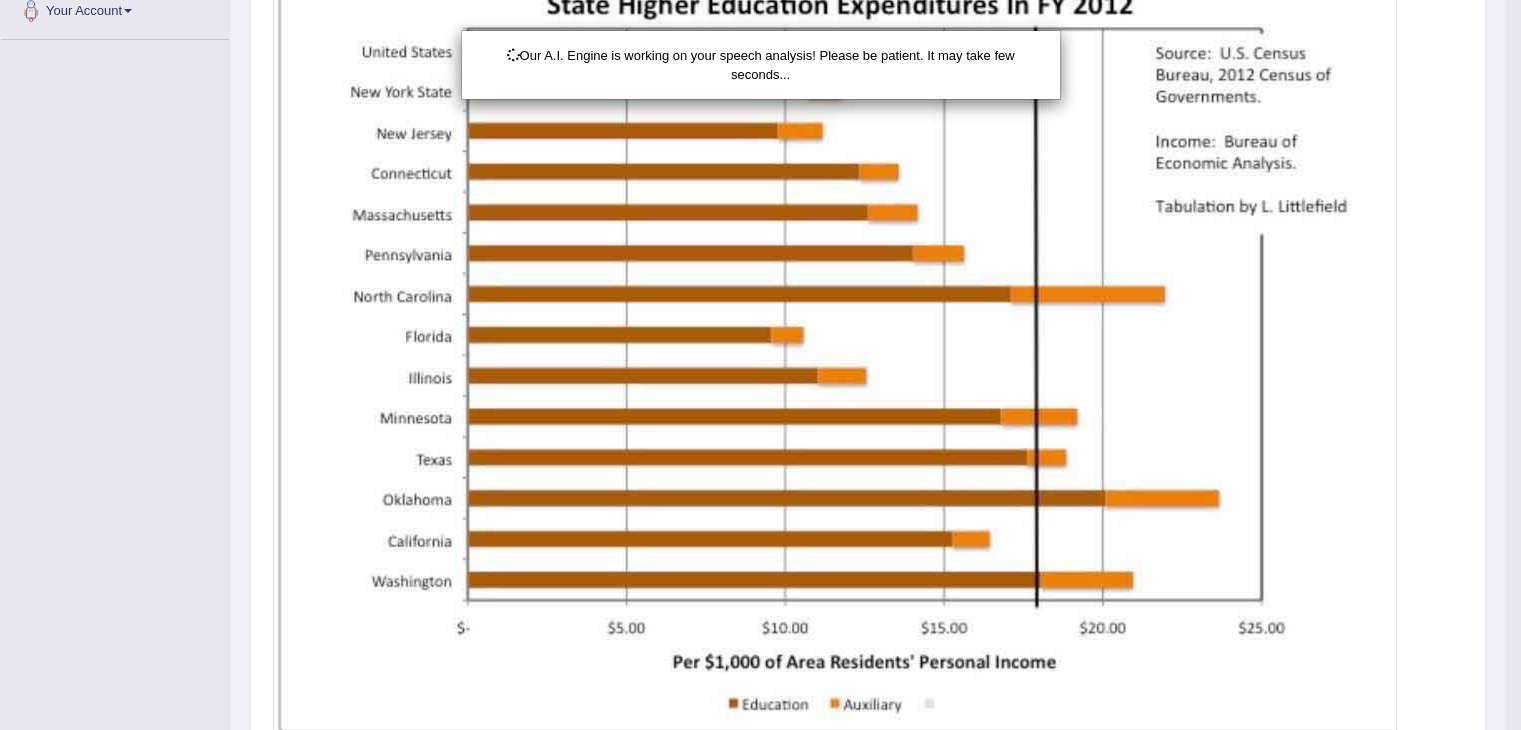drag, startPoint x: 1535, startPoint y: 489, endPoint x: 1535, endPoint y: 576, distance: 87 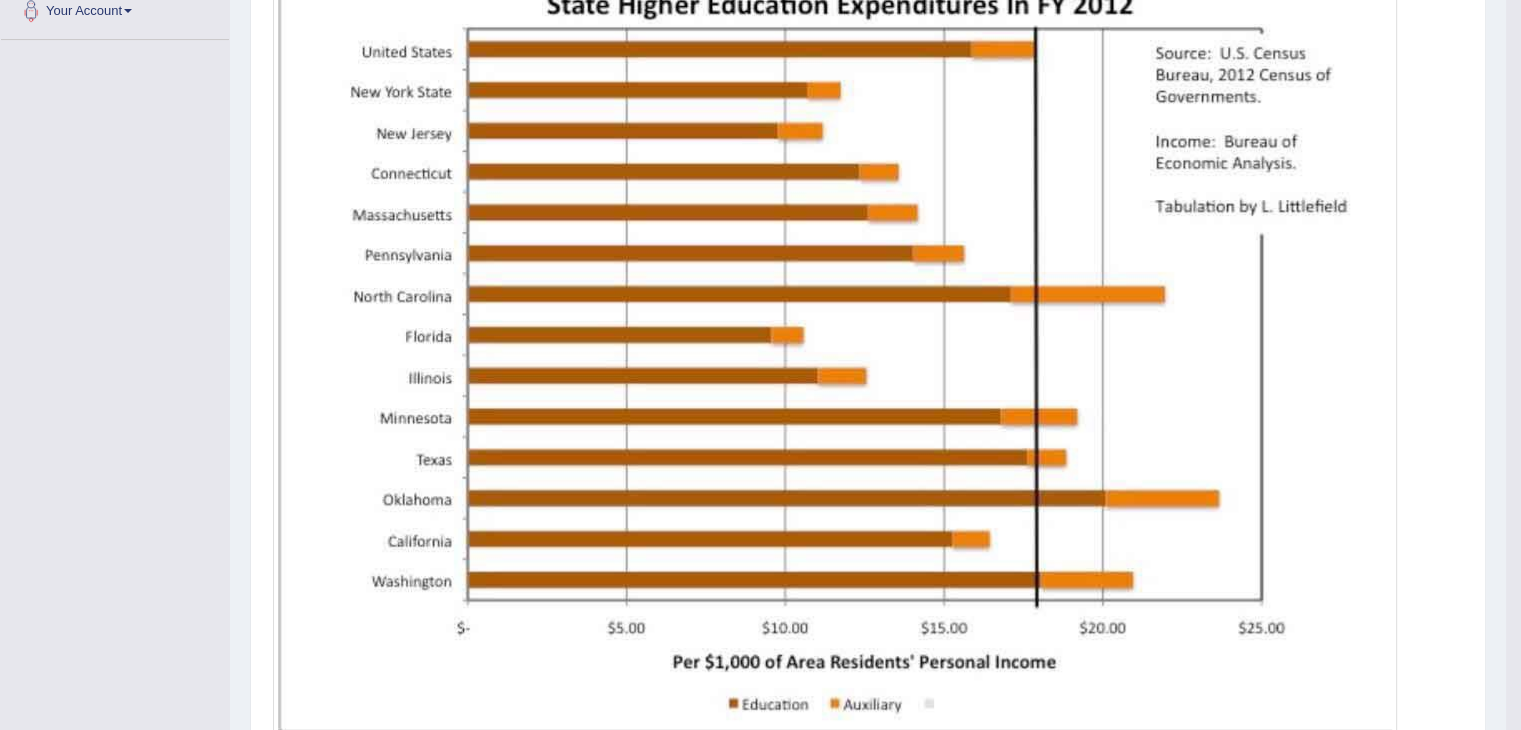 scroll, scrollTop: 1108, scrollLeft: 0, axis: vertical 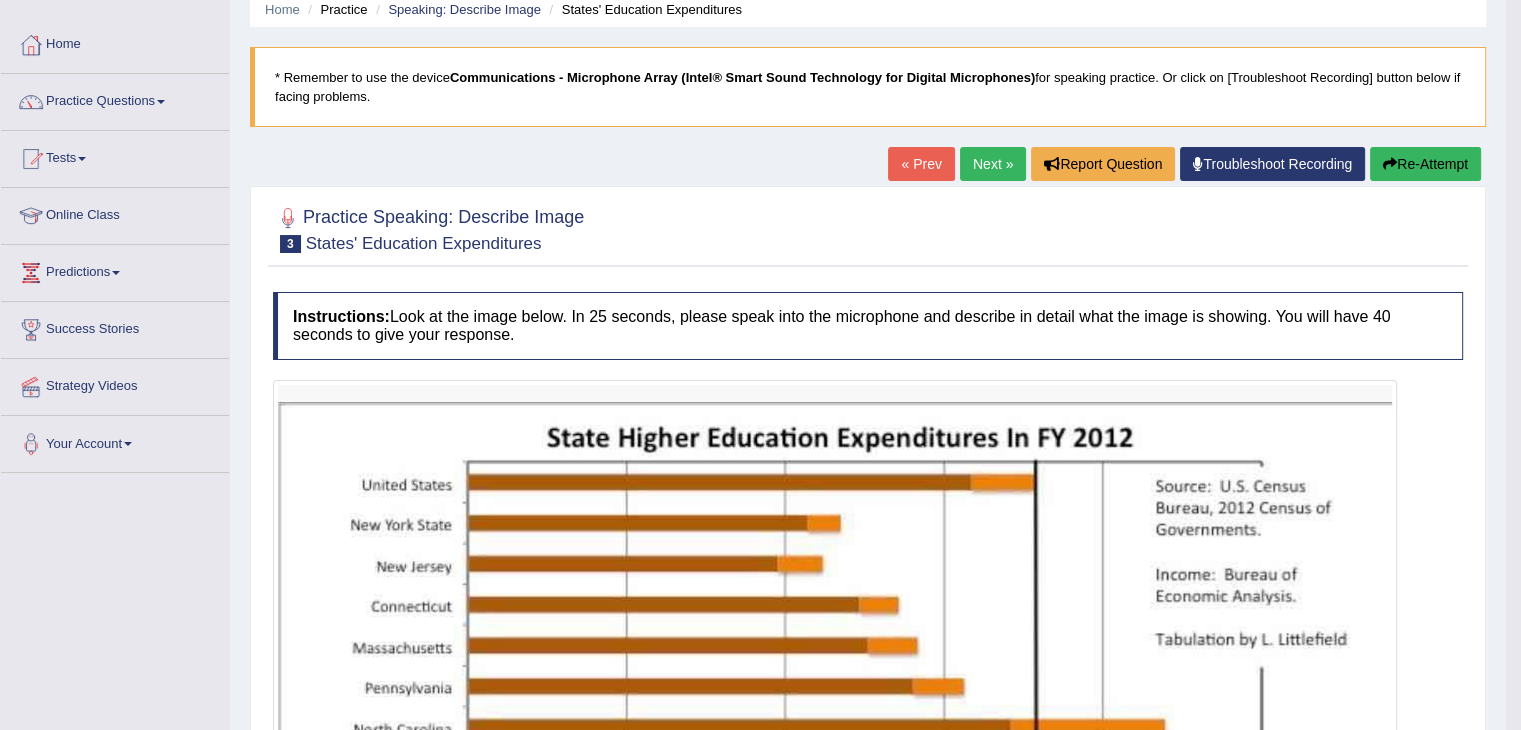 click on "Re-Attempt" at bounding box center [1425, 164] 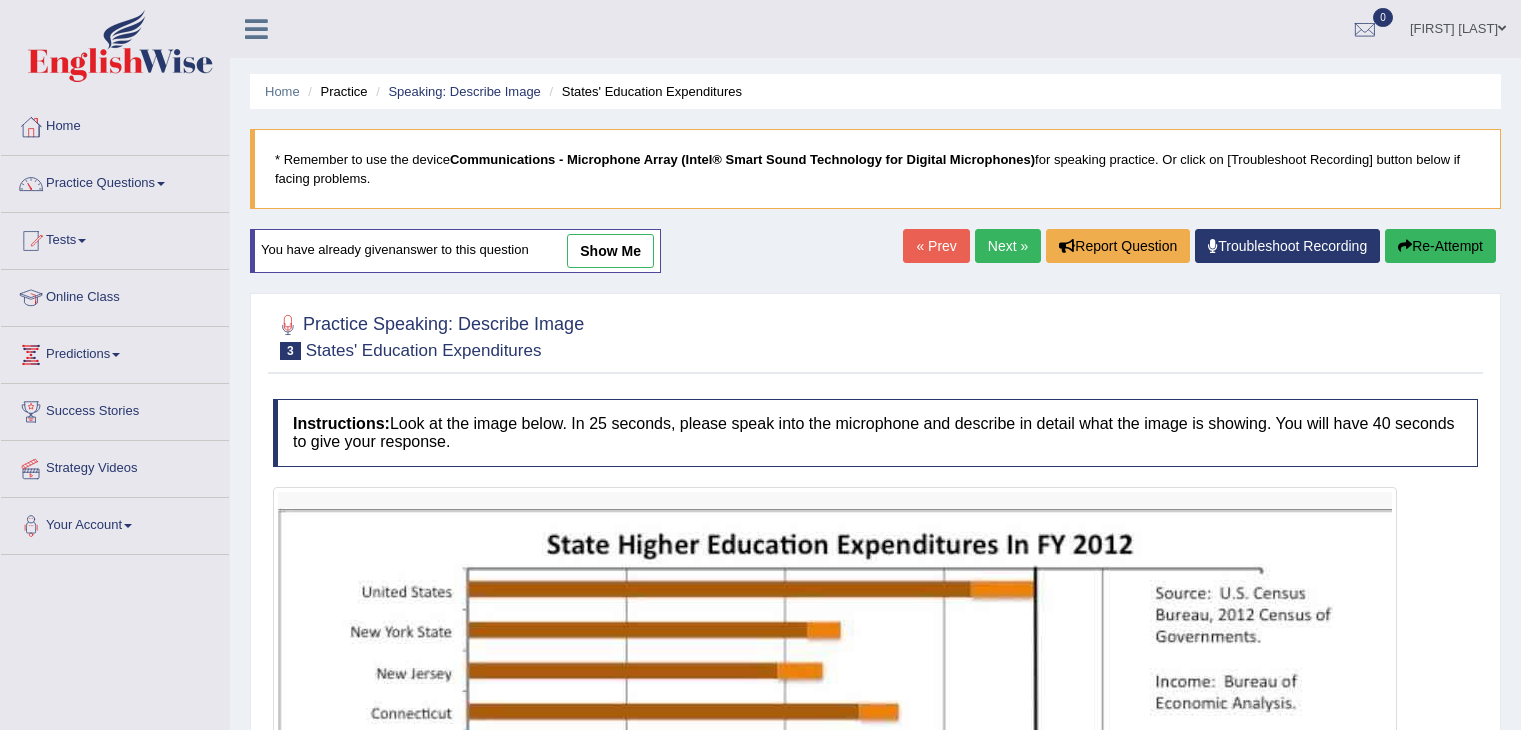 scroll, scrollTop: 82, scrollLeft: 0, axis: vertical 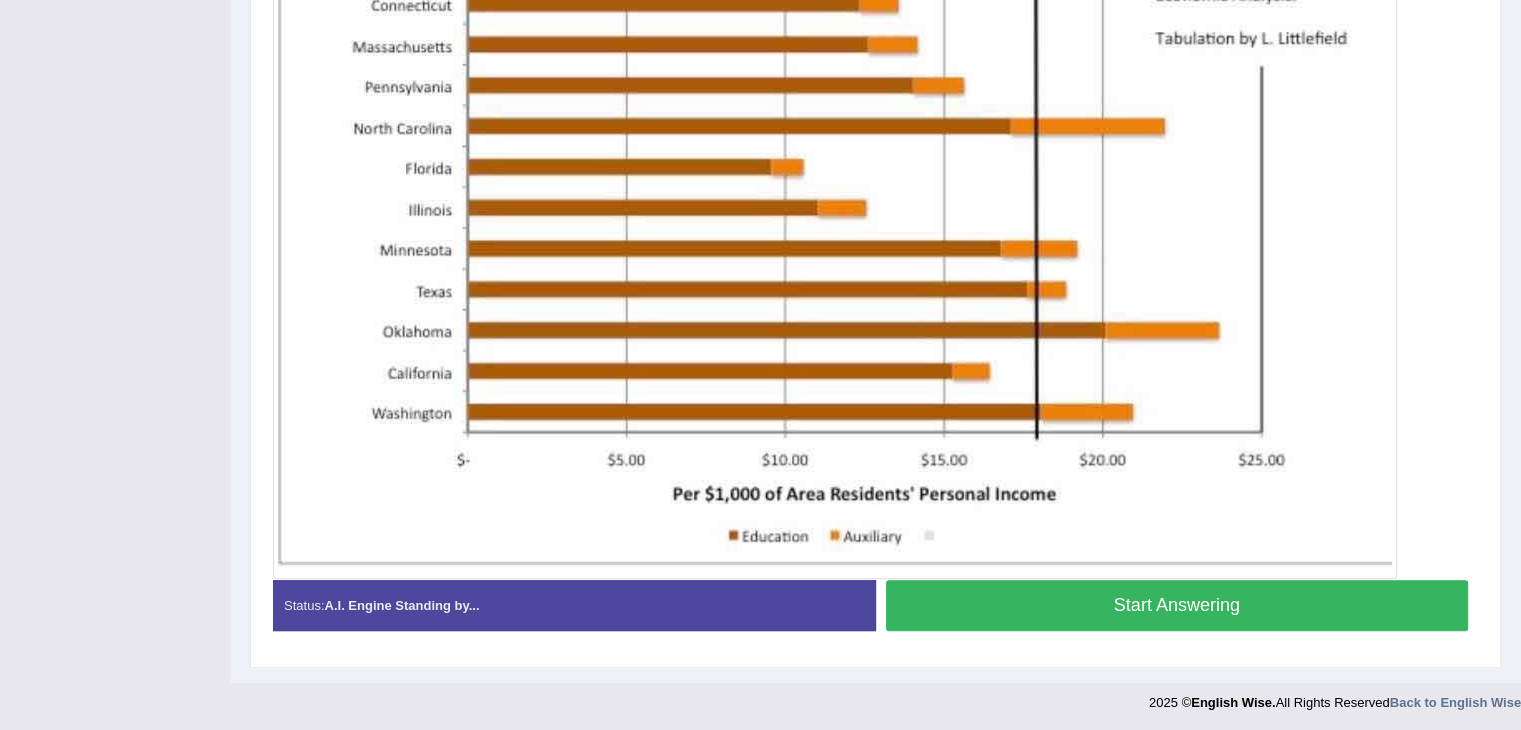 click on "Start Answering" at bounding box center (1177, 605) 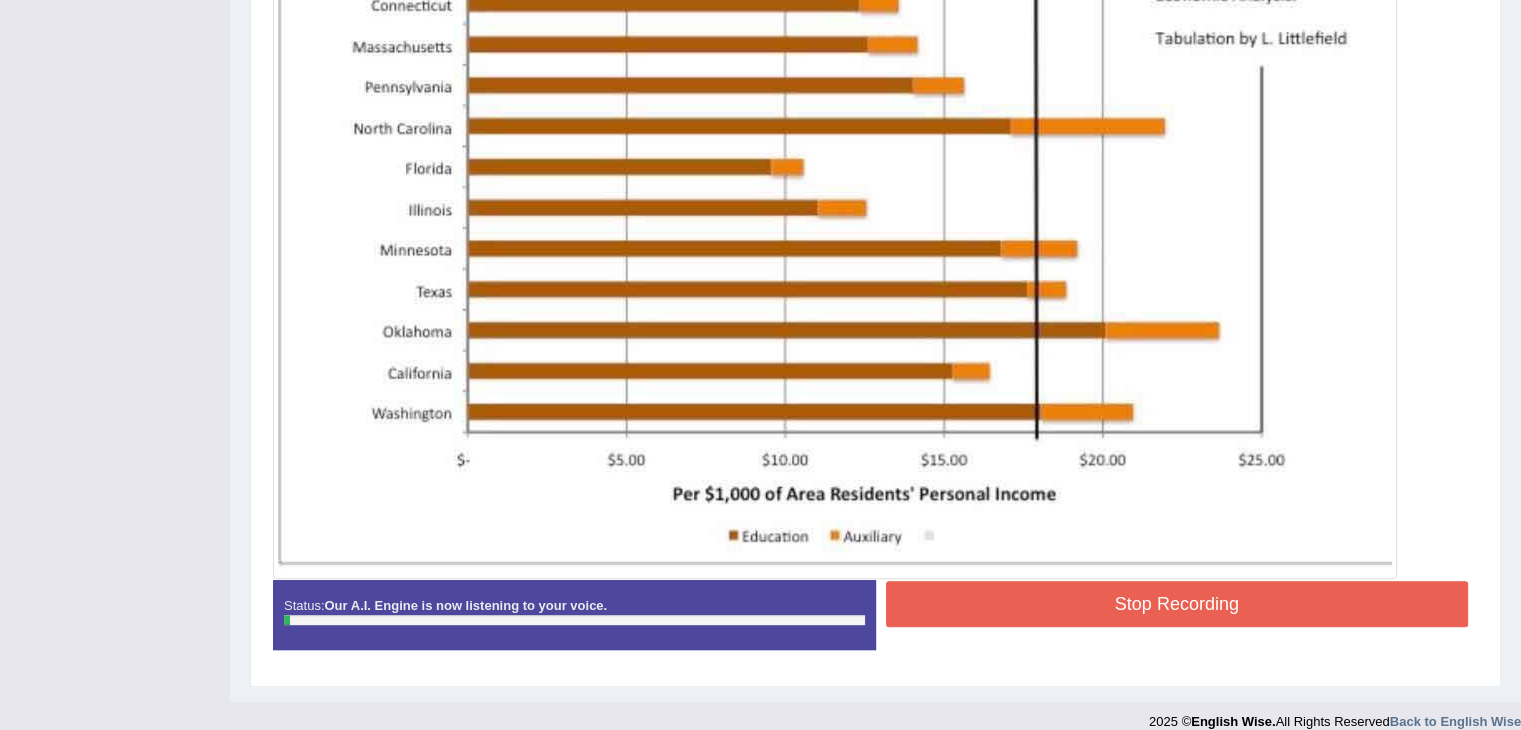 click on "Stop Recording" at bounding box center [1177, 604] 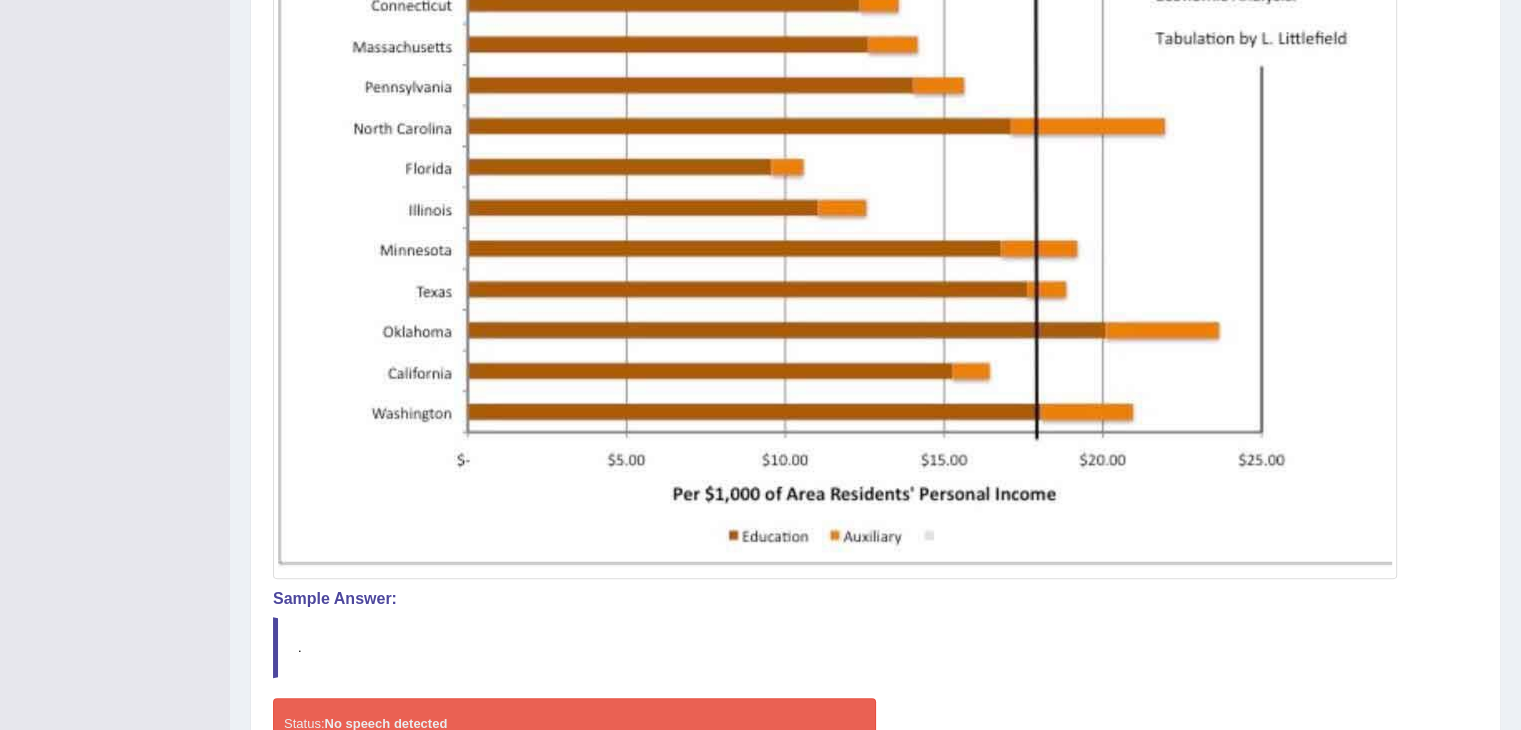scroll, scrollTop: 831, scrollLeft: 0, axis: vertical 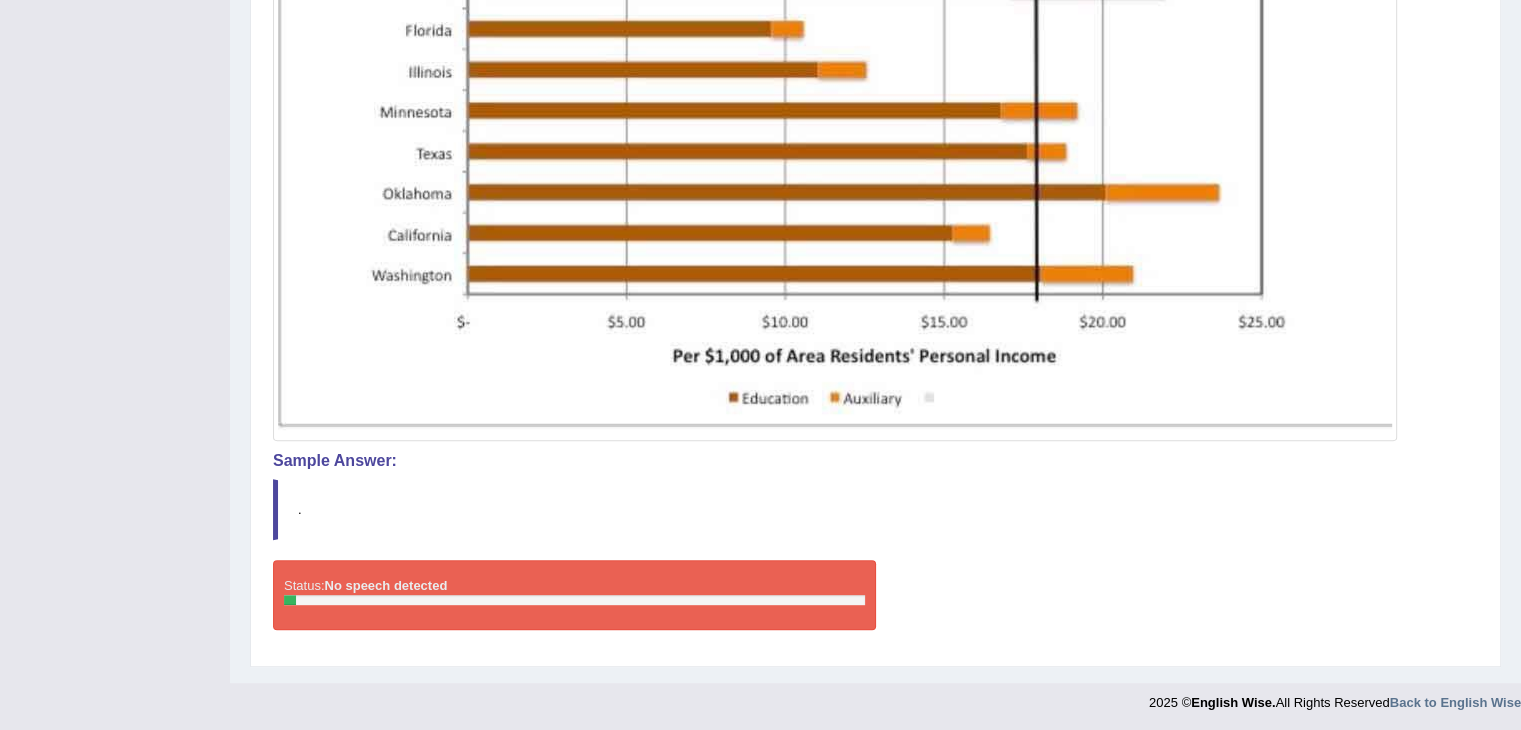 click on "." at bounding box center [875, 509] 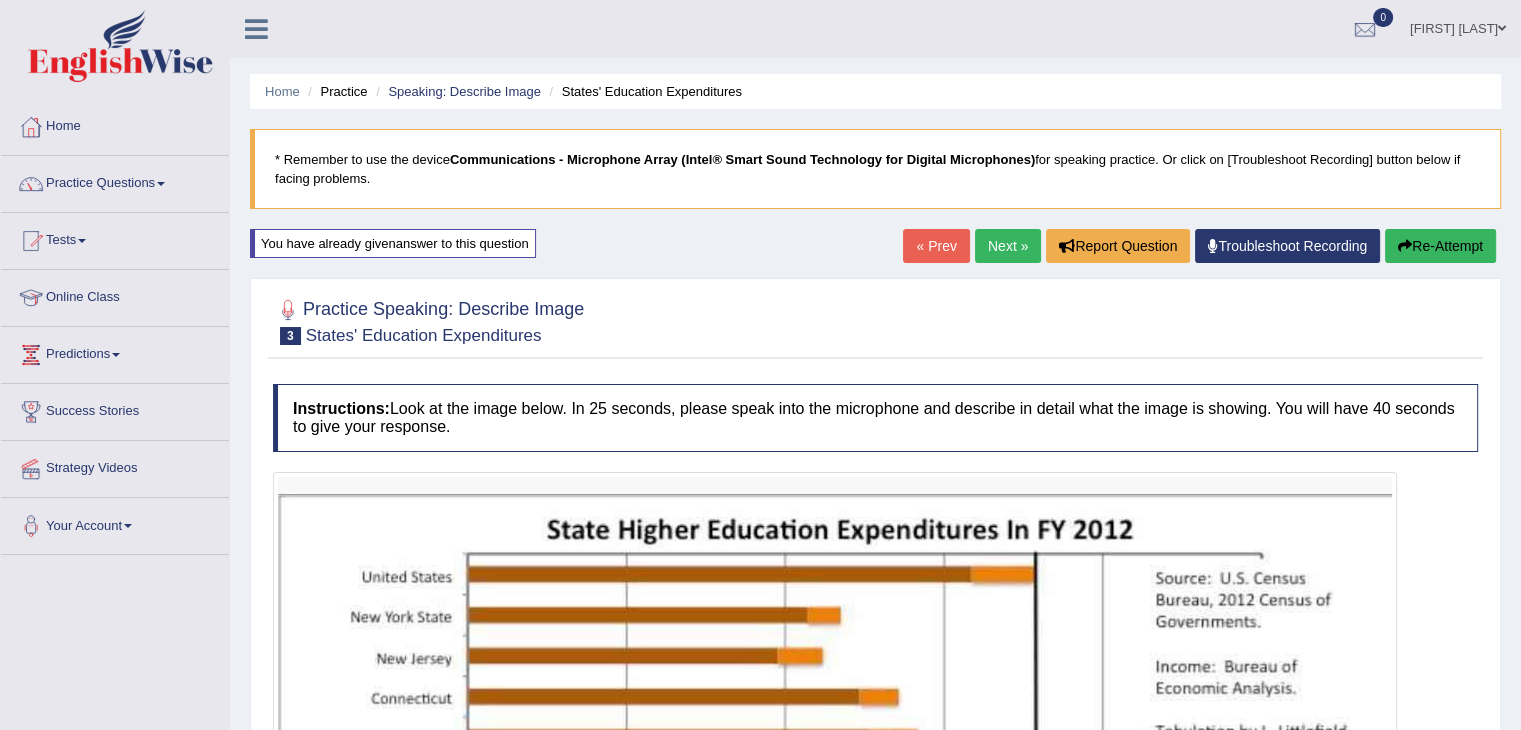 scroll, scrollTop: 98, scrollLeft: 0, axis: vertical 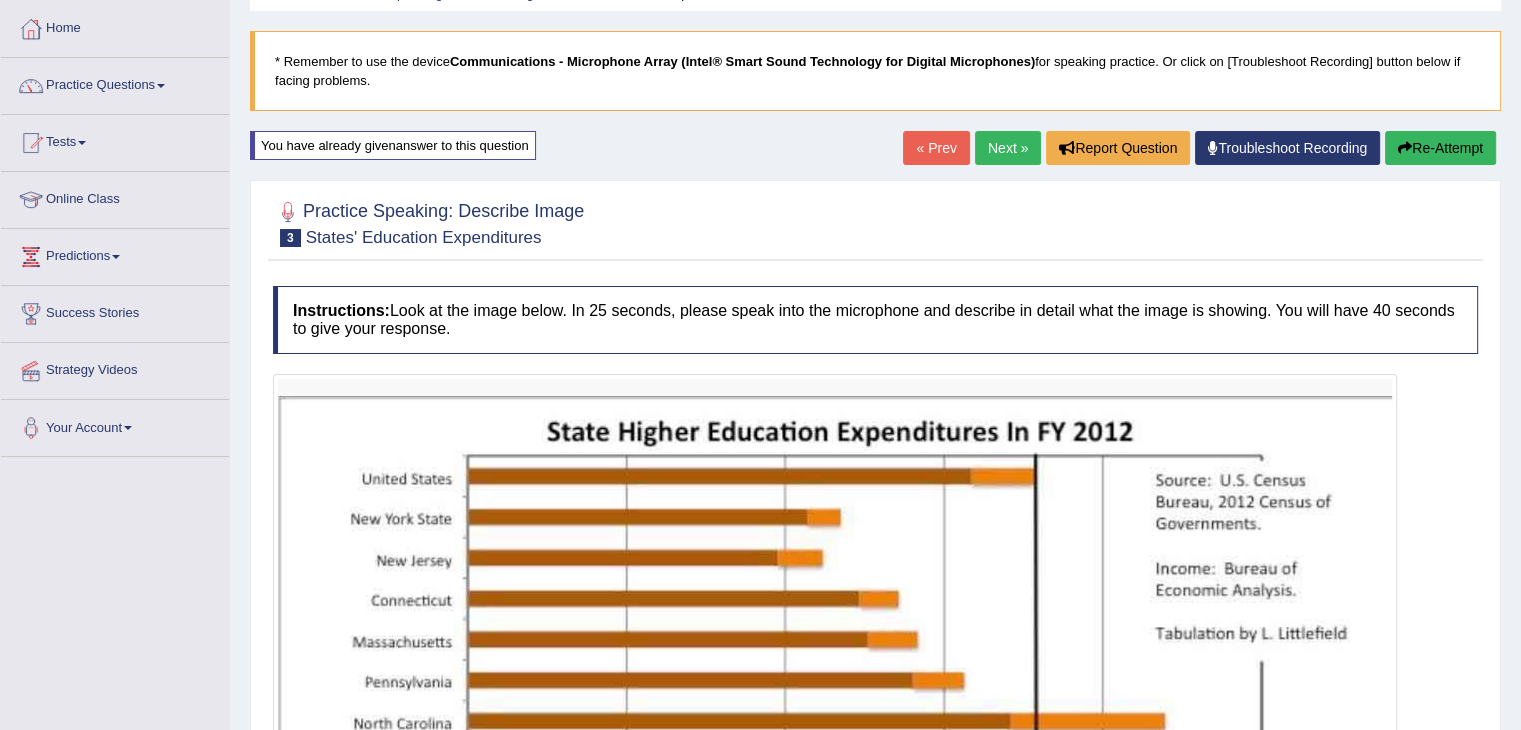 click on "Next »" at bounding box center (1008, 148) 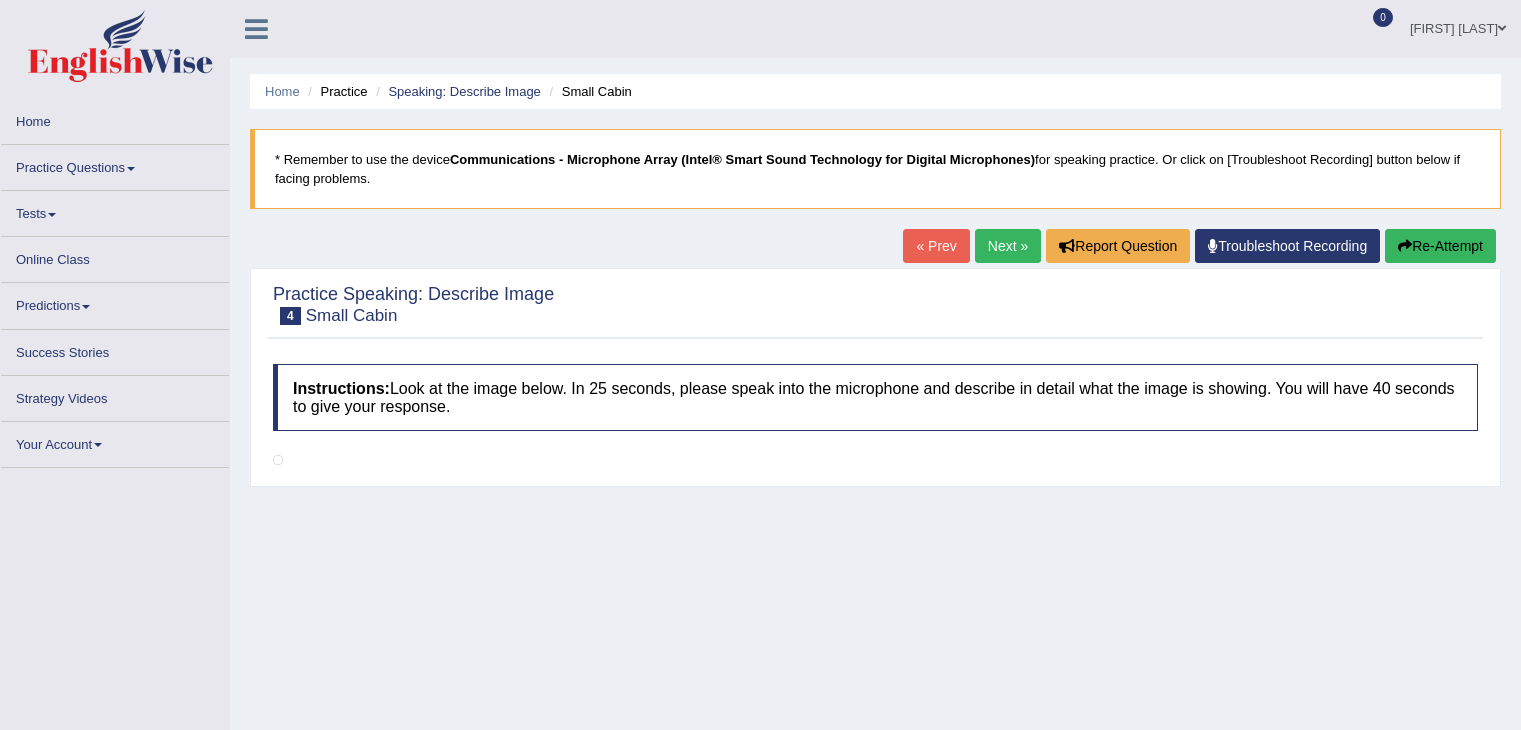 scroll, scrollTop: 0, scrollLeft: 0, axis: both 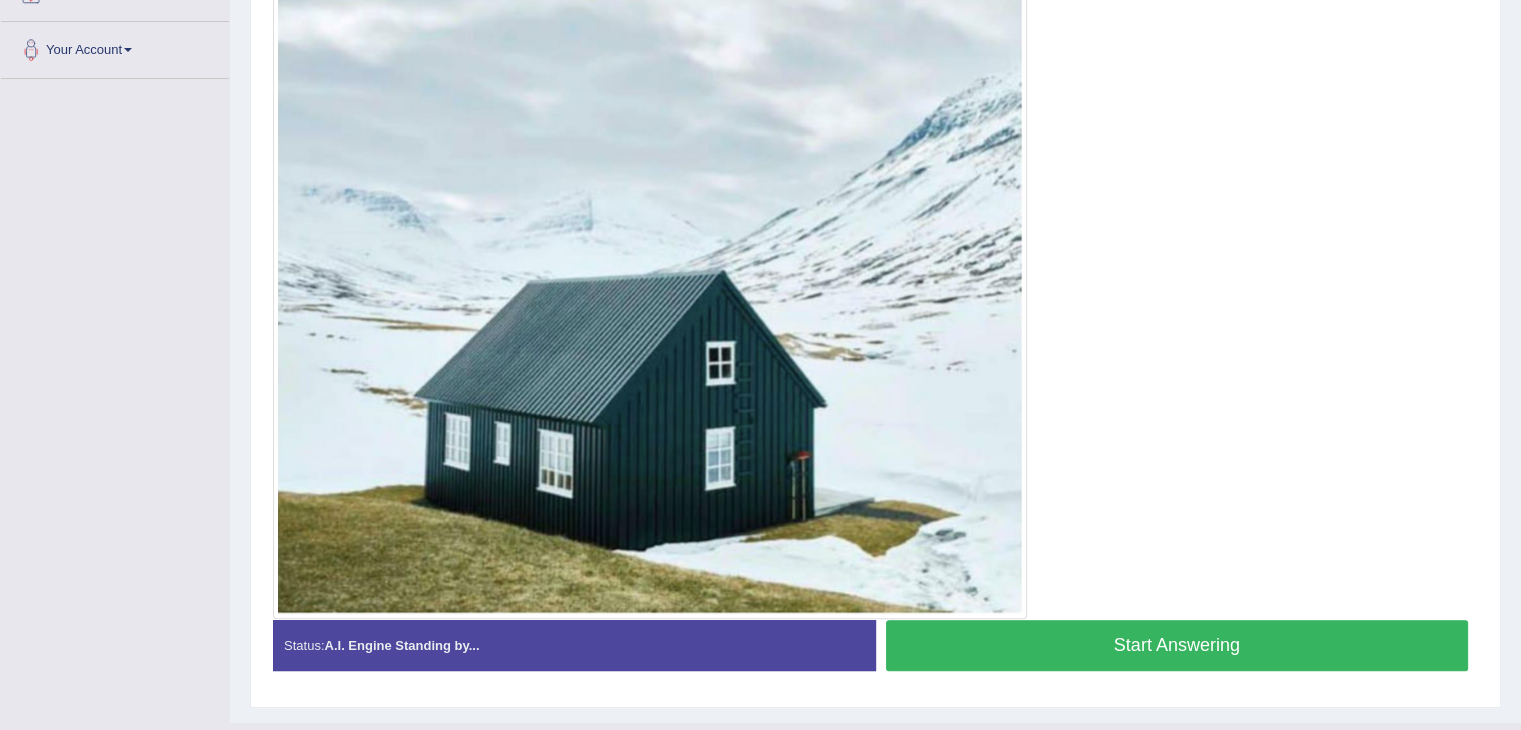 click on "Start Answering" at bounding box center [1177, 645] 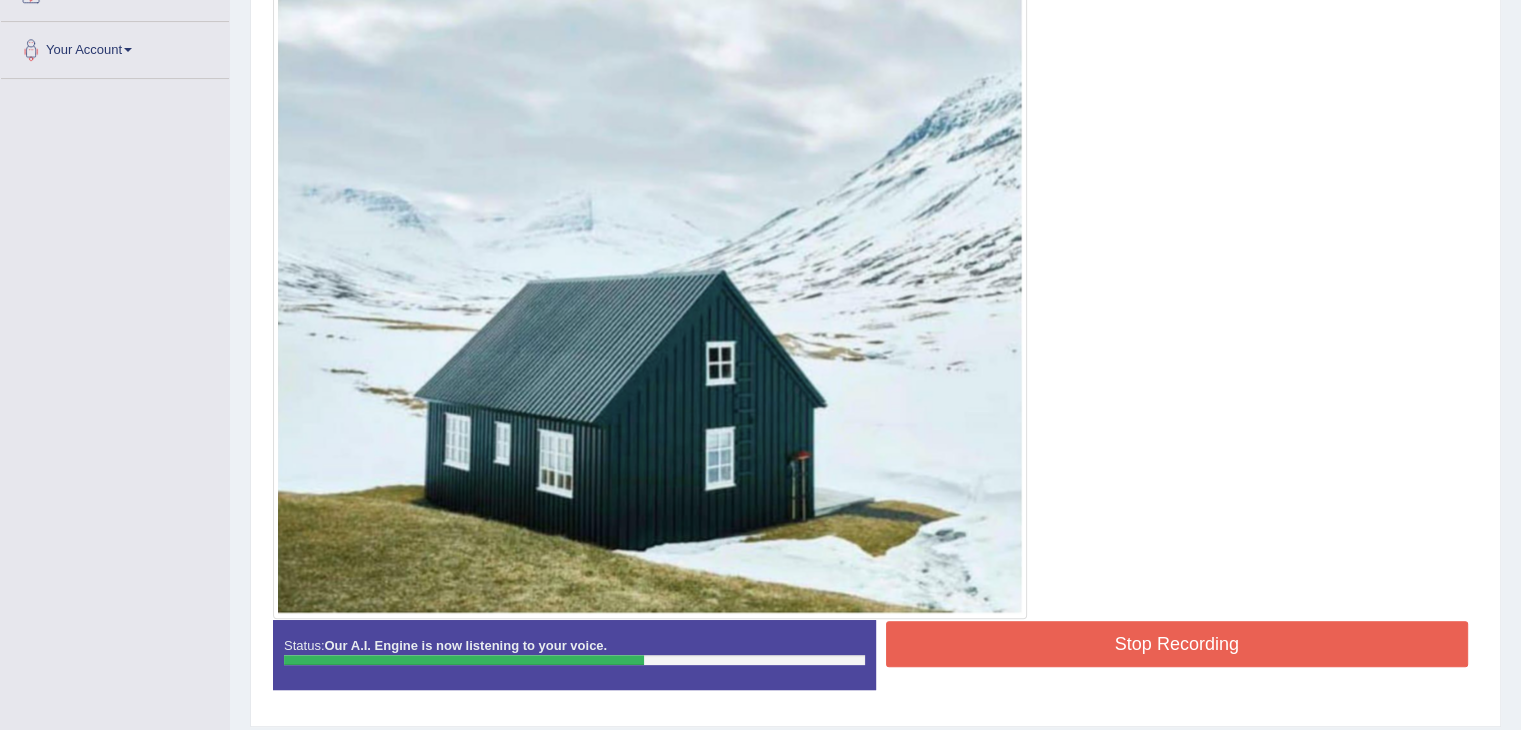 click on "Stop Recording" at bounding box center (1177, 644) 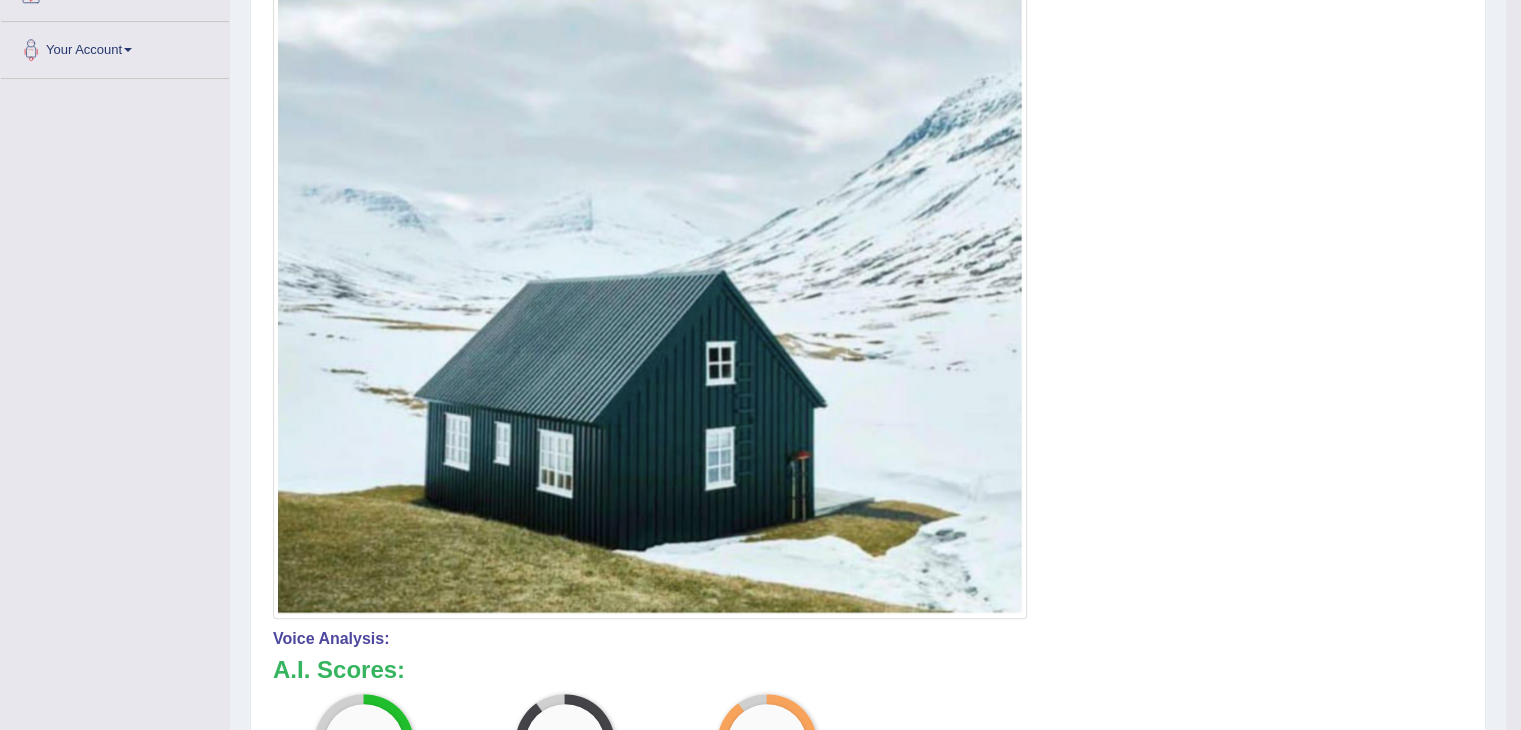 drag, startPoint x: 1531, startPoint y: 385, endPoint x: 1532, endPoint y: 587, distance: 202.00247 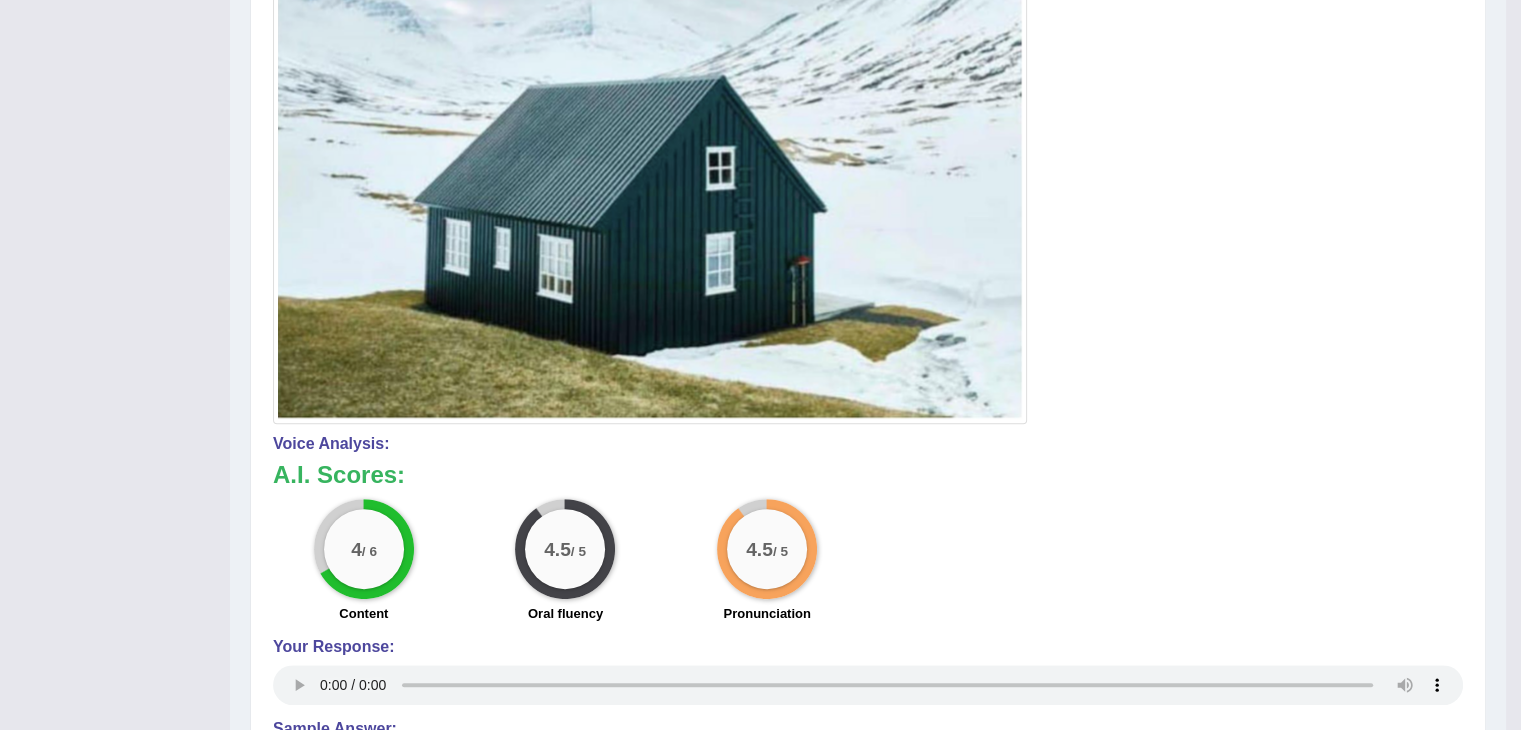 scroll, scrollTop: 675, scrollLeft: 0, axis: vertical 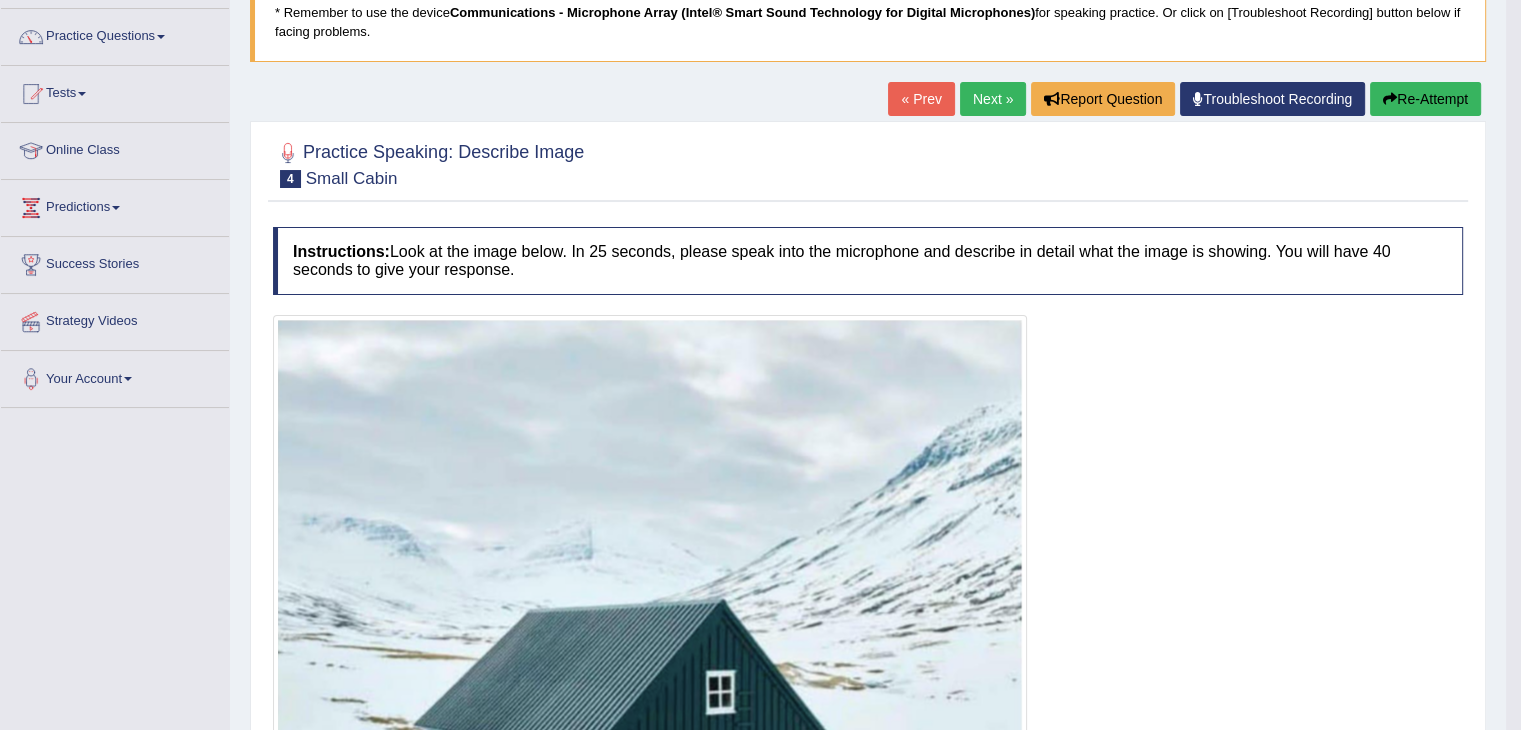 click on "Next »" at bounding box center [993, 99] 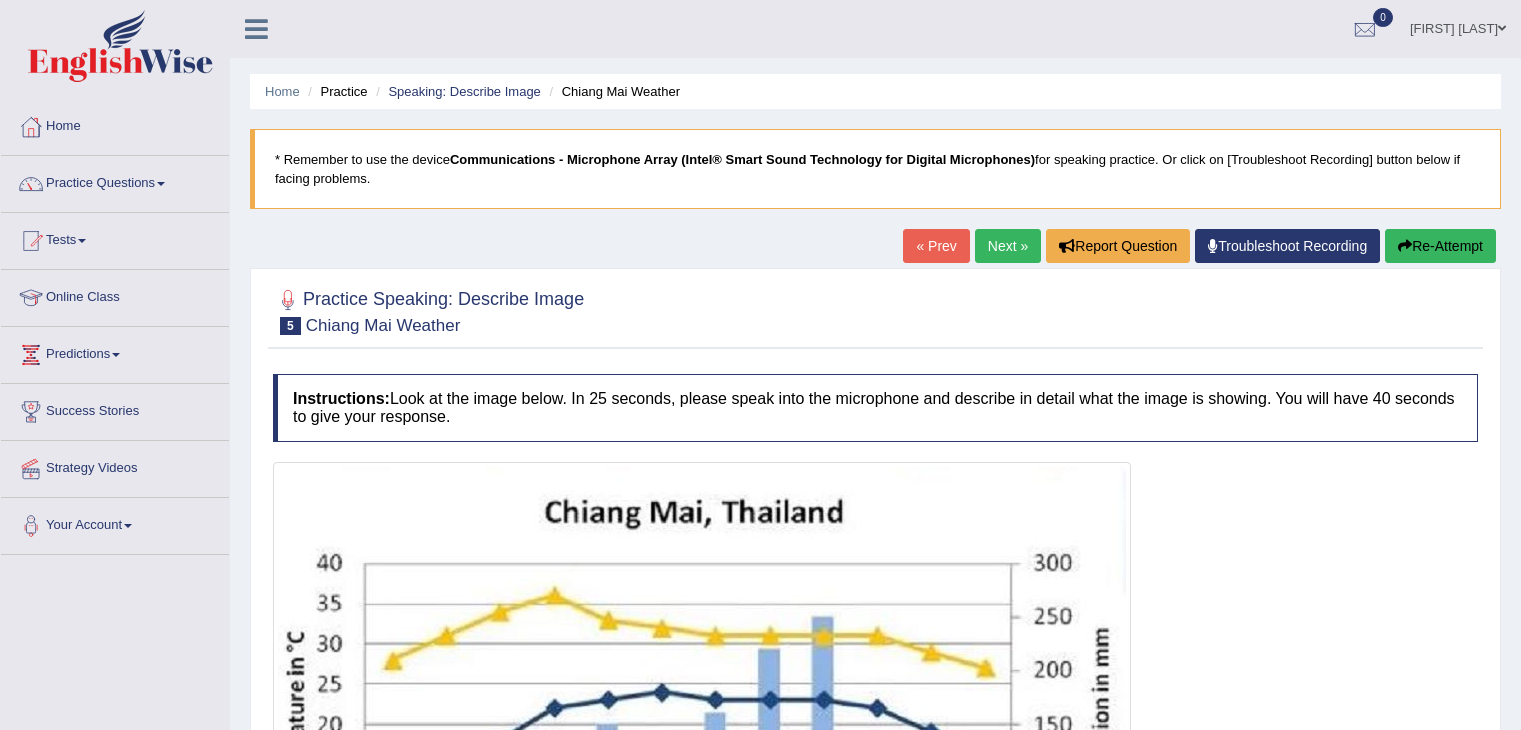 scroll, scrollTop: 0, scrollLeft: 0, axis: both 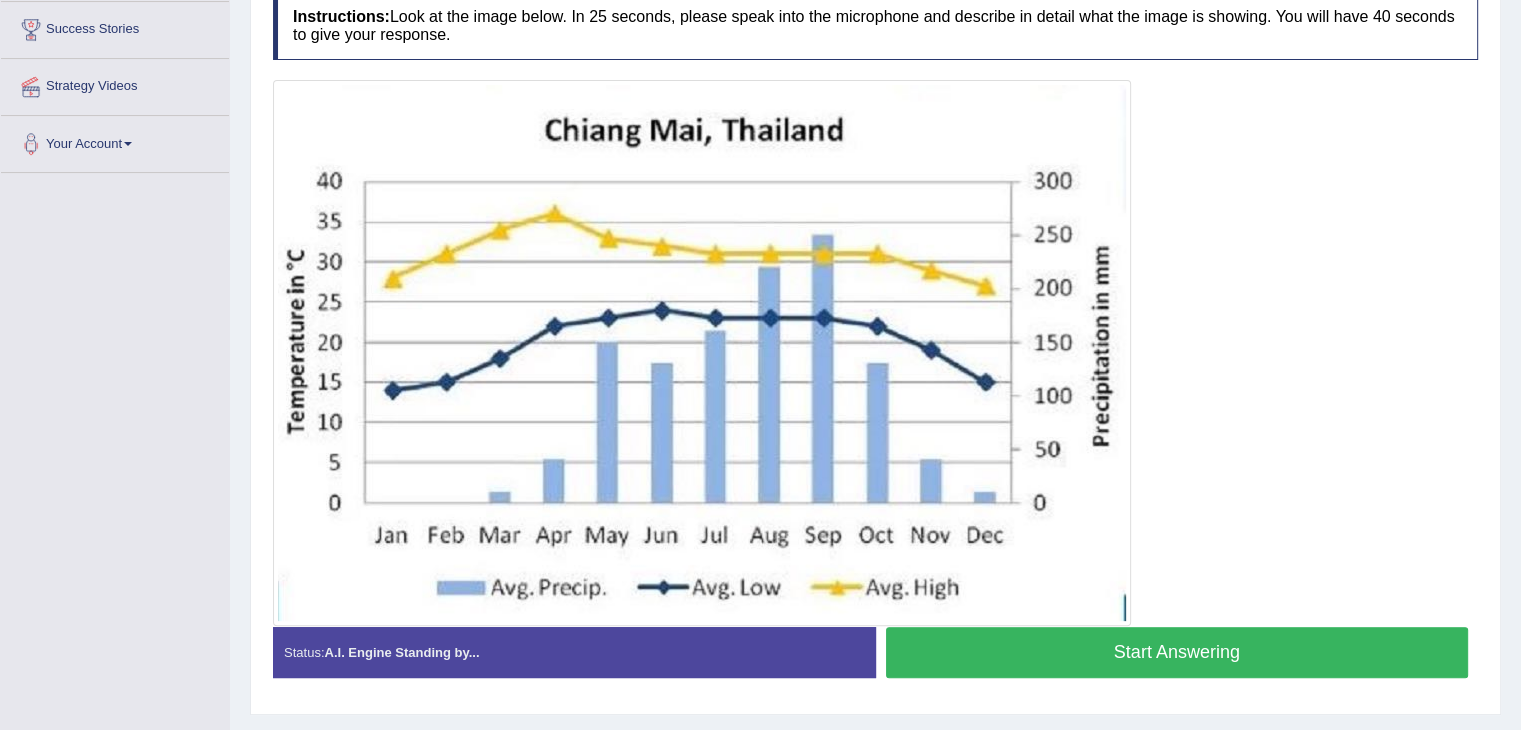 click on "Start Answering" at bounding box center [1177, 652] 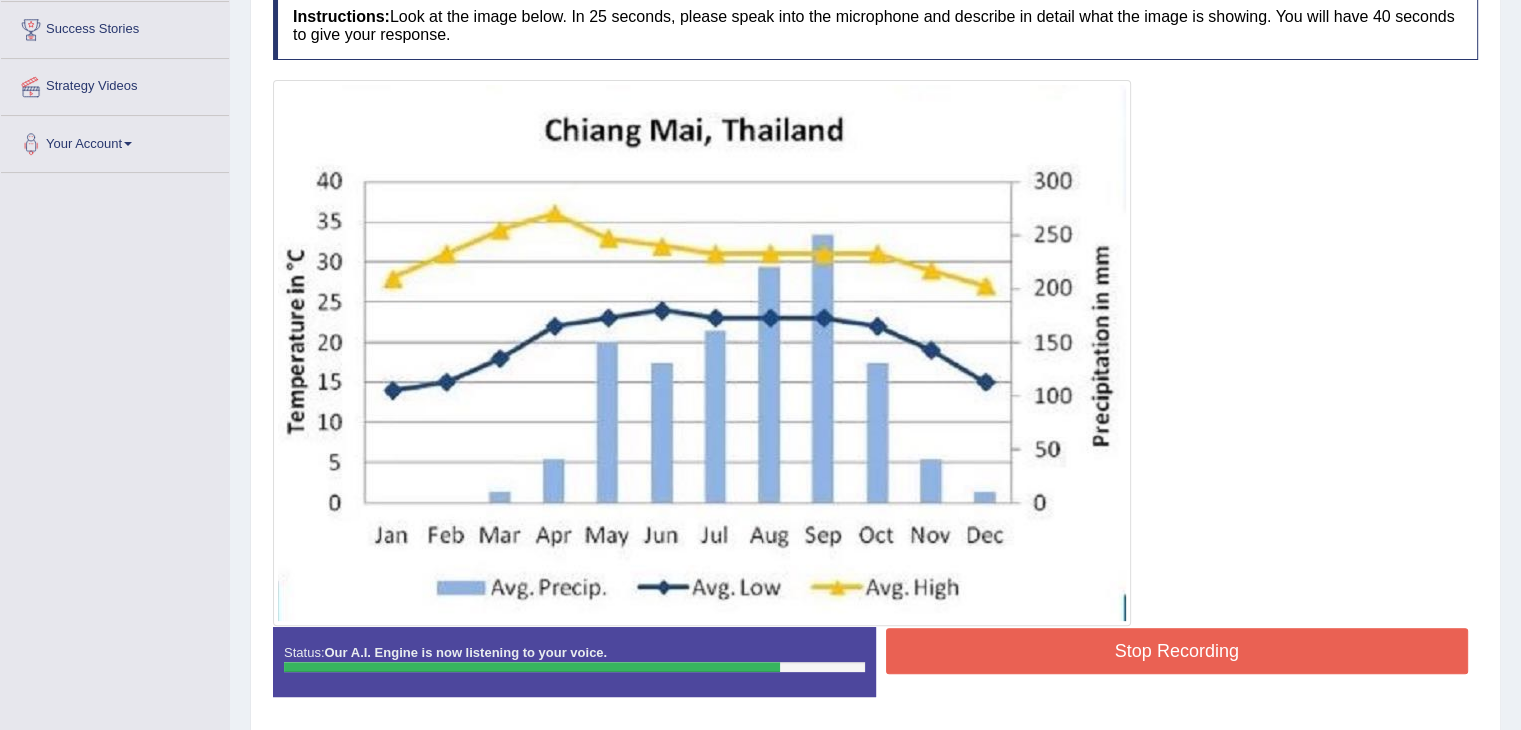 click on "Stop Recording" at bounding box center [1177, 651] 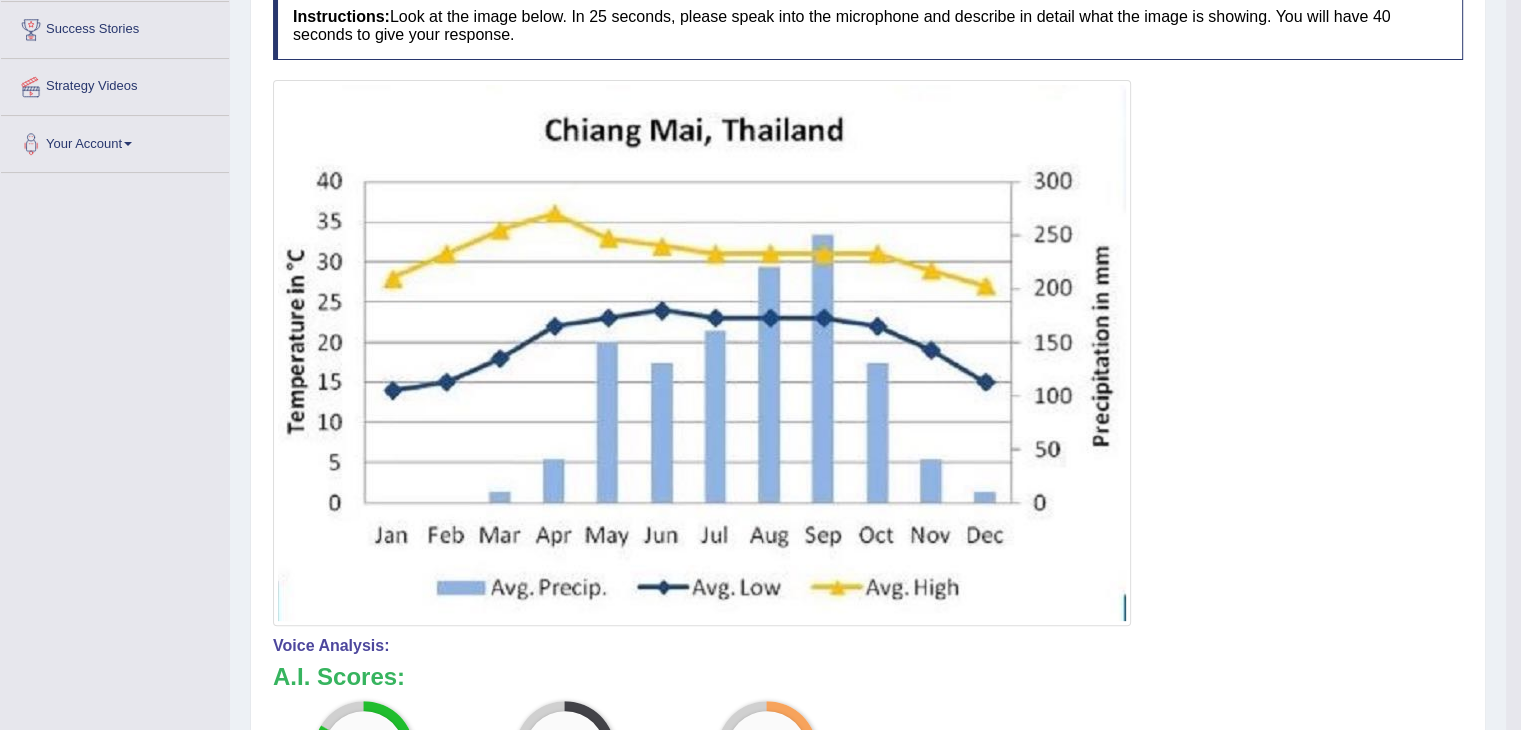 drag, startPoint x: 1535, startPoint y: 295, endPoint x: 1535, endPoint y: 494, distance: 199 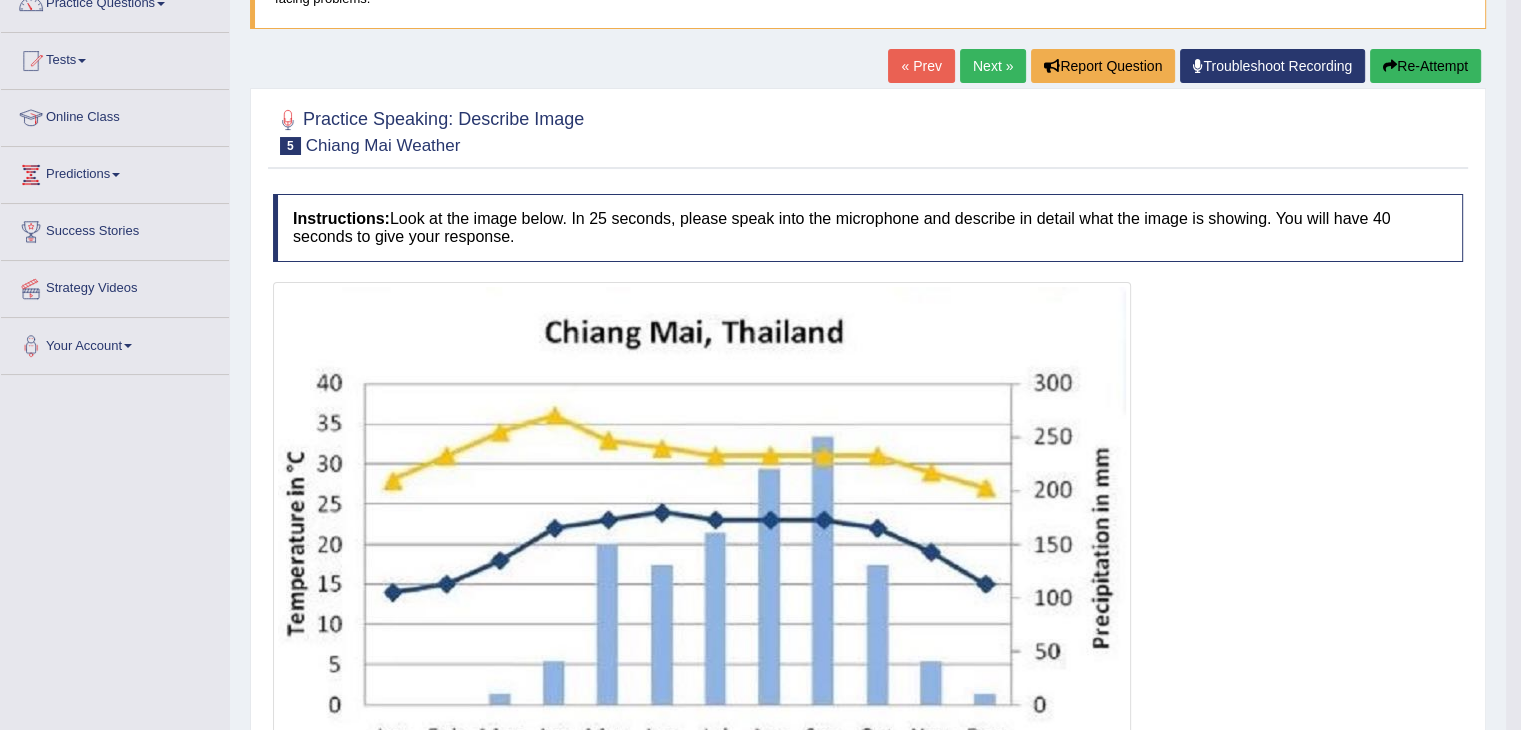 scroll, scrollTop: 152, scrollLeft: 0, axis: vertical 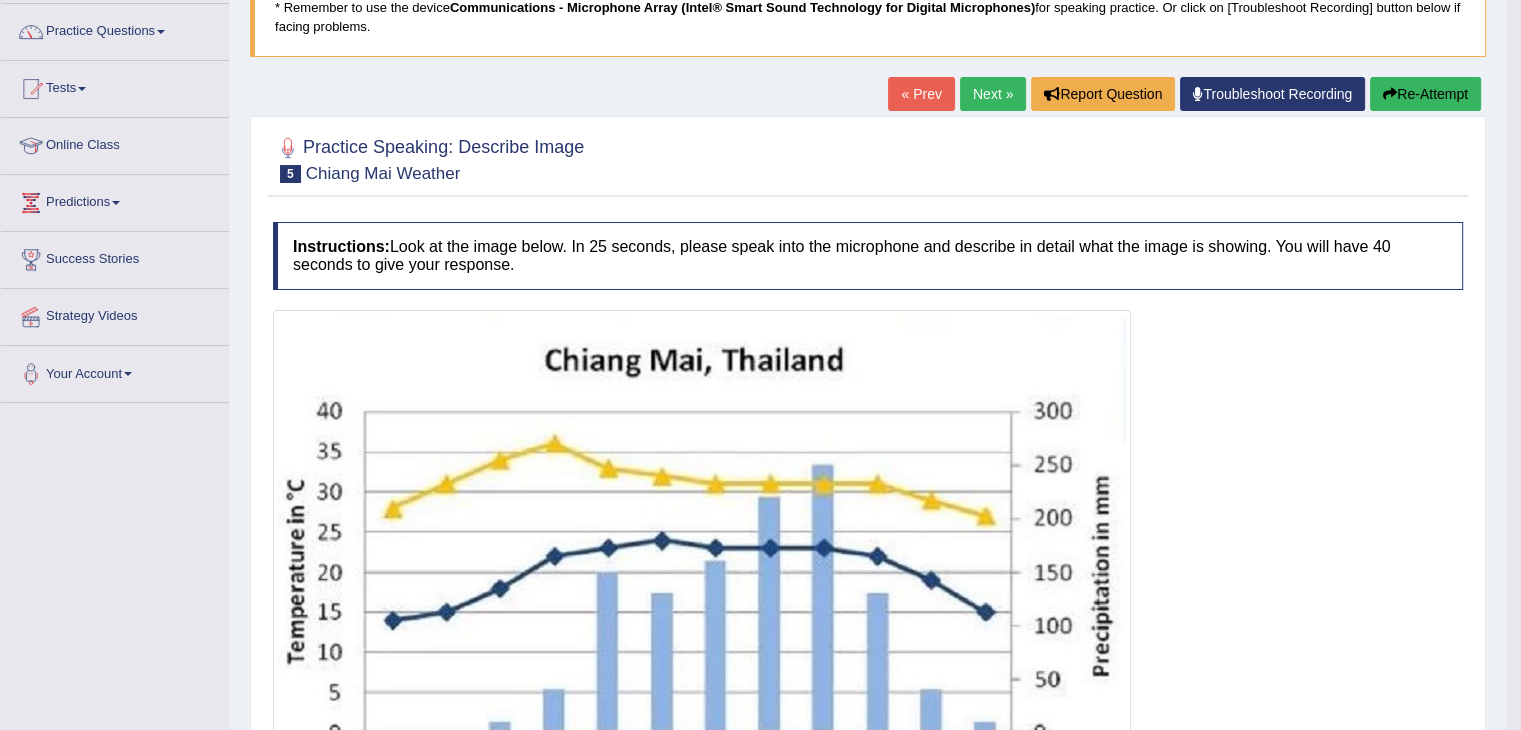 click on "Next »" at bounding box center [993, 94] 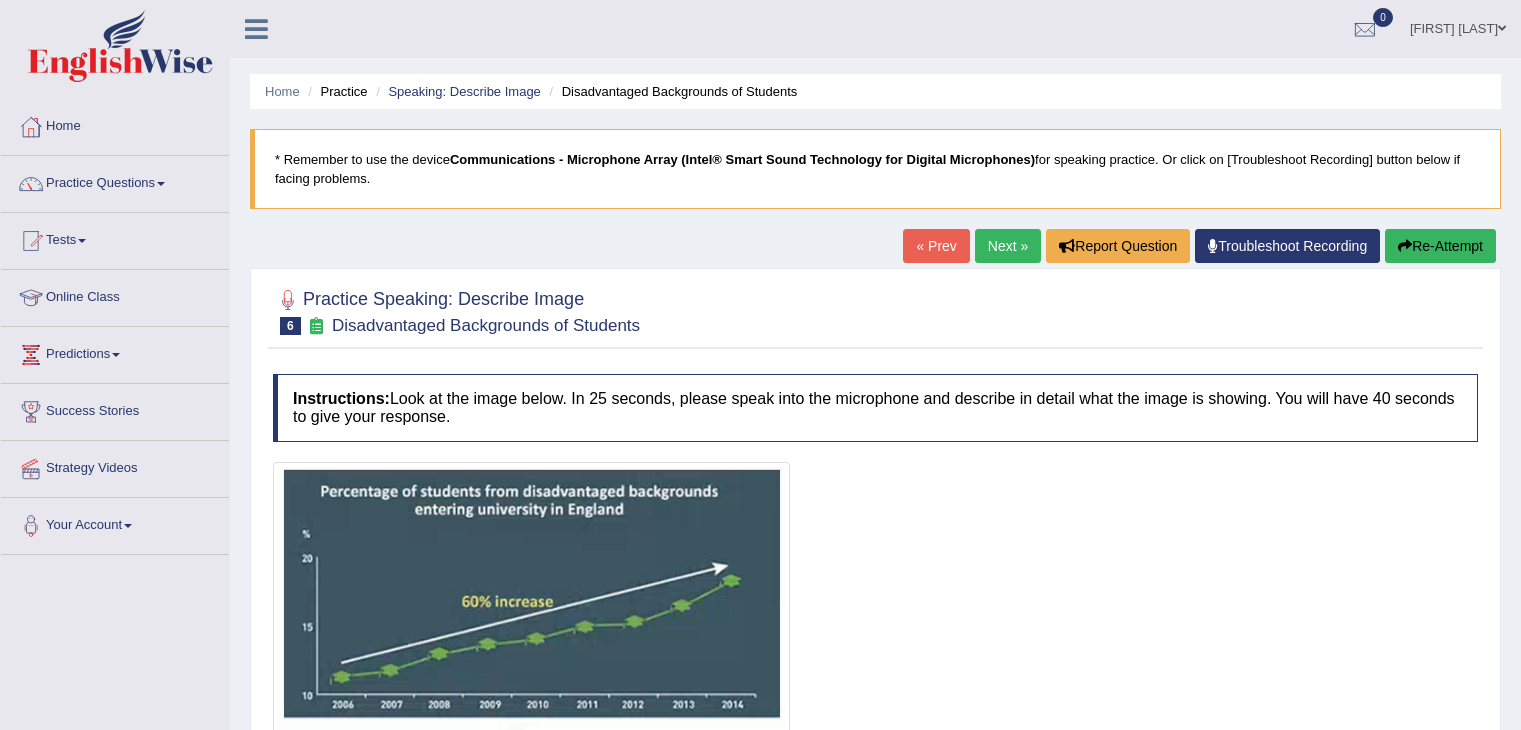 scroll, scrollTop: 0, scrollLeft: 0, axis: both 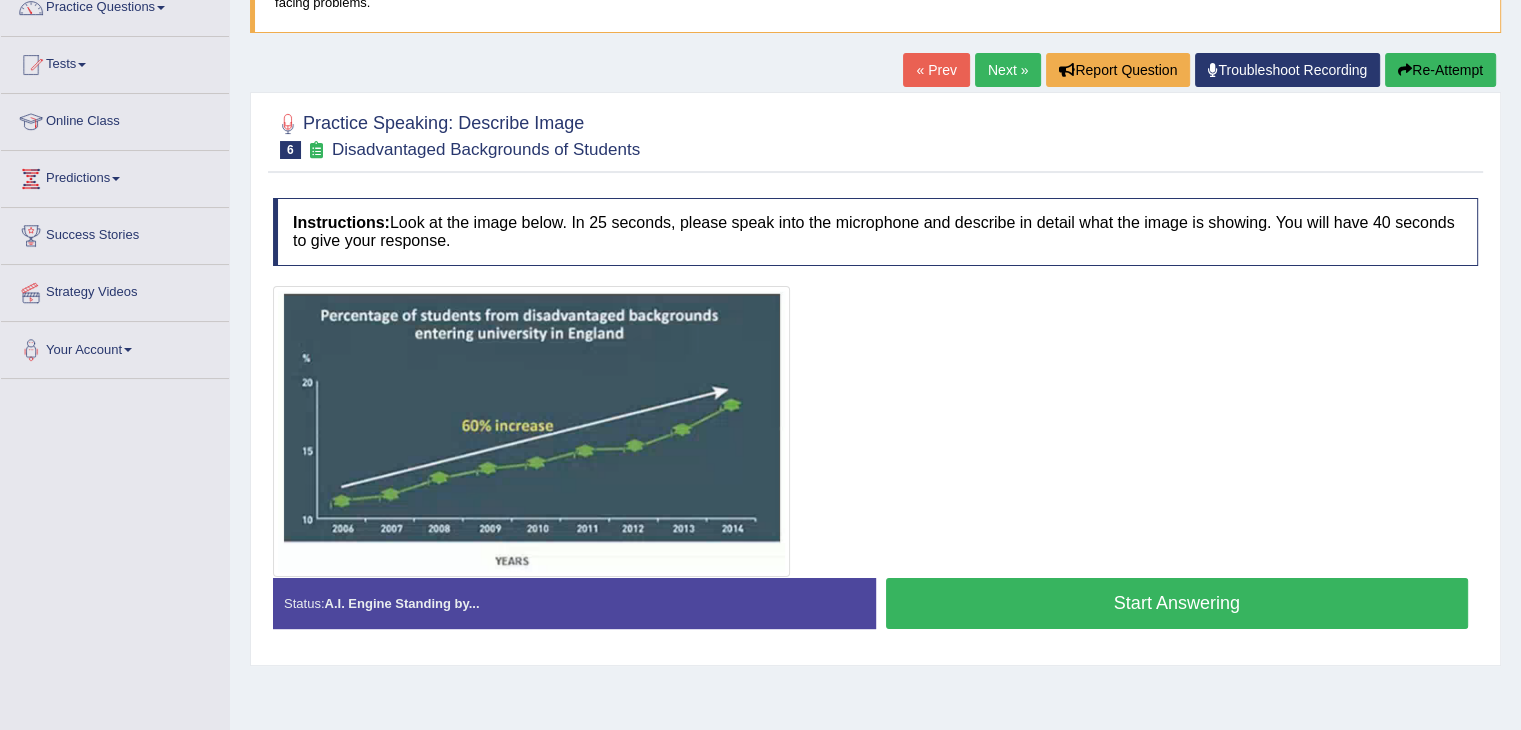 click on "Start Answering" at bounding box center [1177, 603] 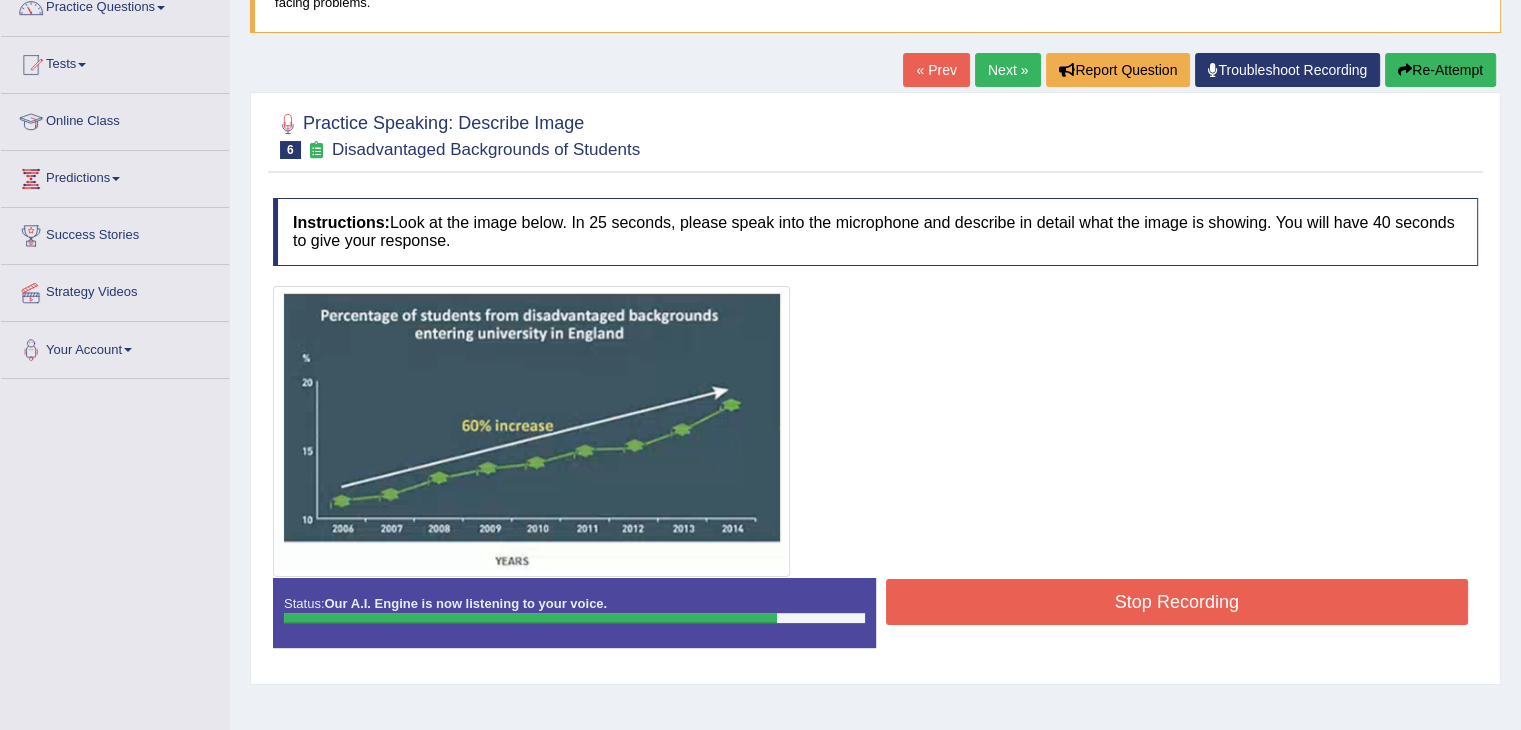 click on "Stop Recording" at bounding box center (1177, 602) 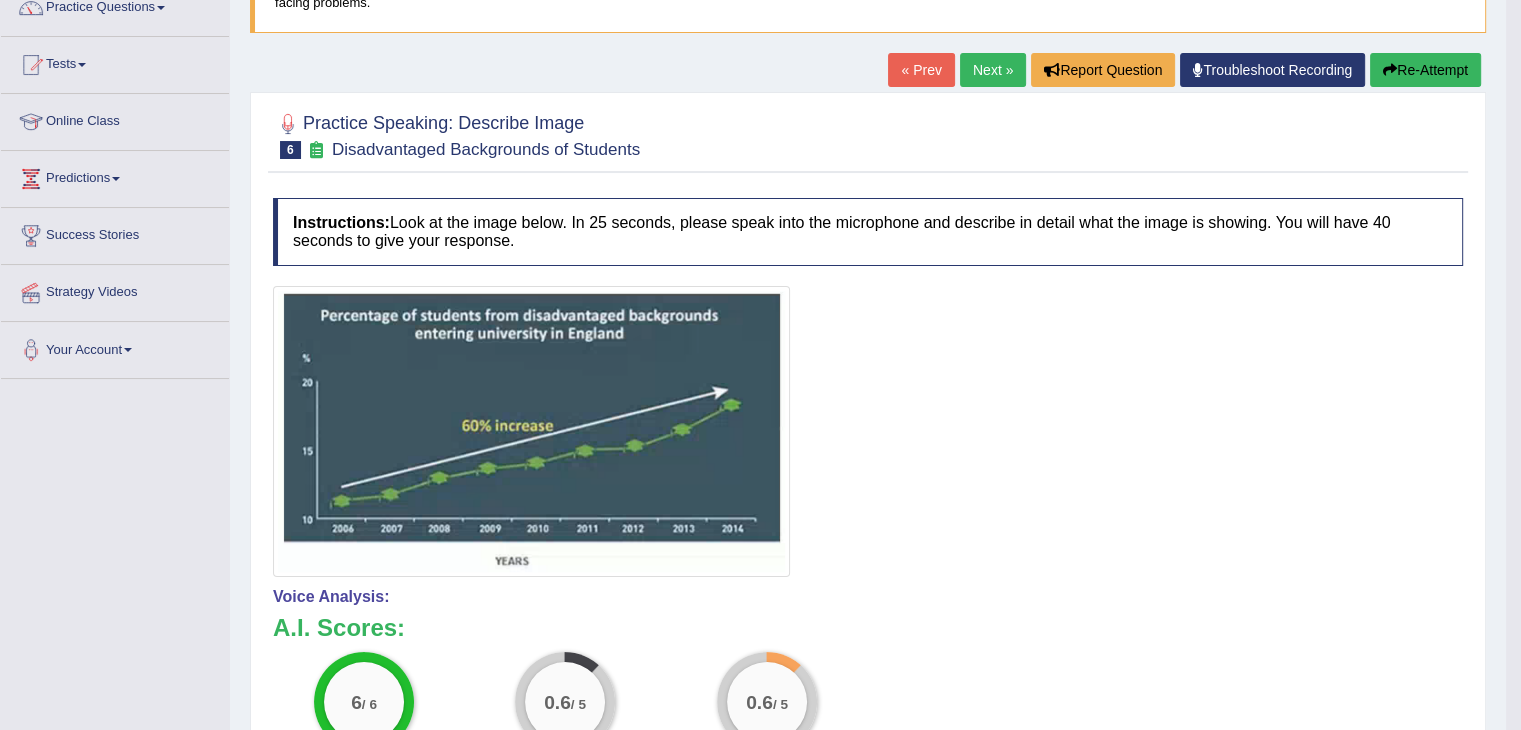 drag, startPoint x: 1535, startPoint y: 359, endPoint x: 1532, endPoint y: 371, distance: 12.369317 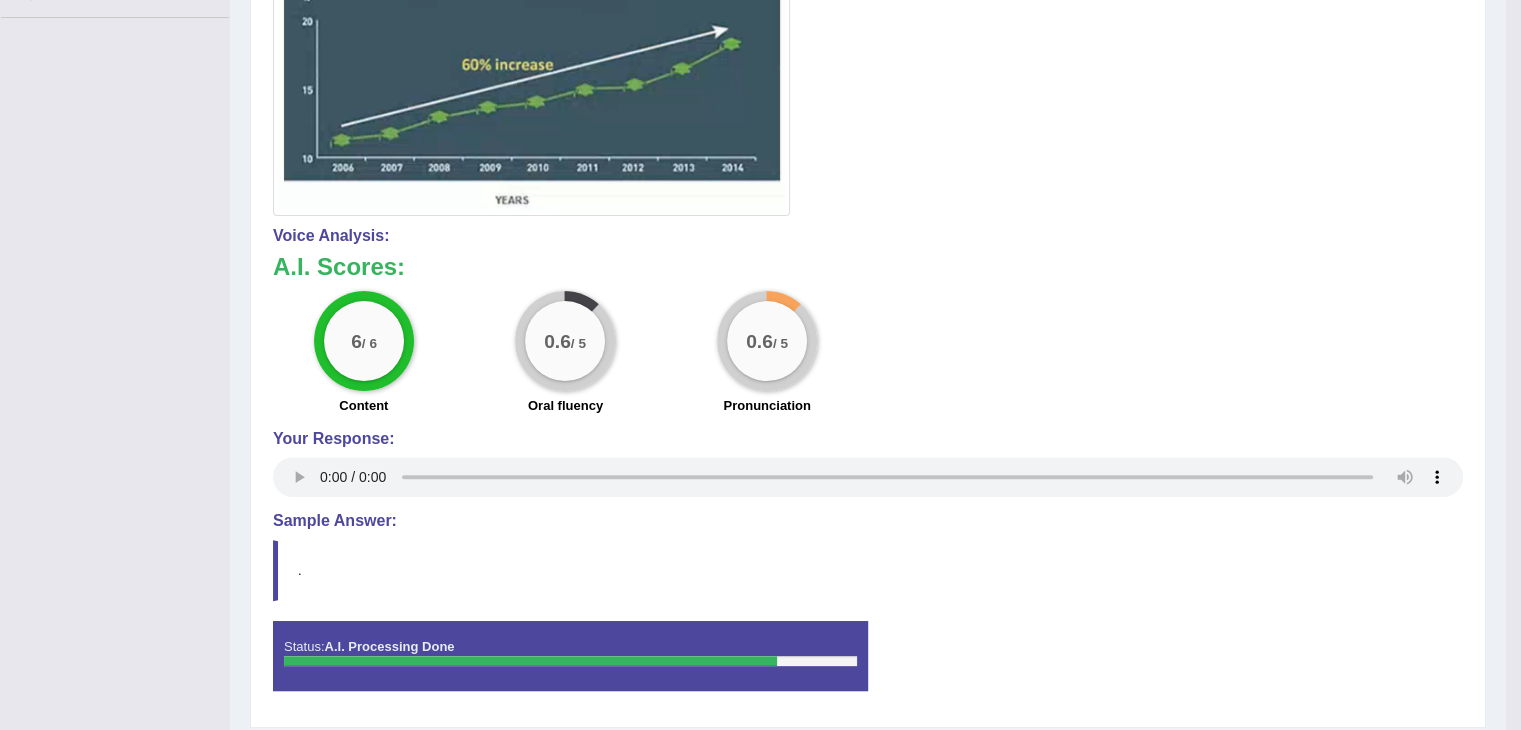 scroll, scrollTop: 536, scrollLeft: 0, axis: vertical 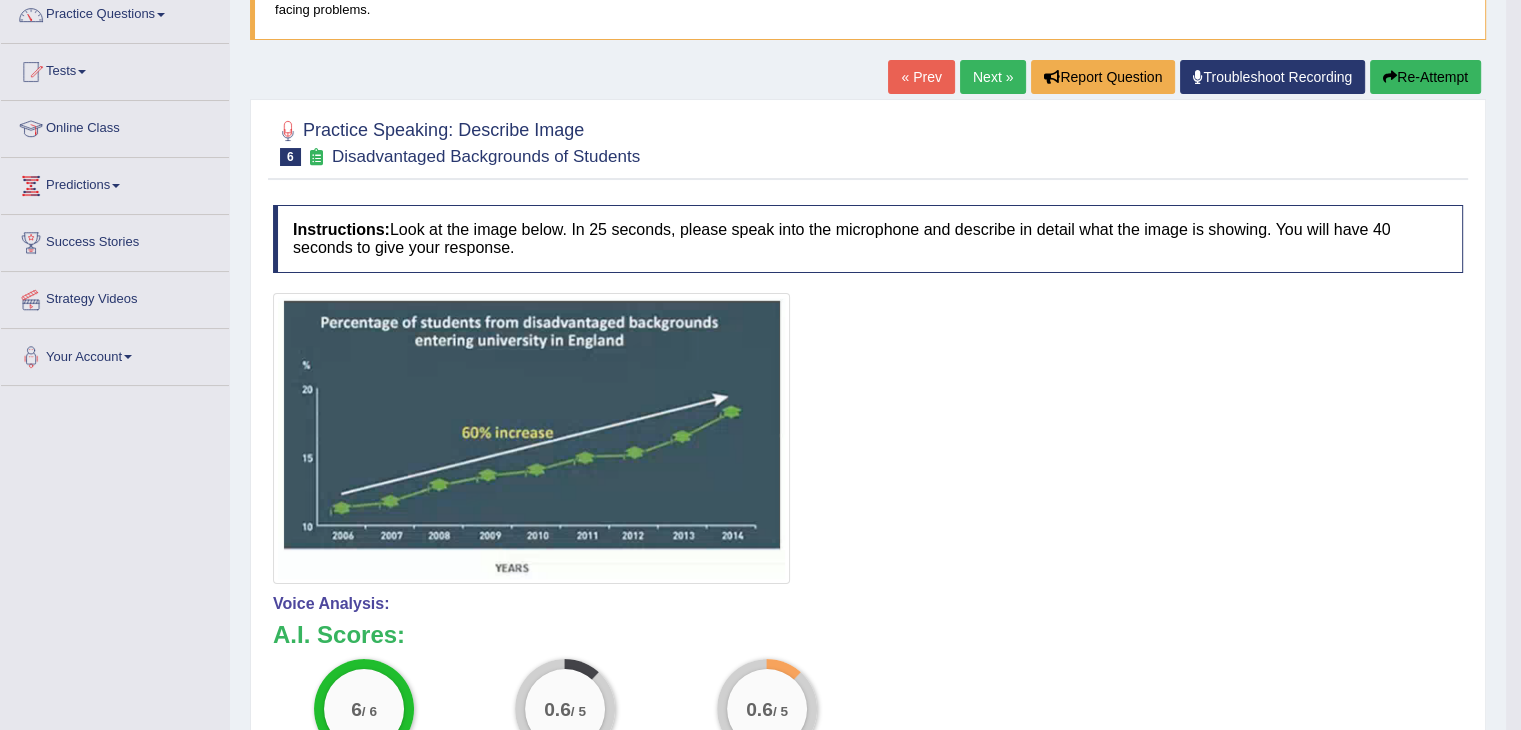 click on "Re-Attempt" at bounding box center [1425, 77] 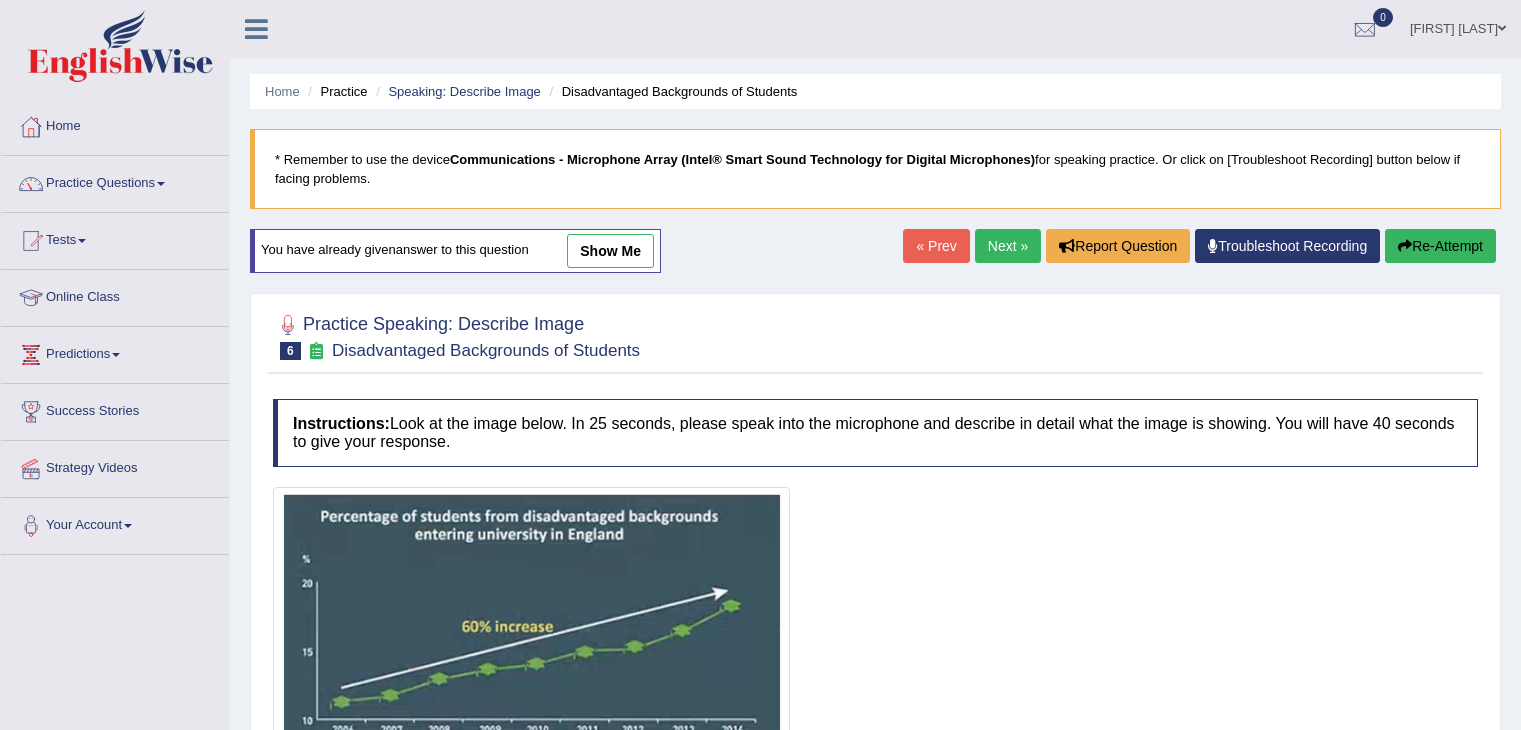 scroll, scrollTop: 169, scrollLeft: 0, axis: vertical 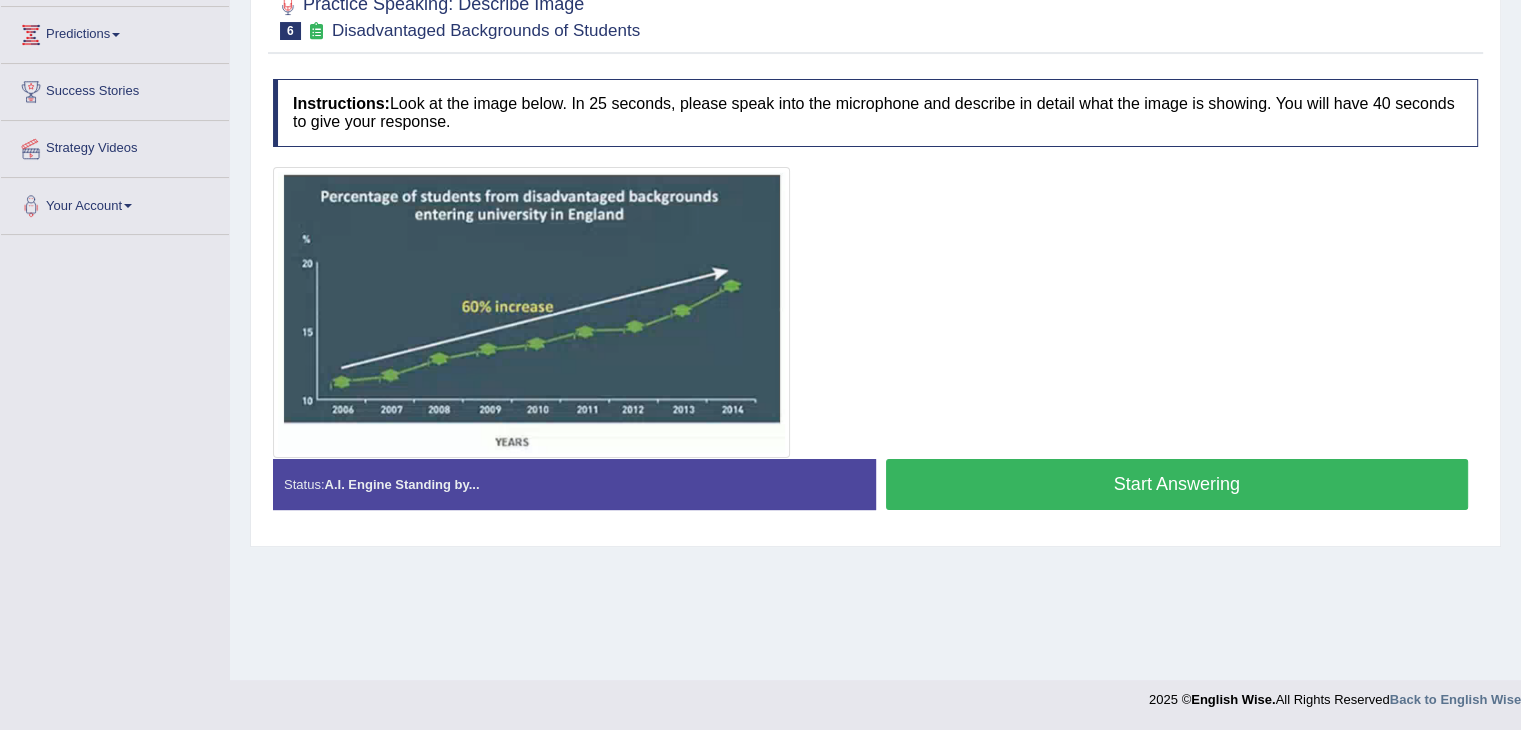 click on "Start Answering" at bounding box center [1177, 484] 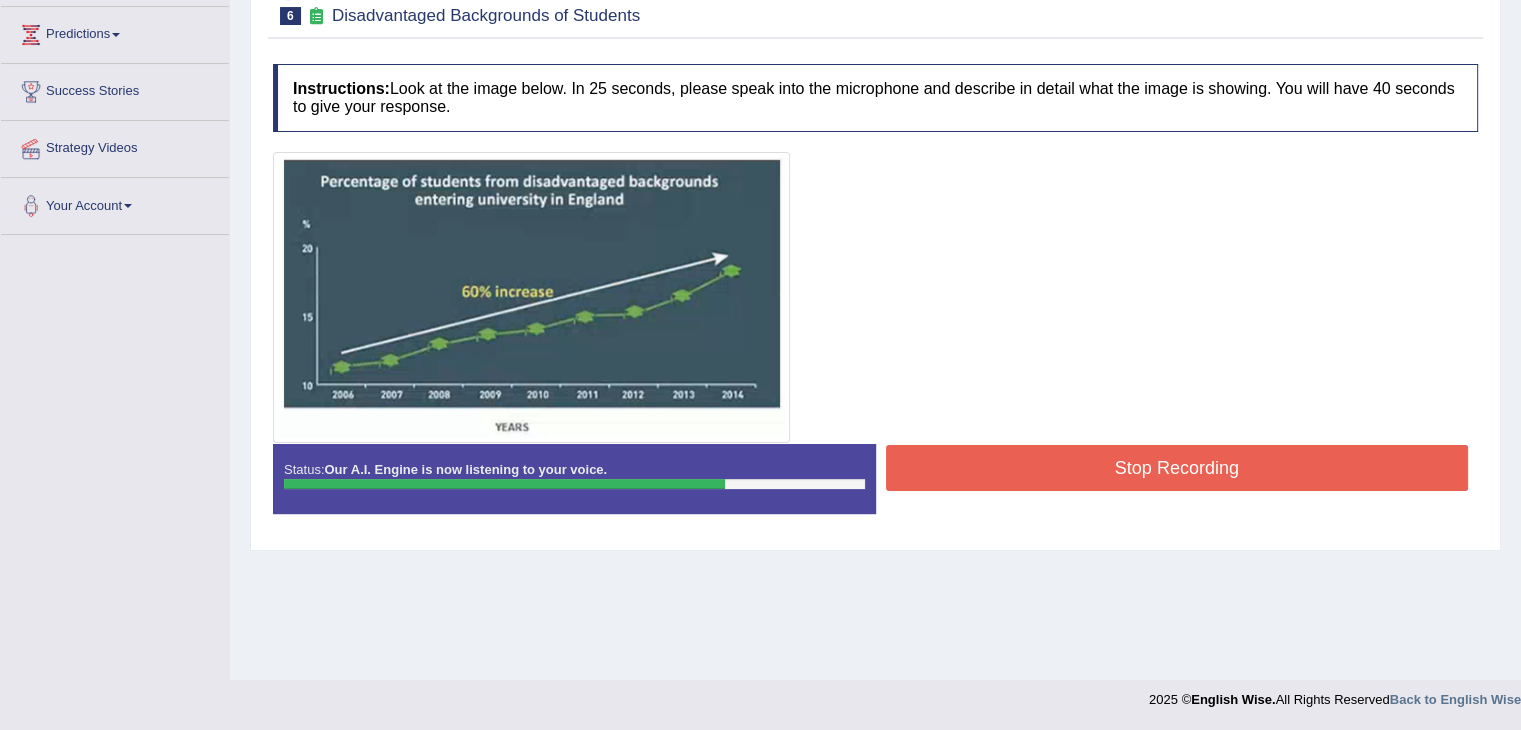 click on "Stop Recording" at bounding box center (1177, 468) 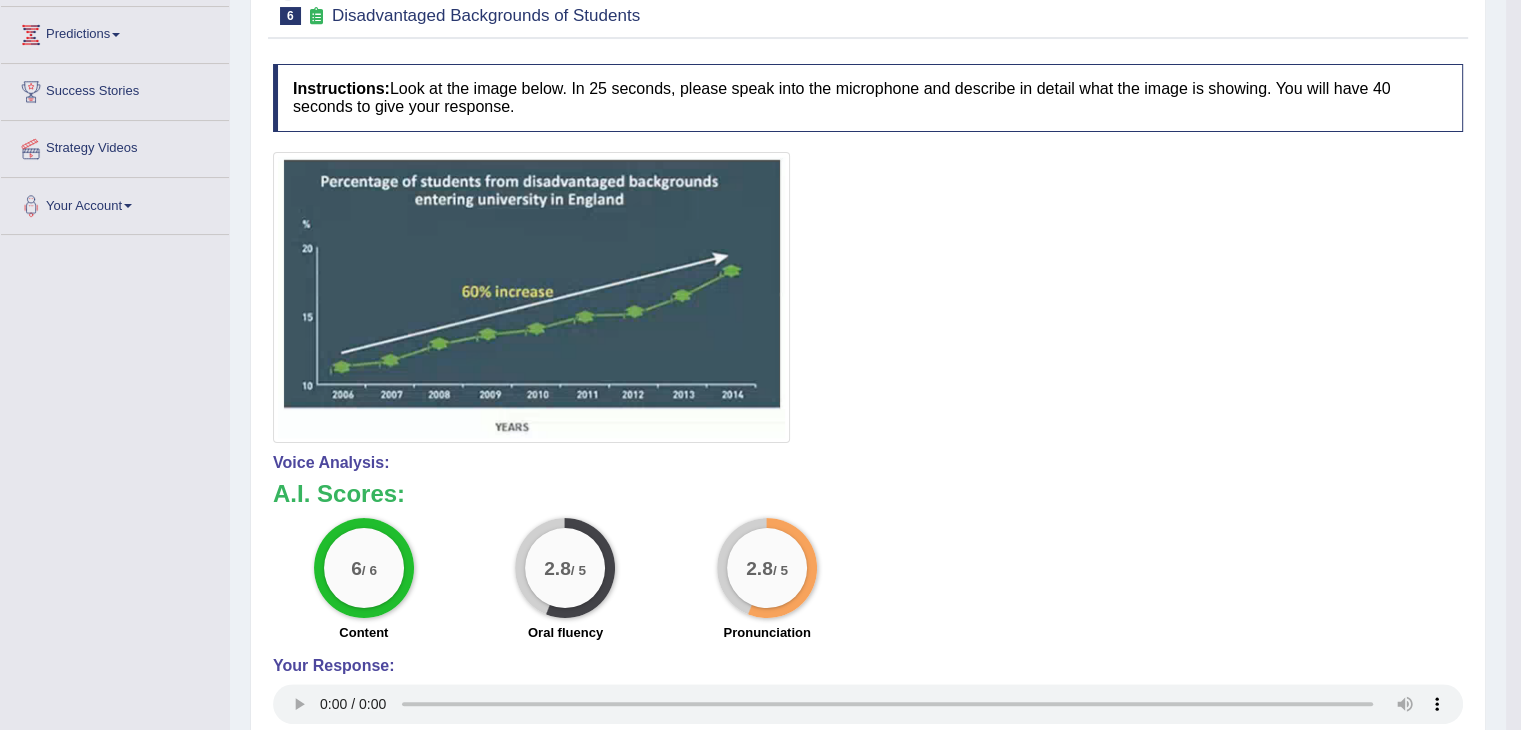 drag, startPoint x: 1535, startPoint y: 285, endPoint x: 1535, endPoint y: 344, distance: 59 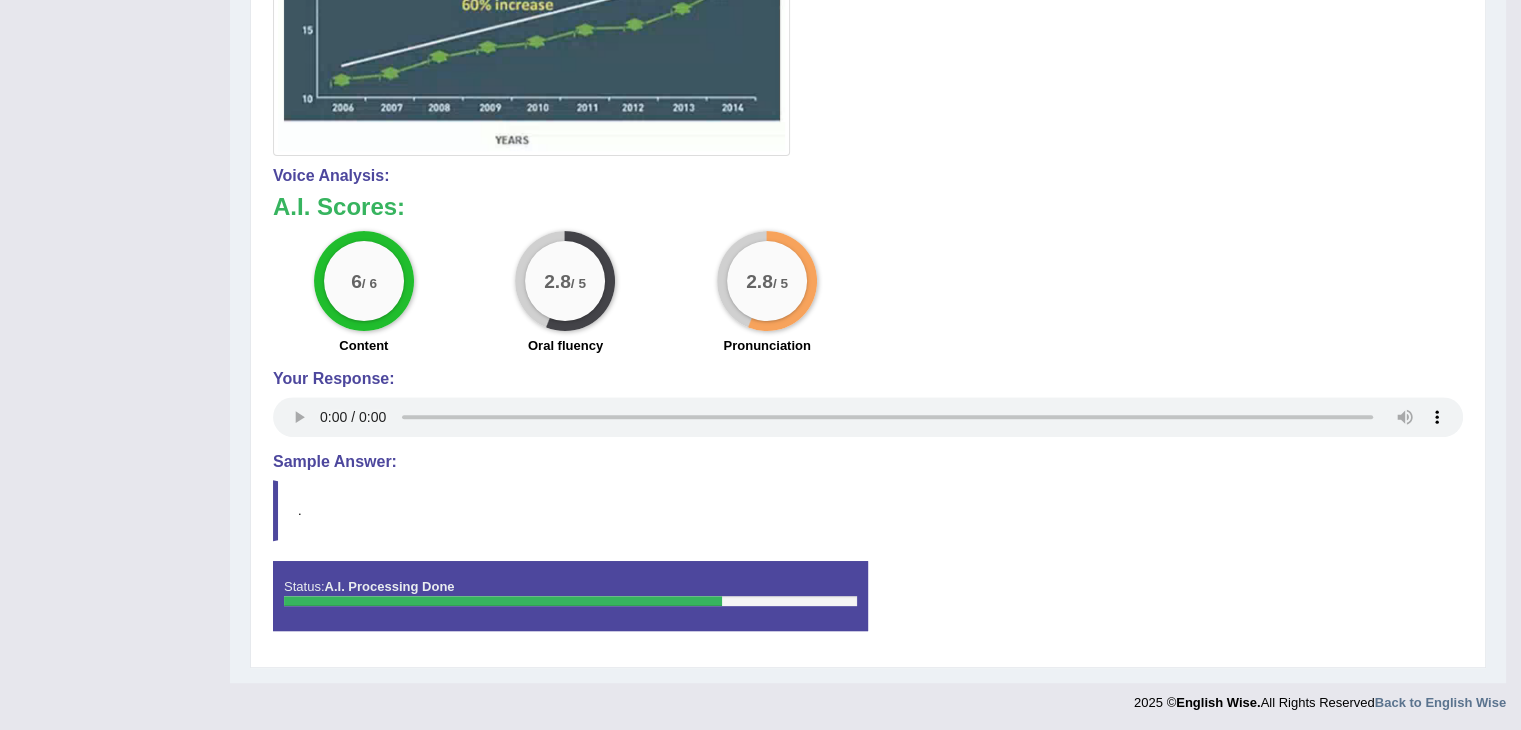 scroll, scrollTop: 608, scrollLeft: 0, axis: vertical 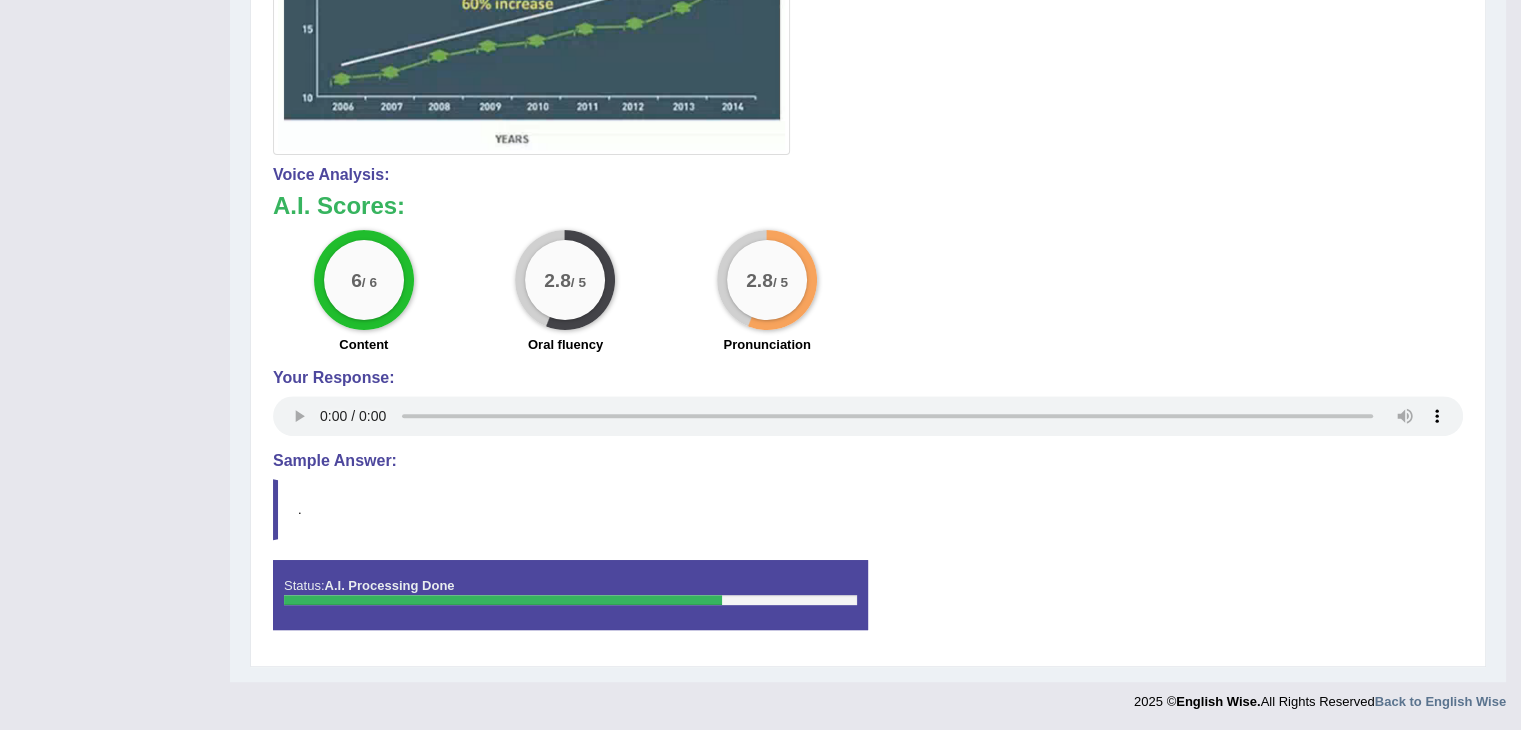 click on "Instructions:  Look at the image below. In 25 seconds, please speak into the microphone and describe in detail what the image is showing. You will have 40 seconds to give your response.
Created with Highcharts 7.1.2 Too low Too high Time Pitch meter: 0 5 10 15 20 25 30 35 40 Created with Highcharts 7.1.2 Great Too slow Too fast Time Speech pace meter: 0 5 10 15 20 25 30 35 40 Spoken Keywords:  Percentage  of  from  backgrounds  entering  university  in  England  2006  2014  10  15  20 Voice Analysis: A.I. Scores:
6  / 6              Content
2.8  / 5              Oral fluency
2.8  / 5              Pronunciation
A.I. Scores:
6  / 6 6  / 6              Content
0.6  / 5 0.6  / 5              Oral fluency
0.6  / 5 0.6  / 5              Pronunciation
." at bounding box center (868, 211) 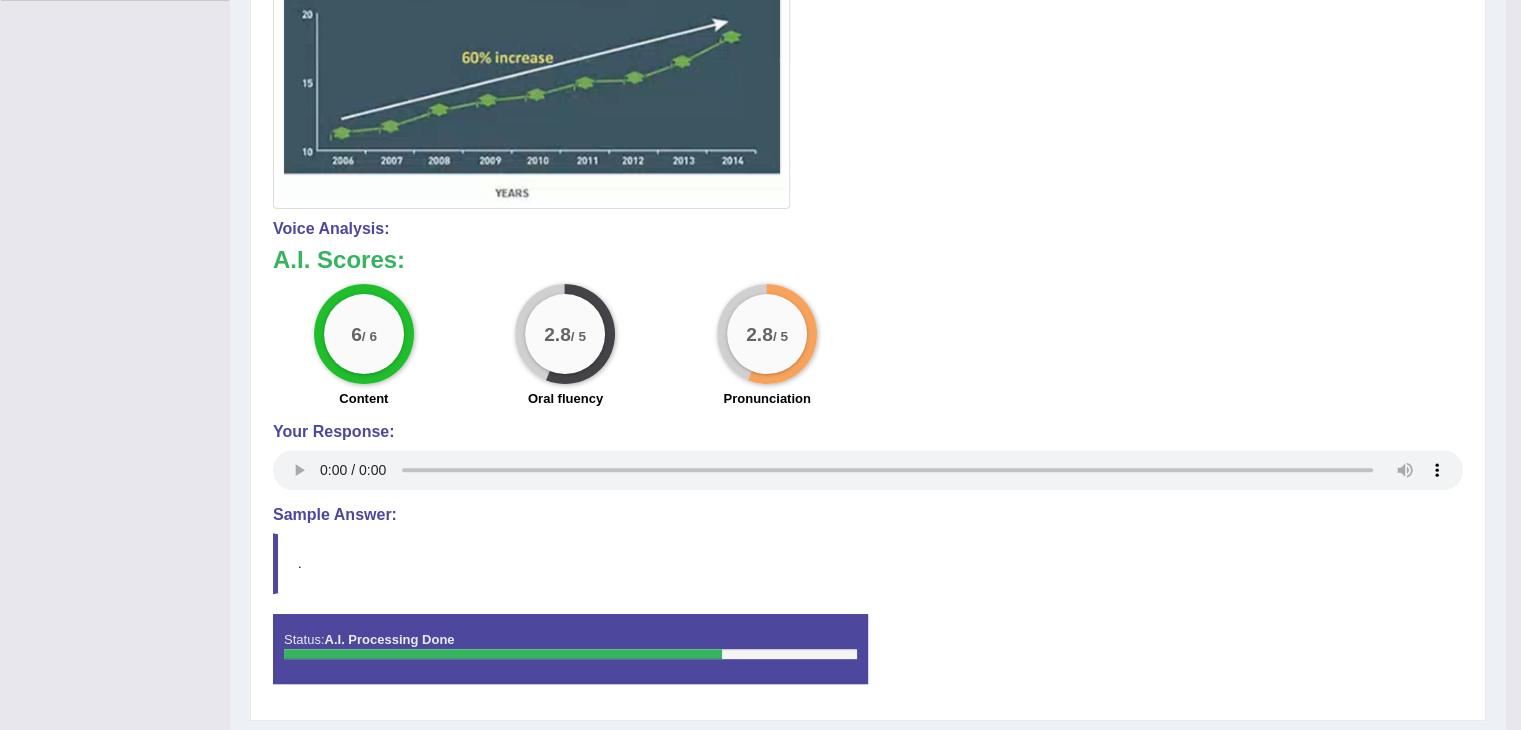 scroll, scrollTop: 569, scrollLeft: 0, axis: vertical 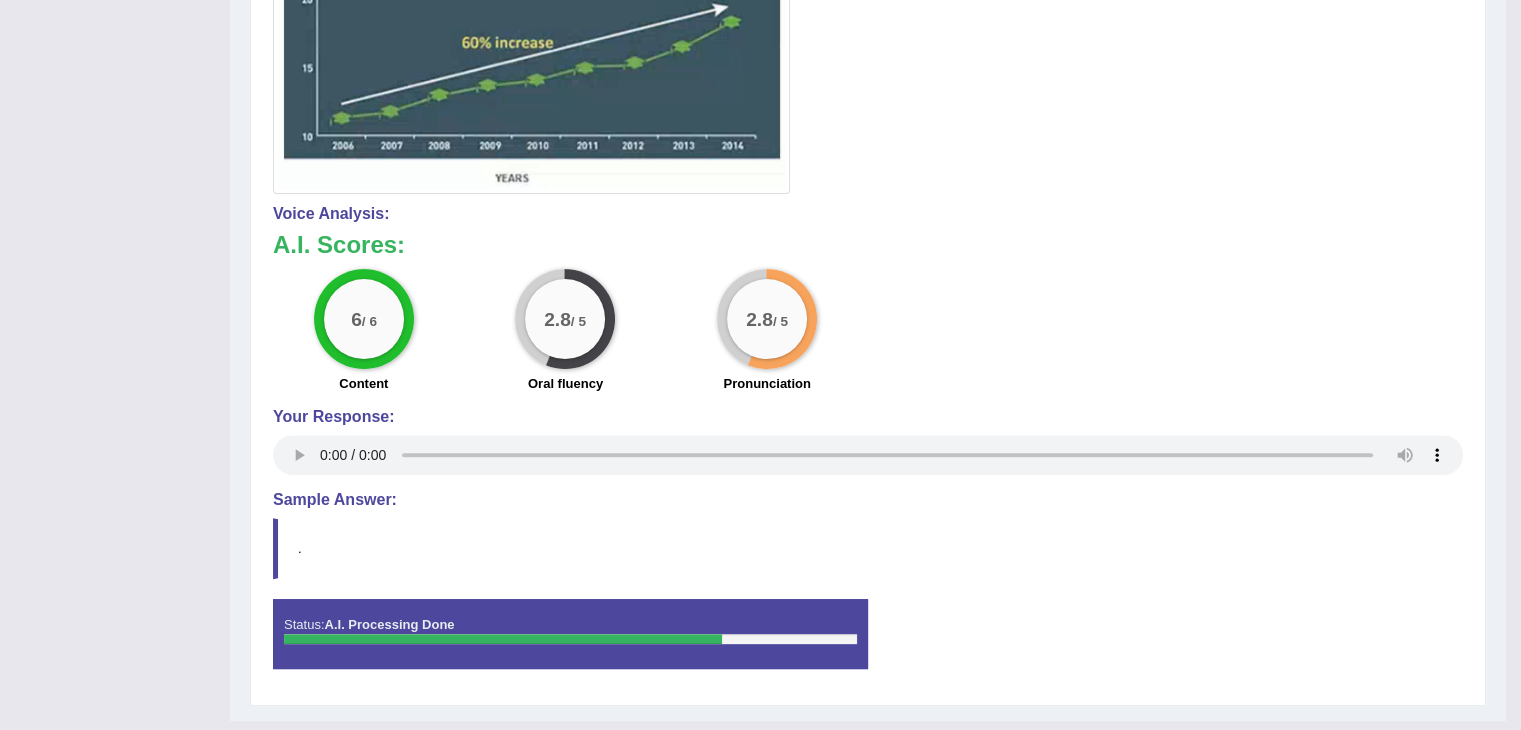 click on "." at bounding box center (868, 548) 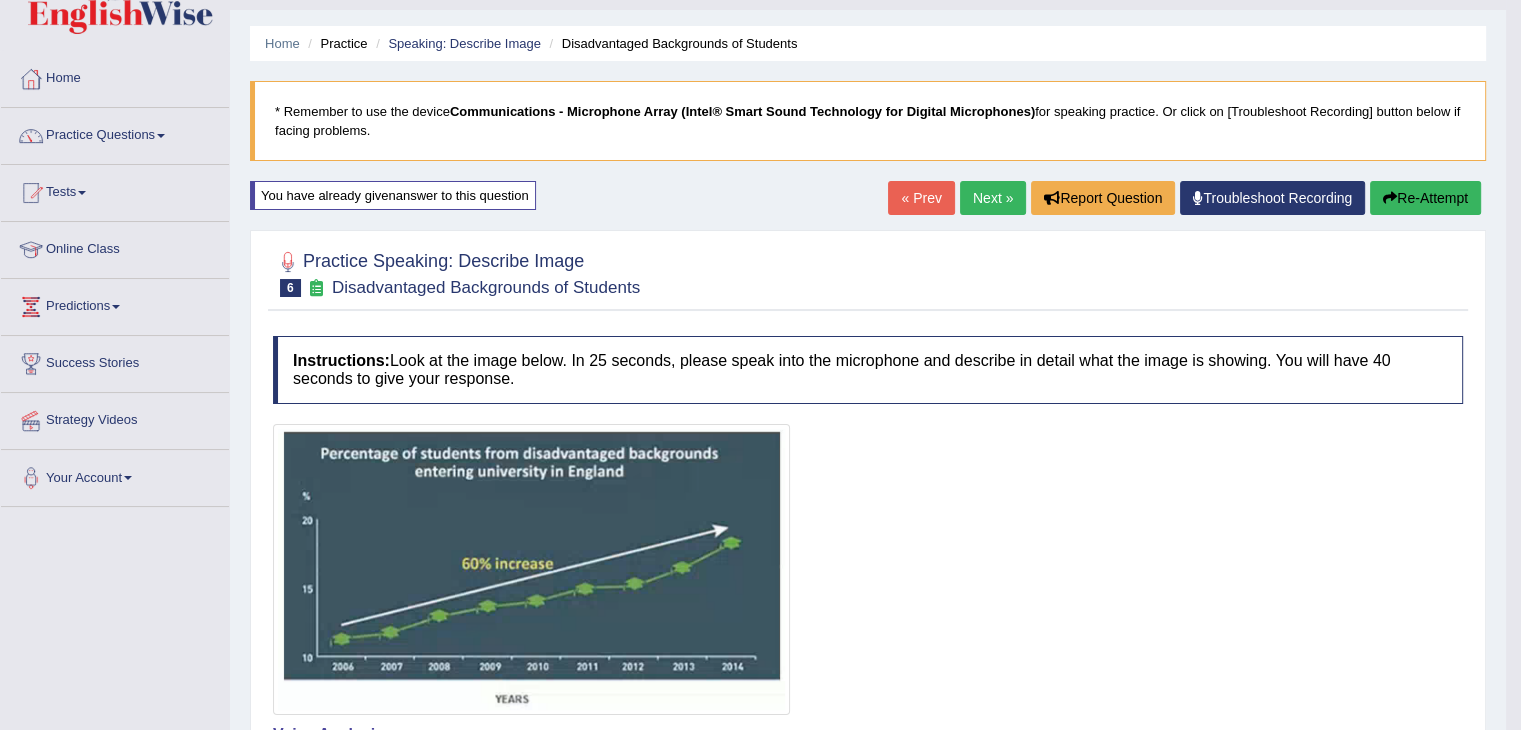 scroll, scrollTop: 50, scrollLeft: 0, axis: vertical 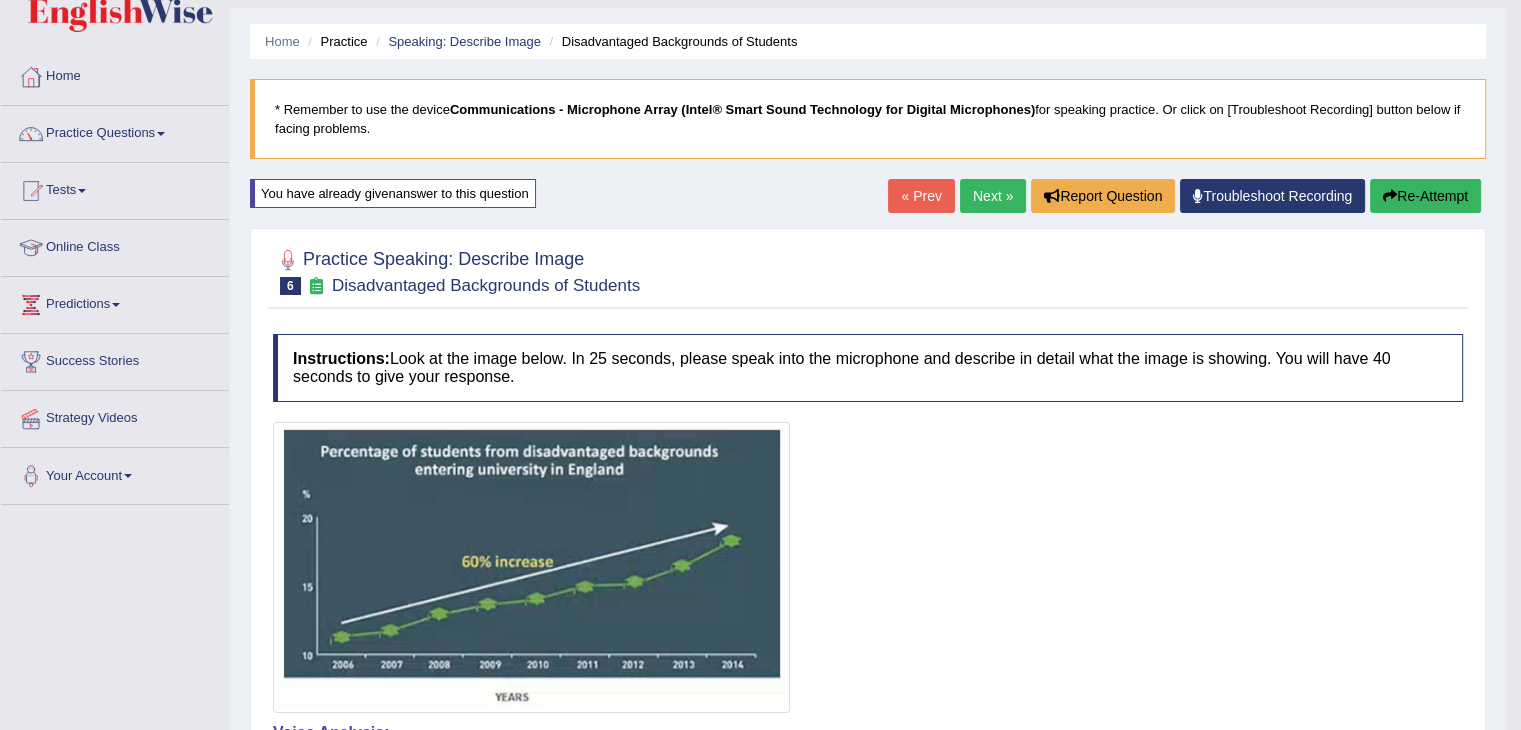 click on "Next »" at bounding box center [993, 196] 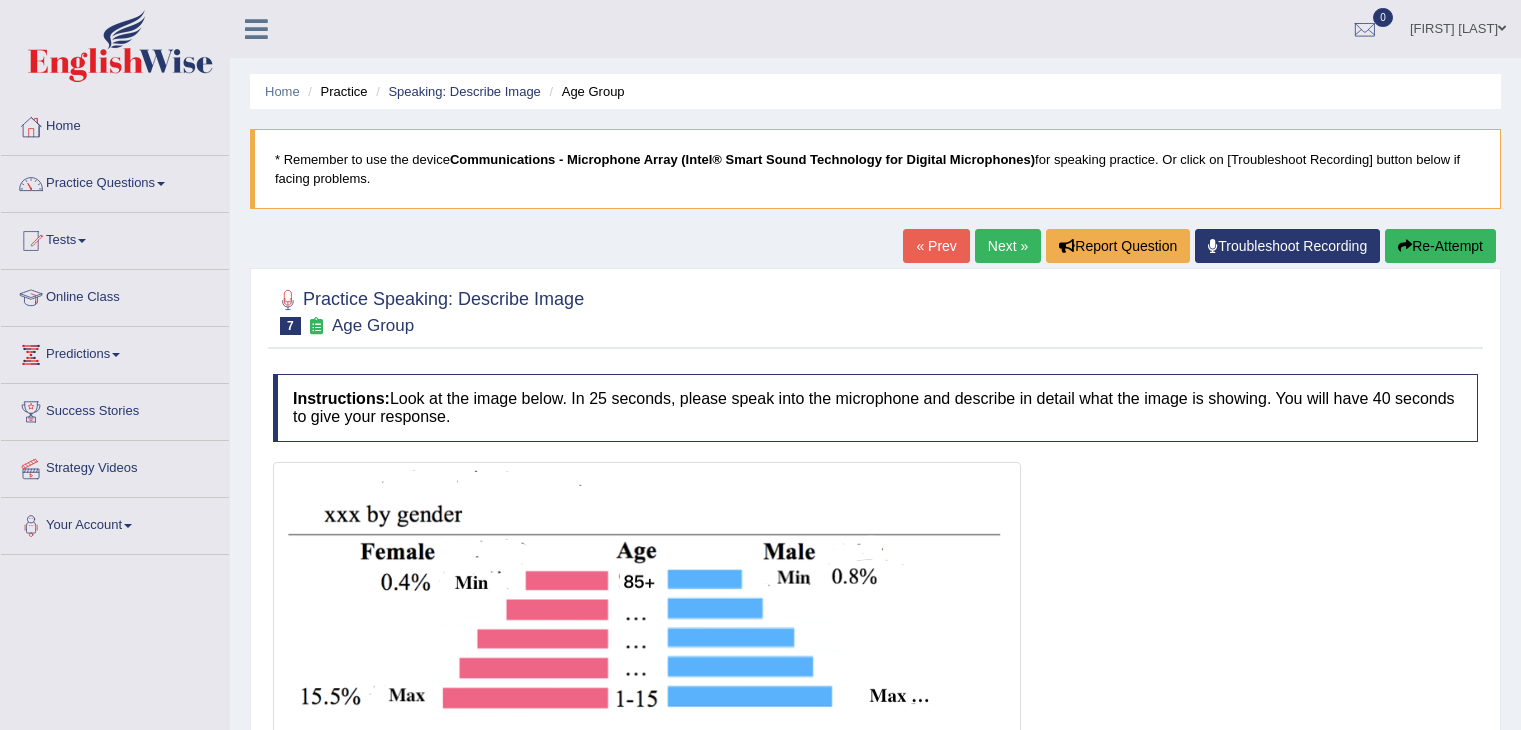scroll, scrollTop: 0, scrollLeft: 0, axis: both 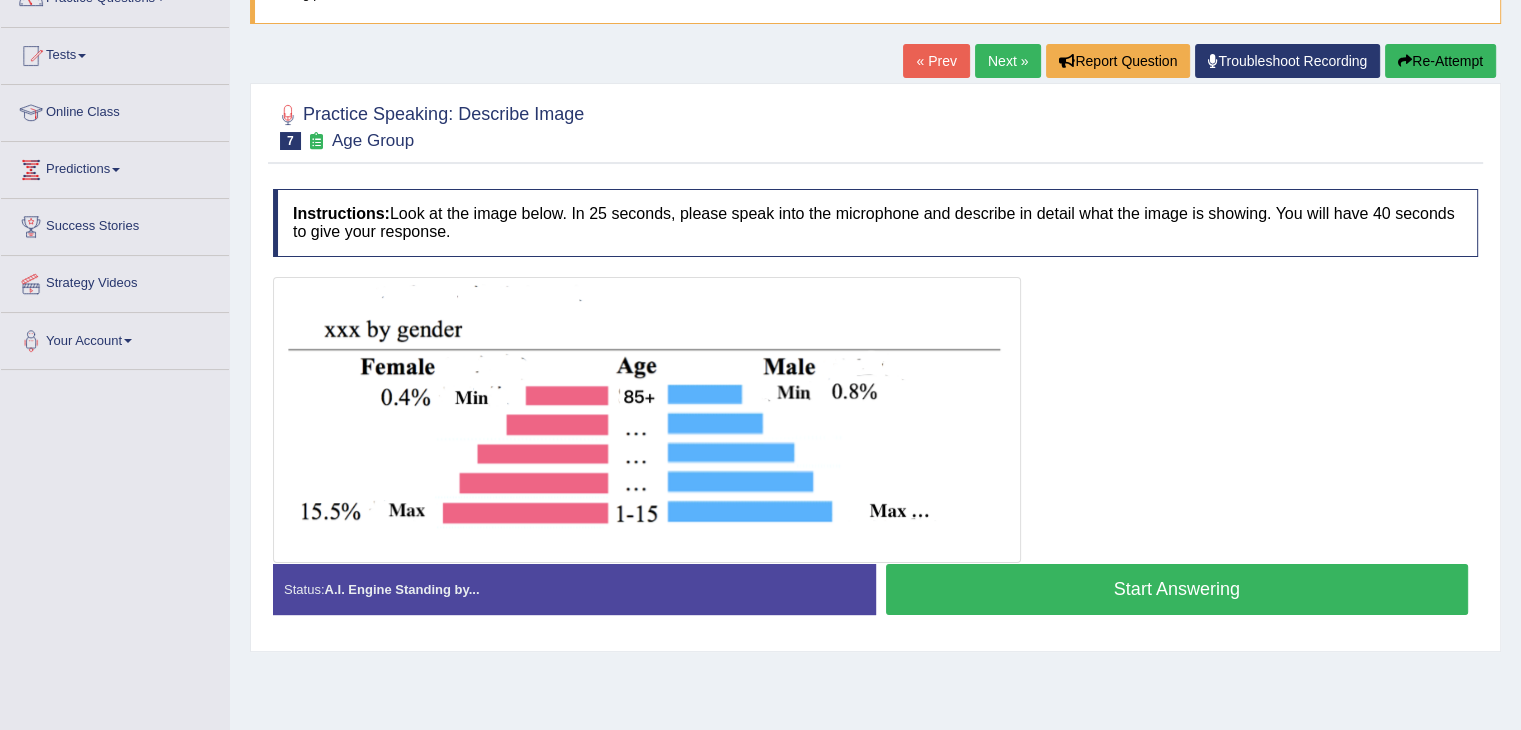 drag, startPoint x: 1519, startPoint y: 213, endPoint x: 1535, endPoint y: 269, distance: 58.24088 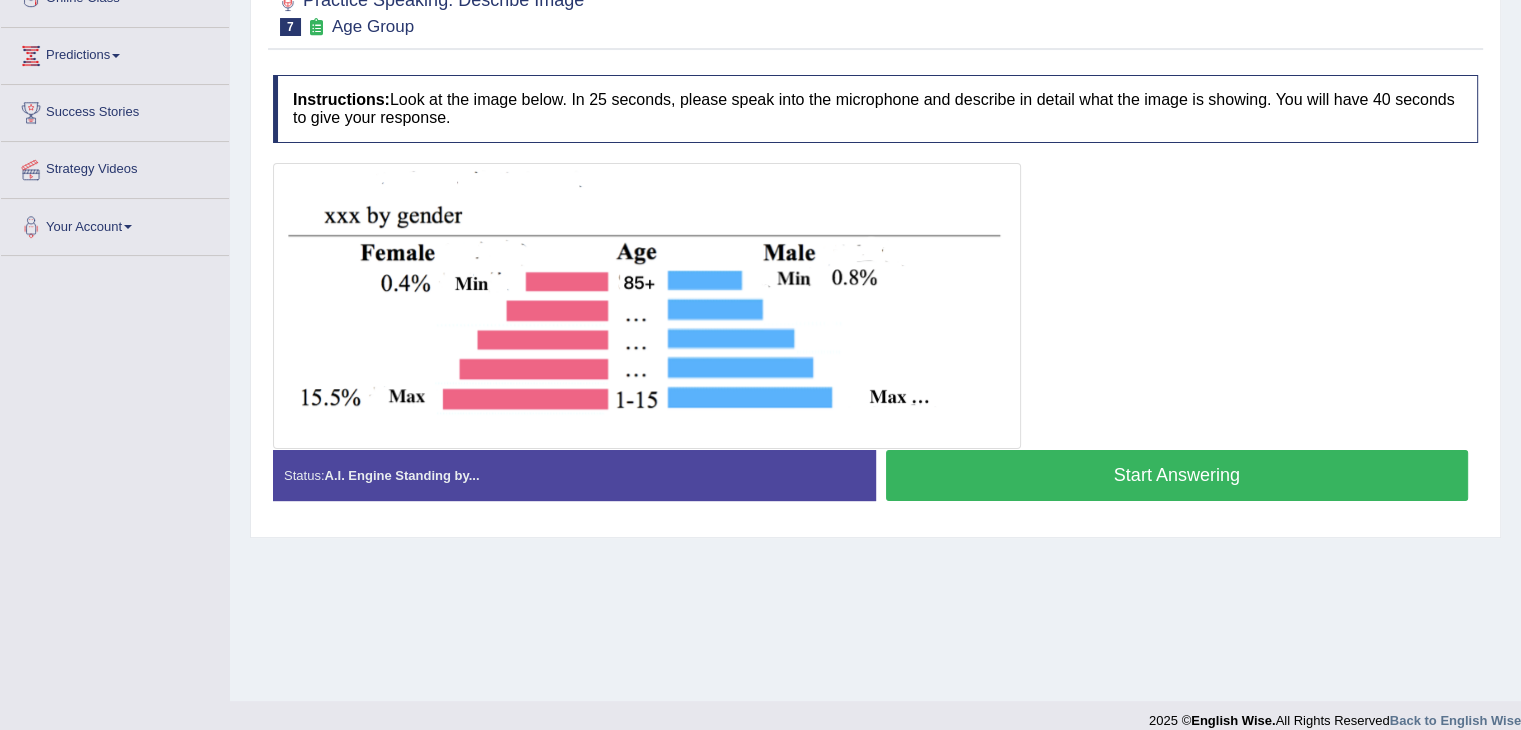 scroll, scrollTop: 320, scrollLeft: 0, axis: vertical 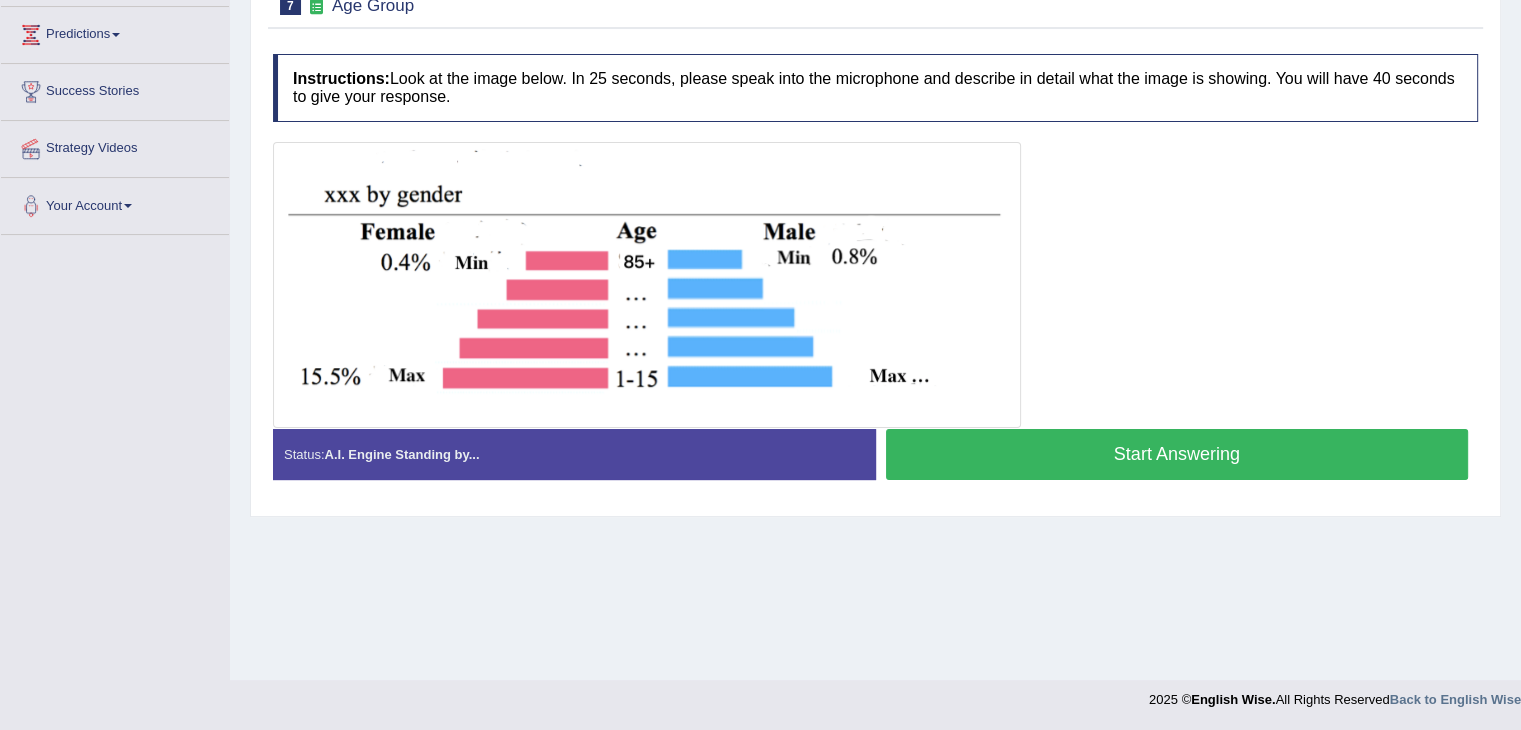 click on "Start Answering" at bounding box center (1177, 454) 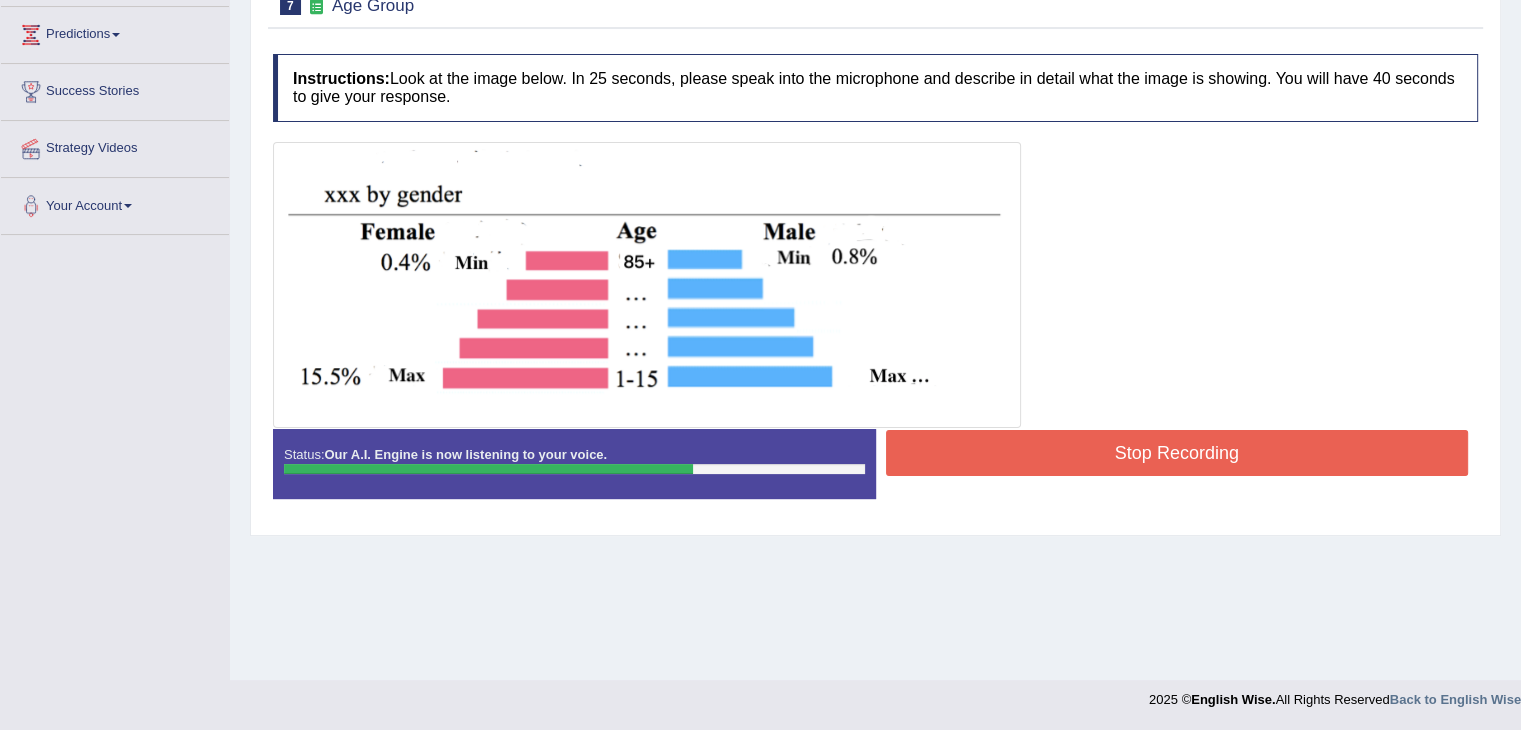 click on "Stop Recording" at bounding box center (1177, 453) 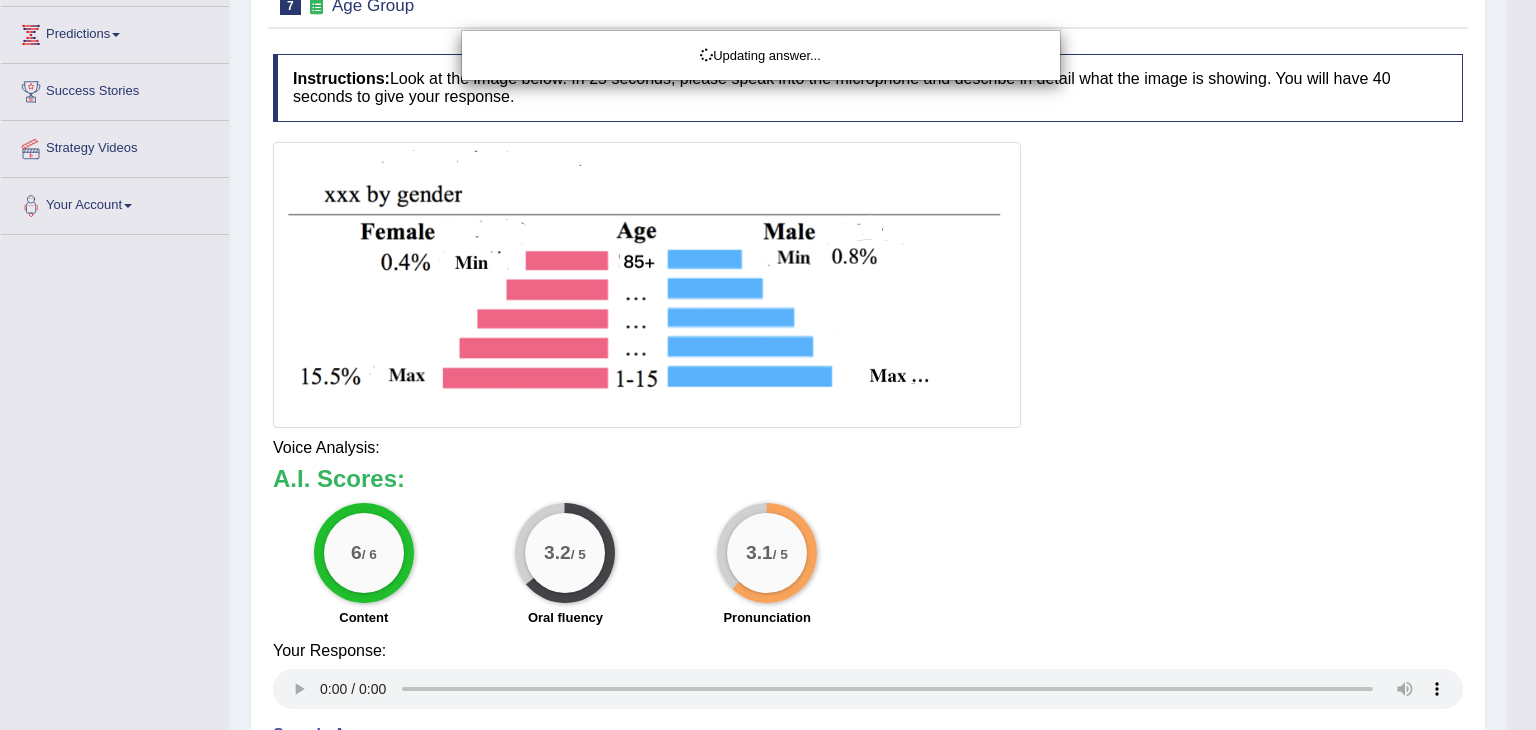 drag, startPoint x: 1535, startPoint y: 304, endPoint x: 1531, endPoint y: 440, distance: 136.0588 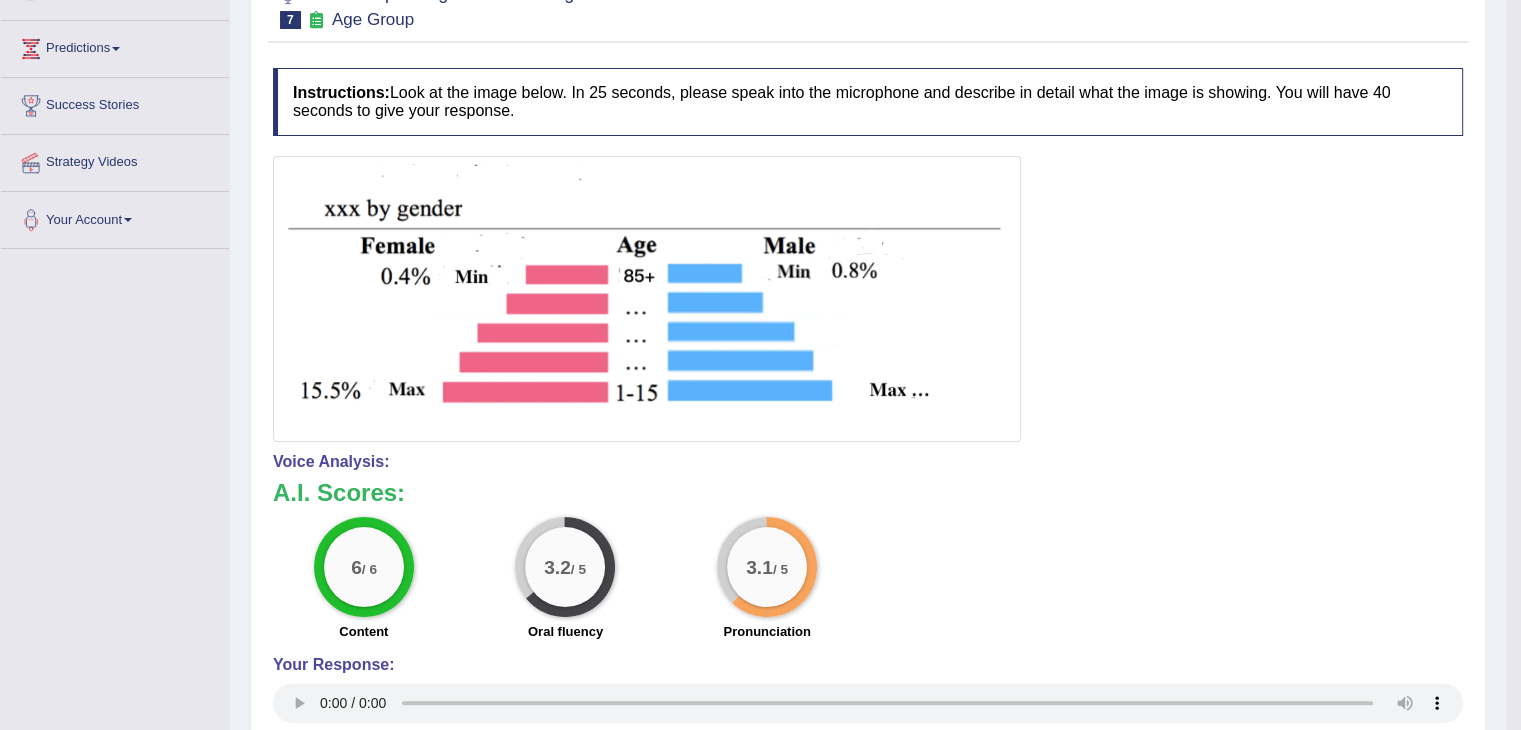 scroll, scrollTop: 308, scrollLeft: 0, axis: vertical 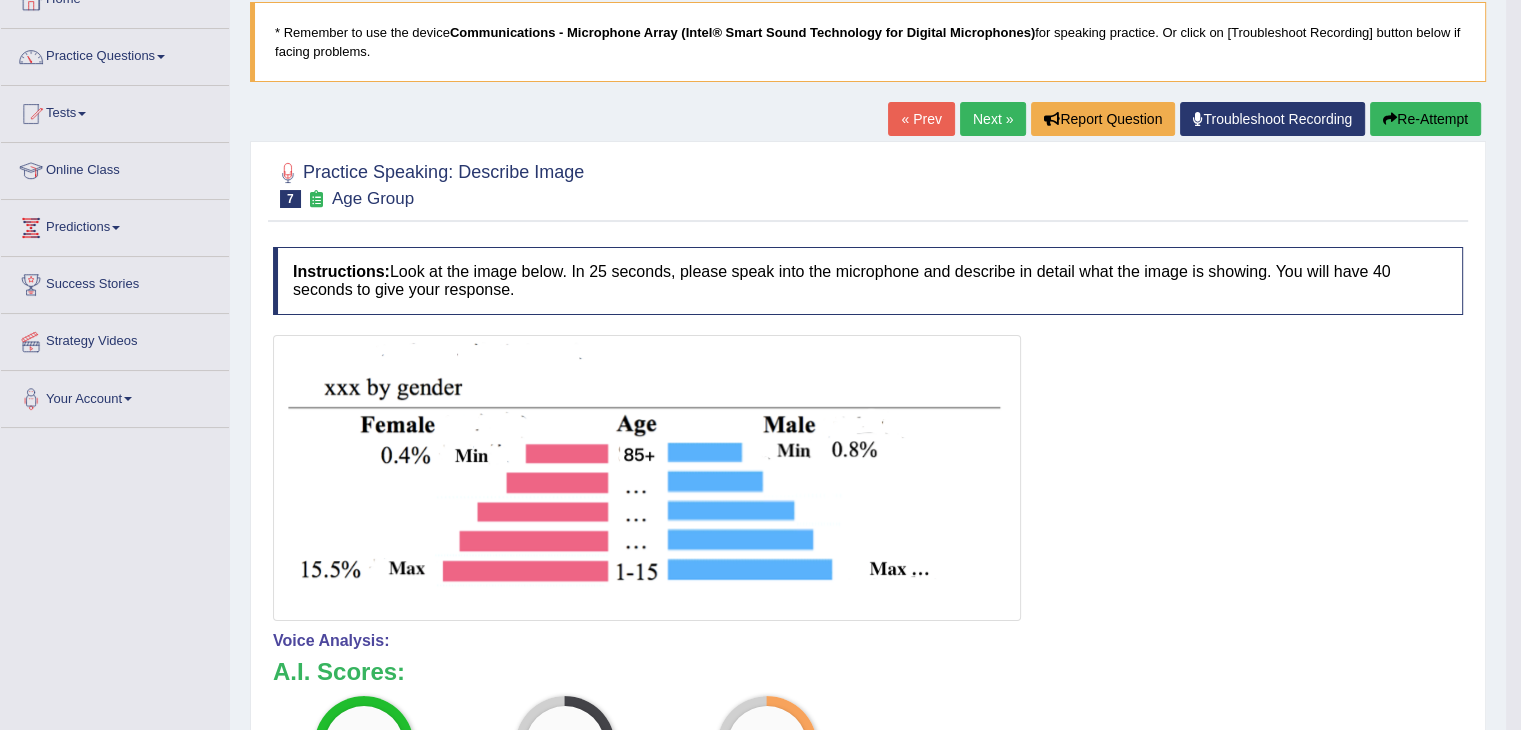 click on "Next »" at bounding box center (993, 119) 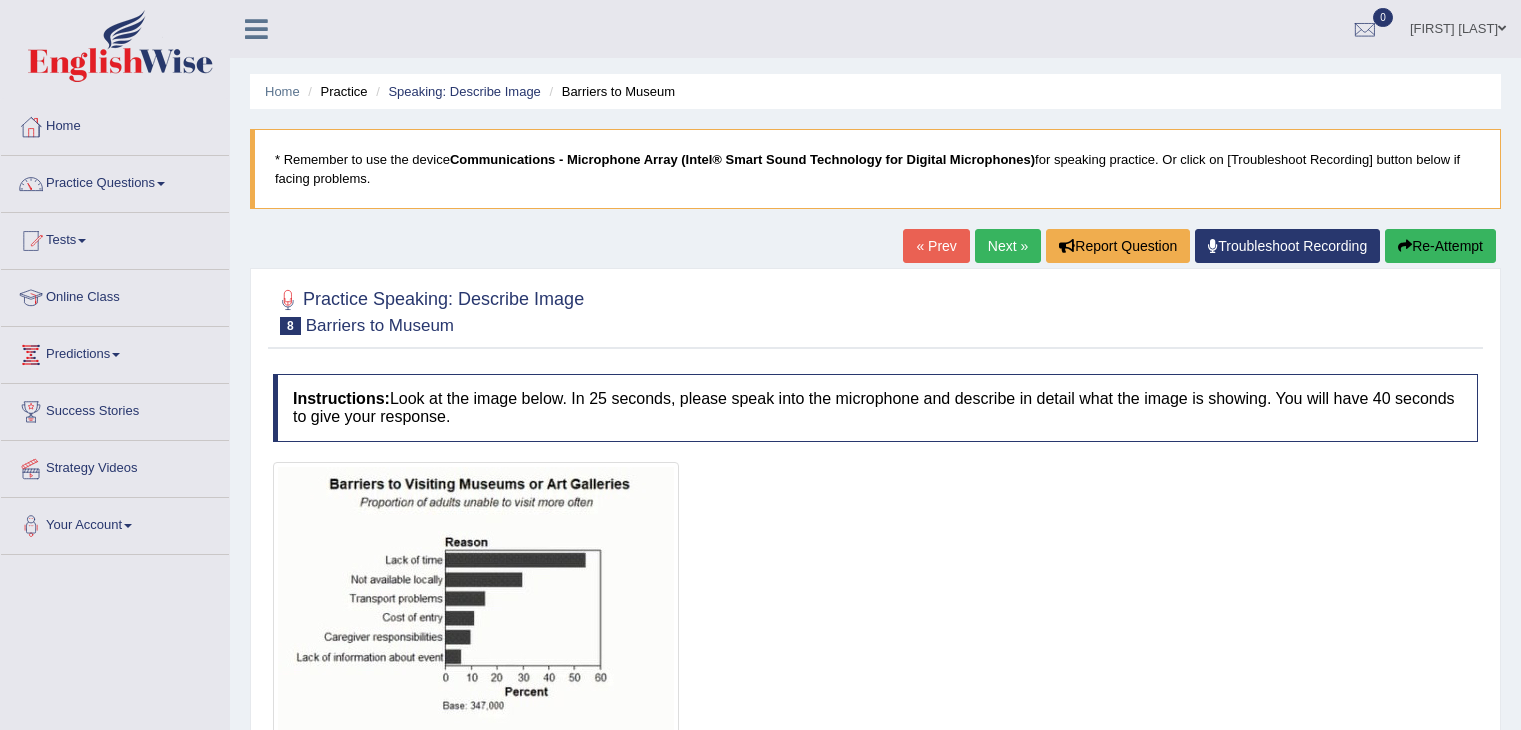 scroll, scrollTop: 0, scrollLeft: 0, axis: both 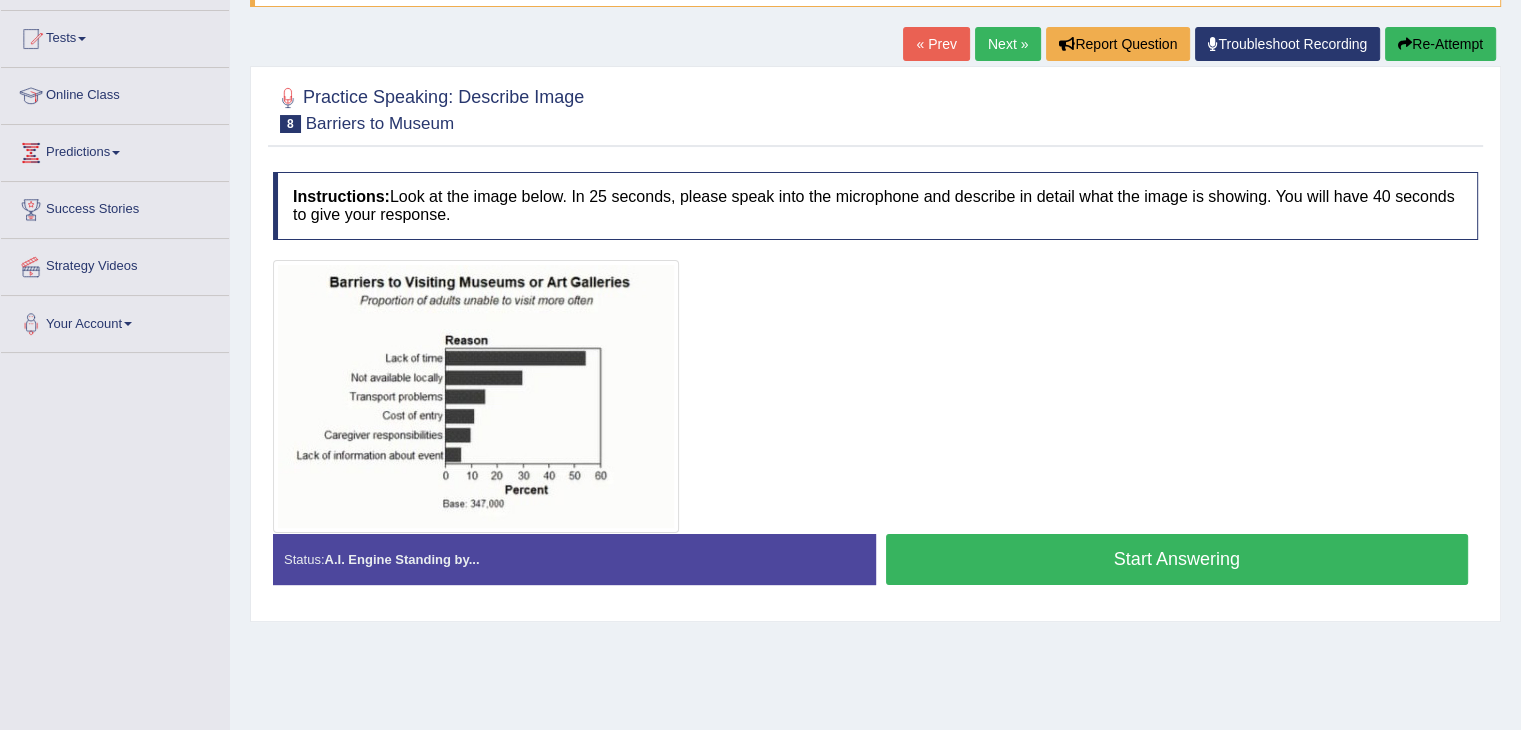 click at bounding box center [476, 396] 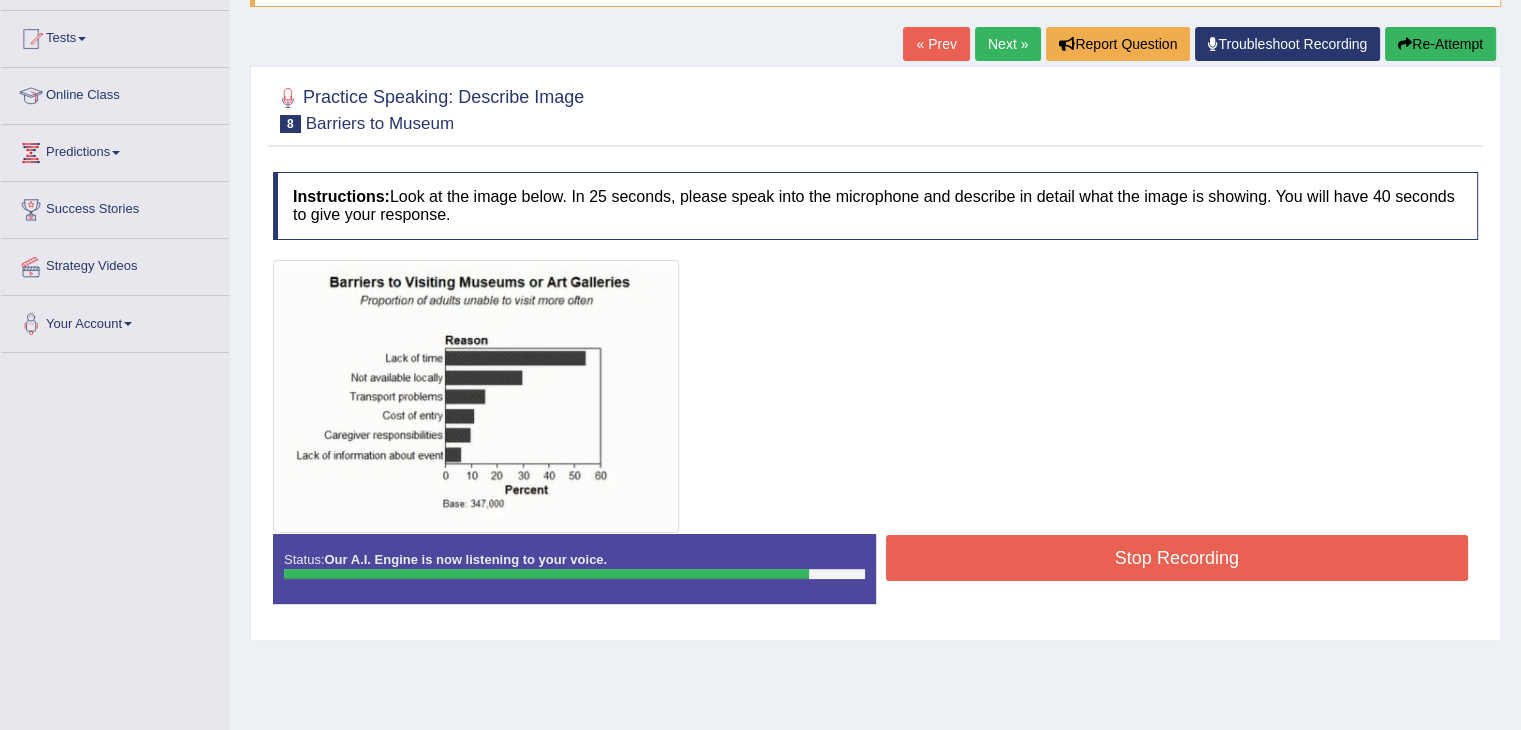 click on "Stop Recording" at bounding box center [1177, 558] 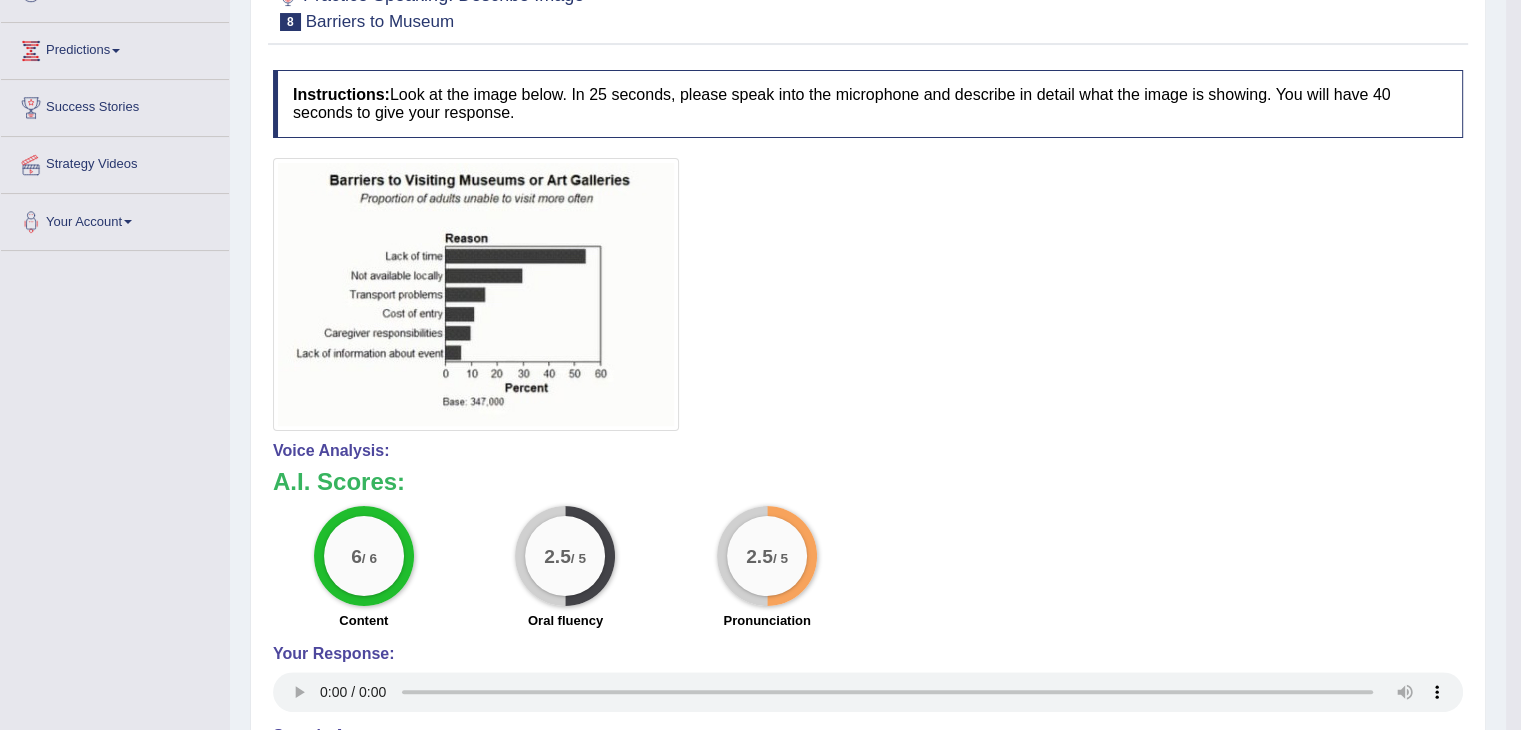 scroll, scrollTop: 309, scrollLeft: 0, axis: vertical 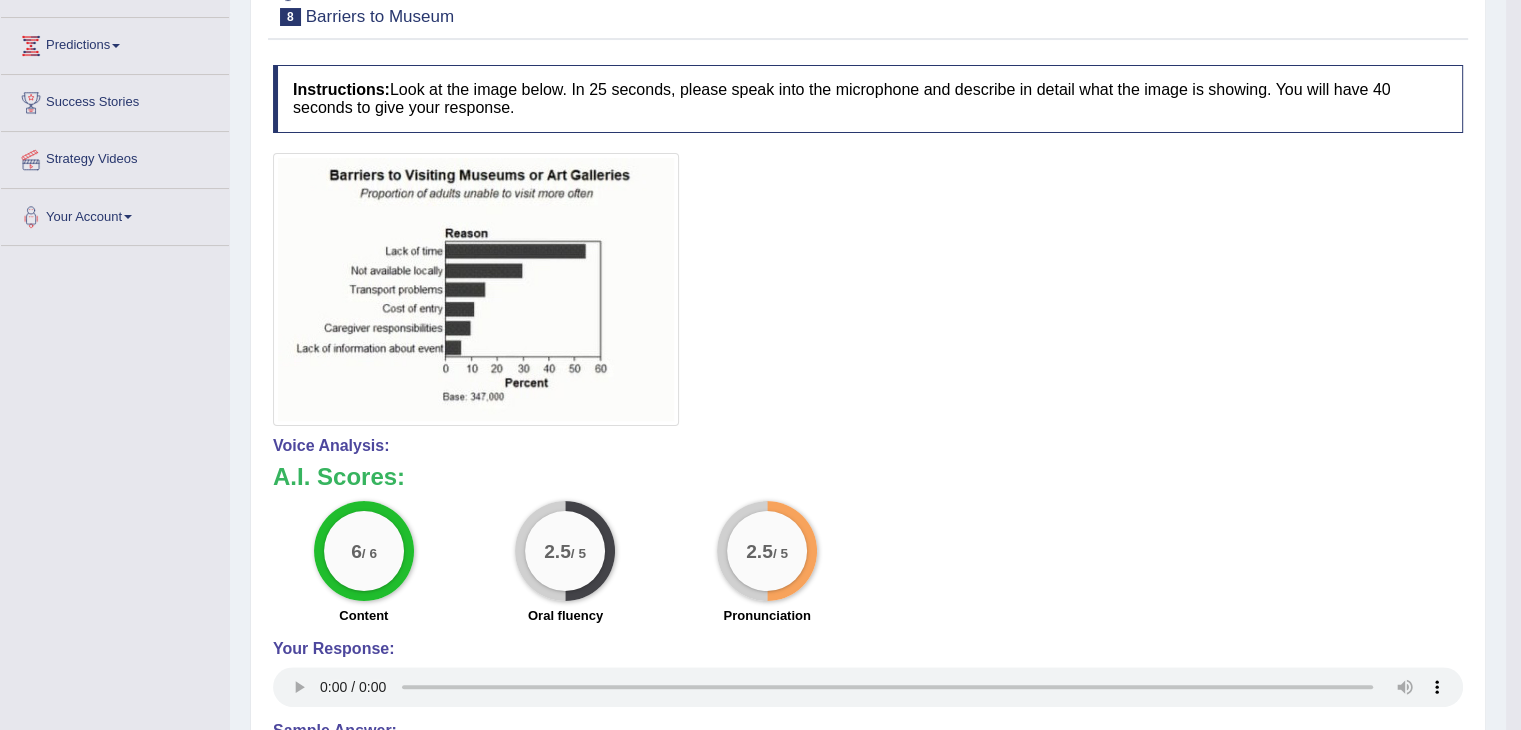 drag, startPoint x: 1517, startPoint y: 366, endPoint x: 1535, endPoint y: 335, distance: 35.846897 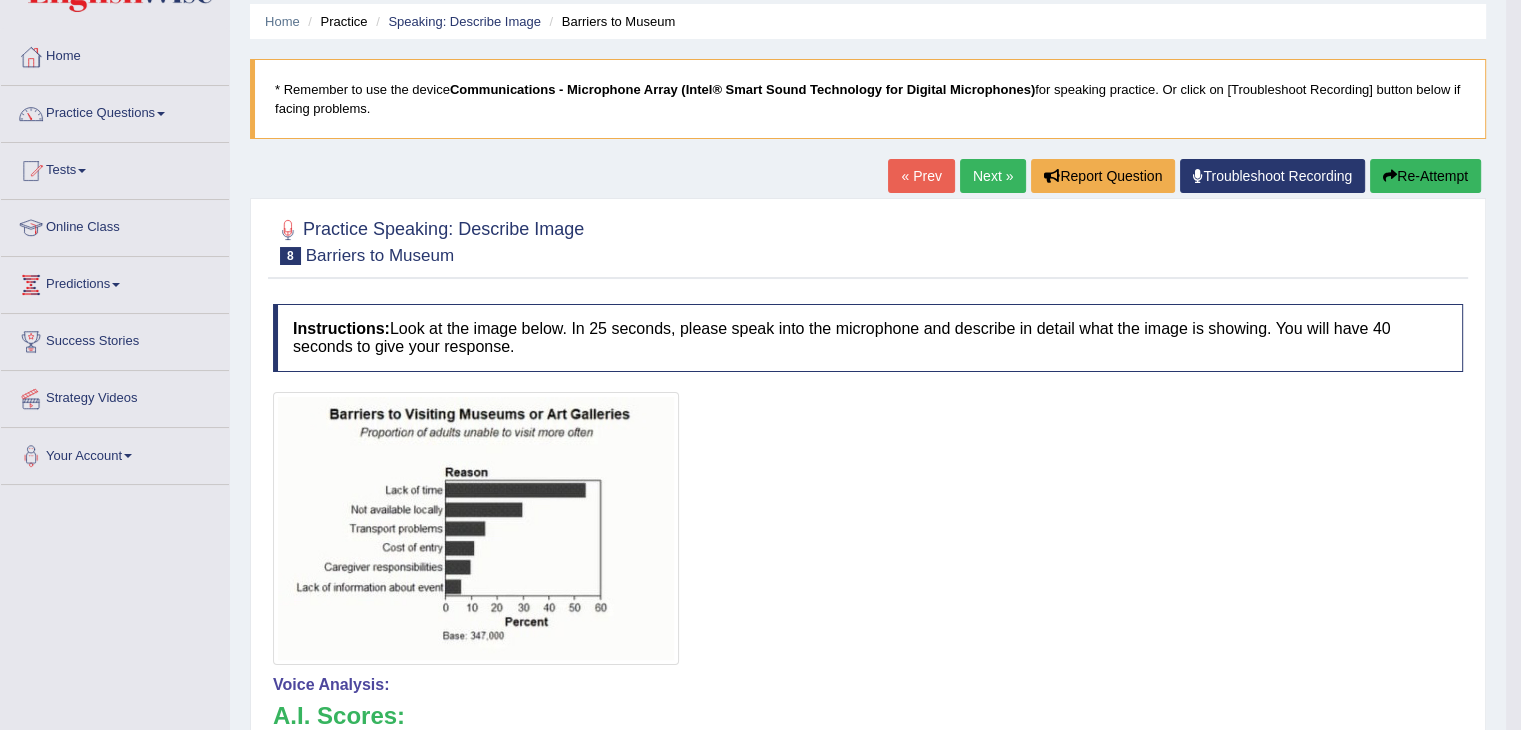 scroll, scrollTop: 62, scrollLeft: 0, axis: vertical 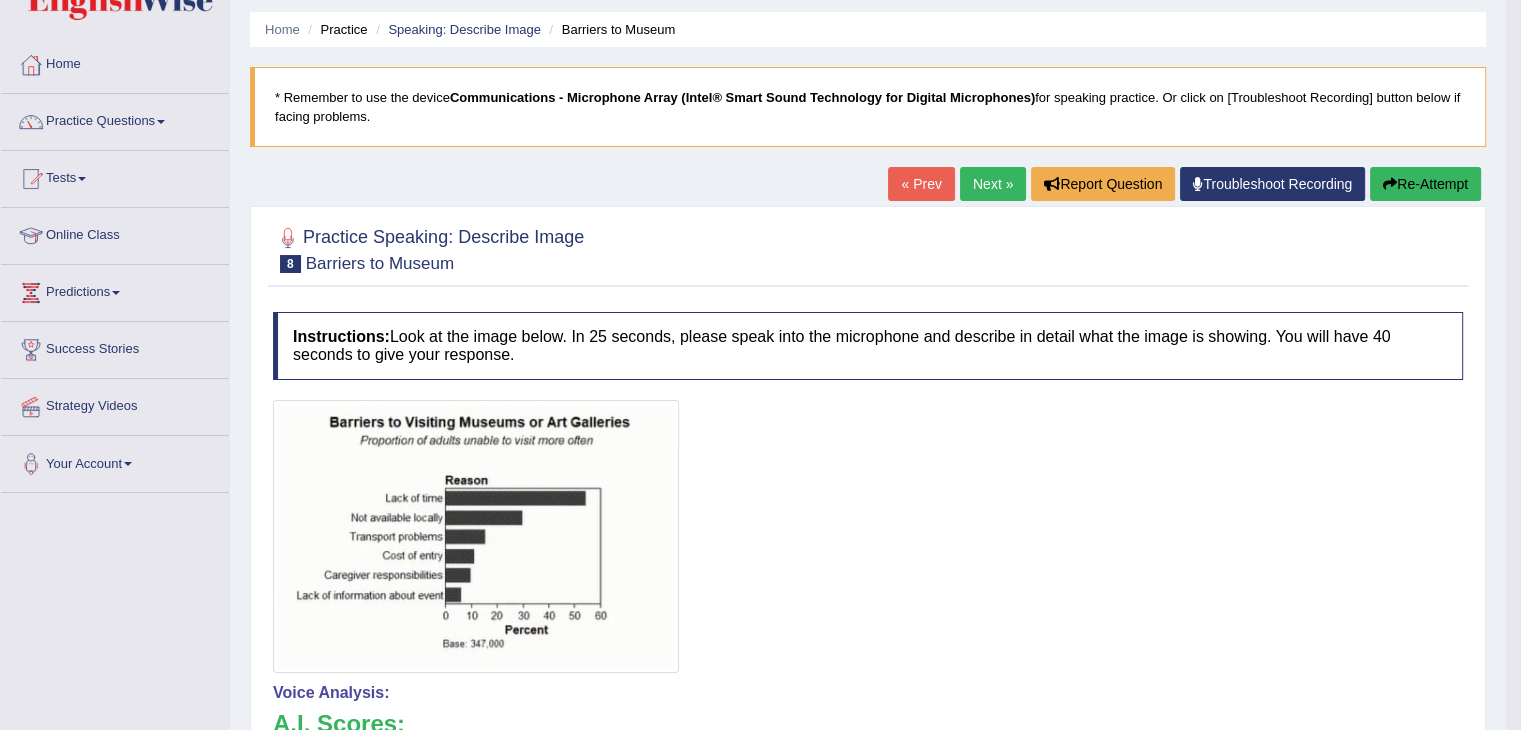 drag, startPoint x: 1513, startPoint y: 204, endPoint x: 1513, endPoint y: 149, distance: 55 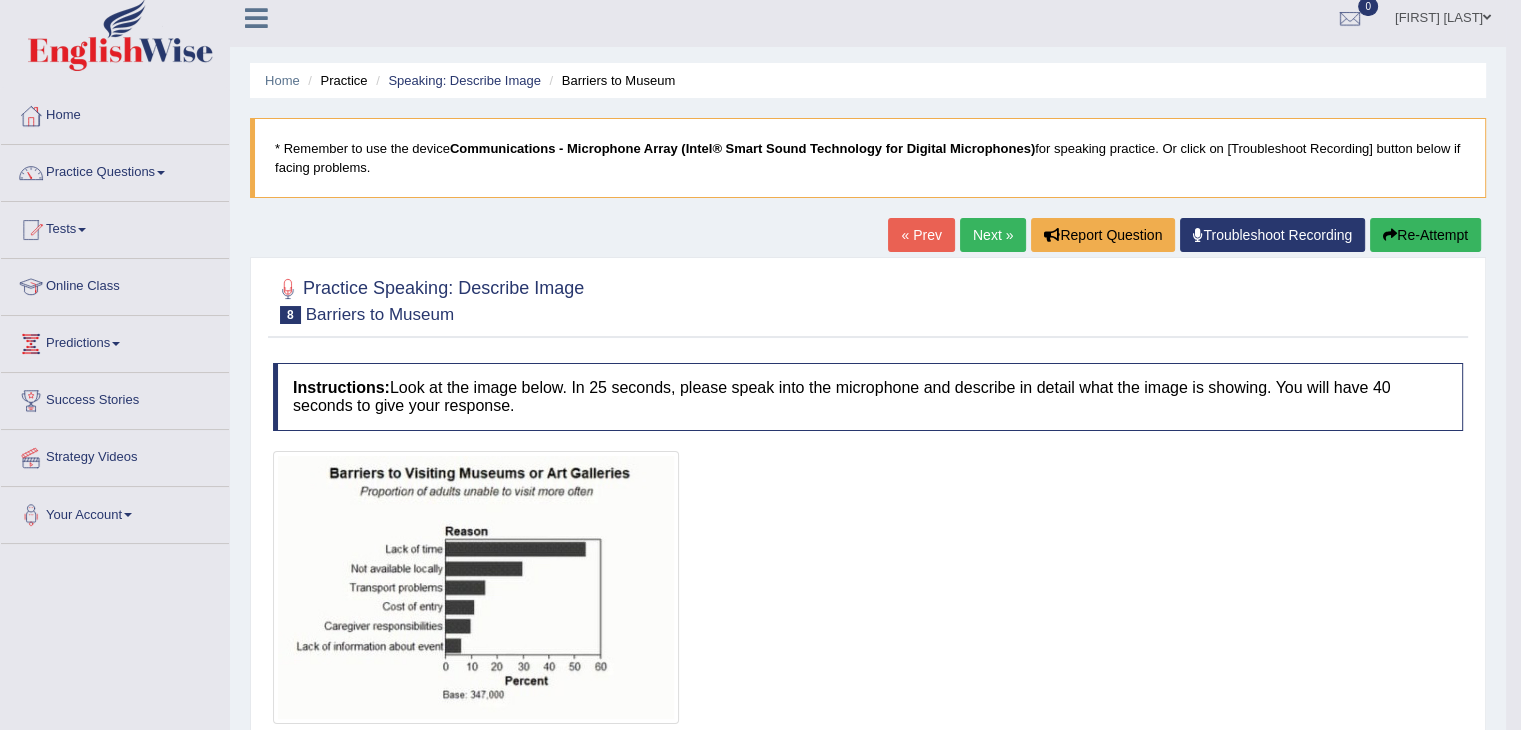 scroll, scrollTop: 0, scrollLeft: 0, axis: both 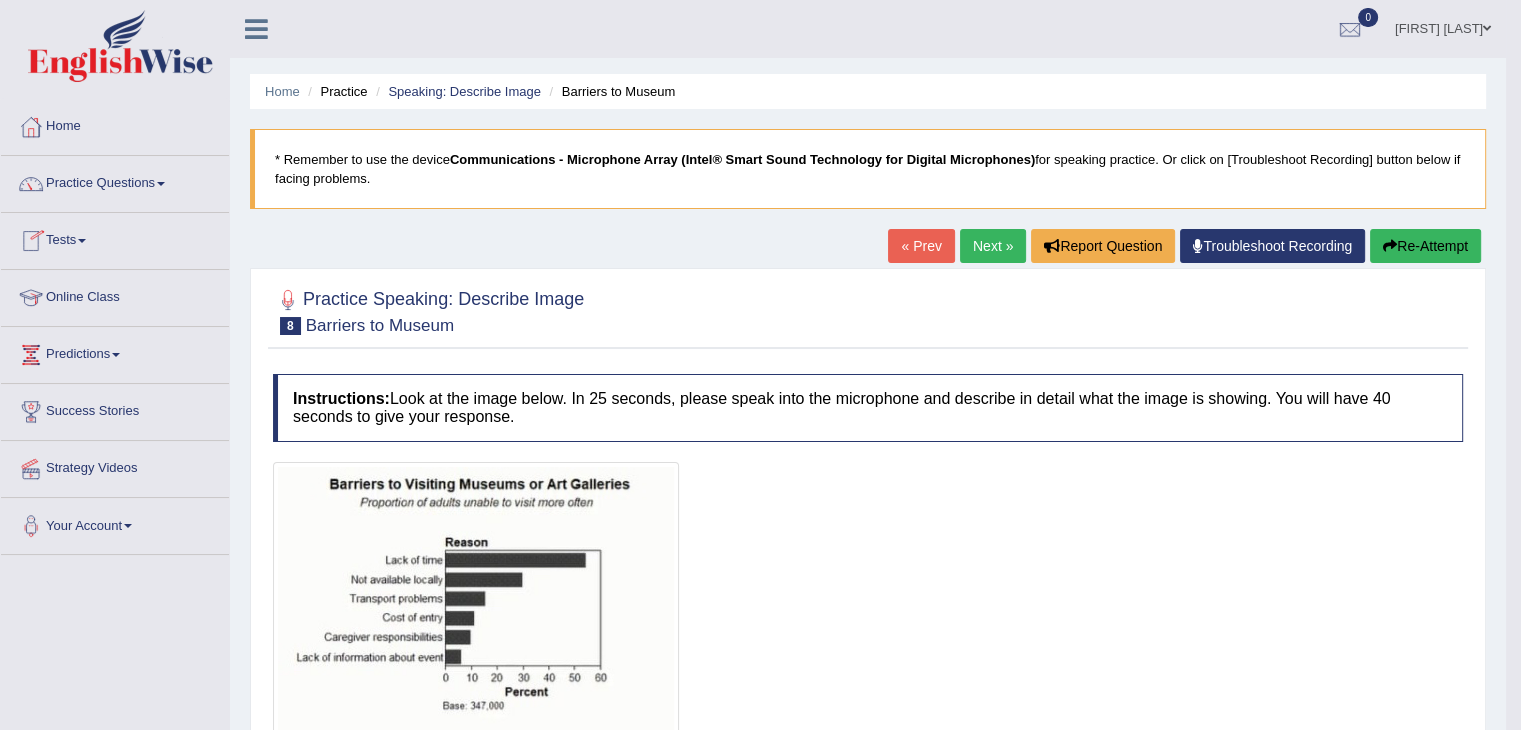 click on "Tests" at bounding box center [115, 238] 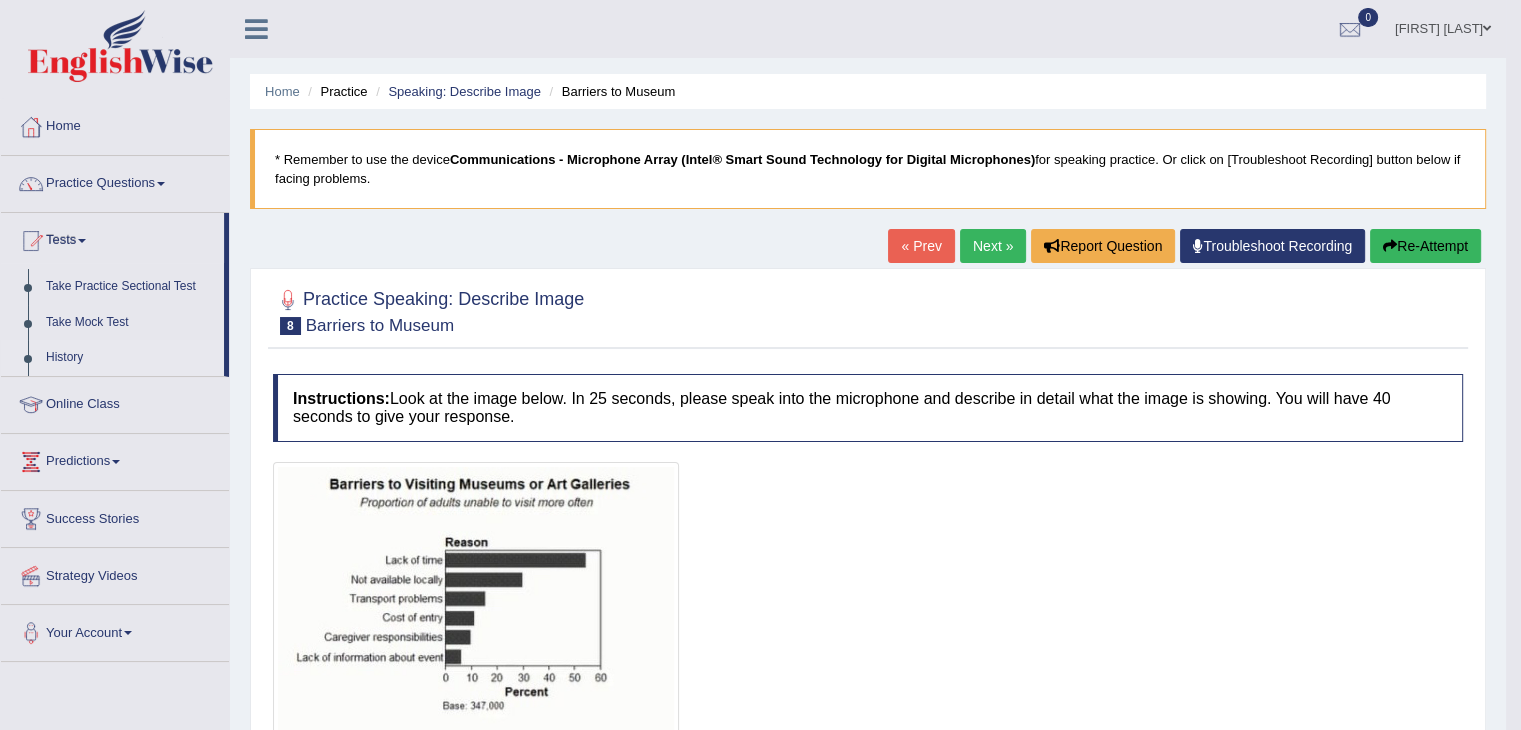click on "History" at bounding box center [130, 358] 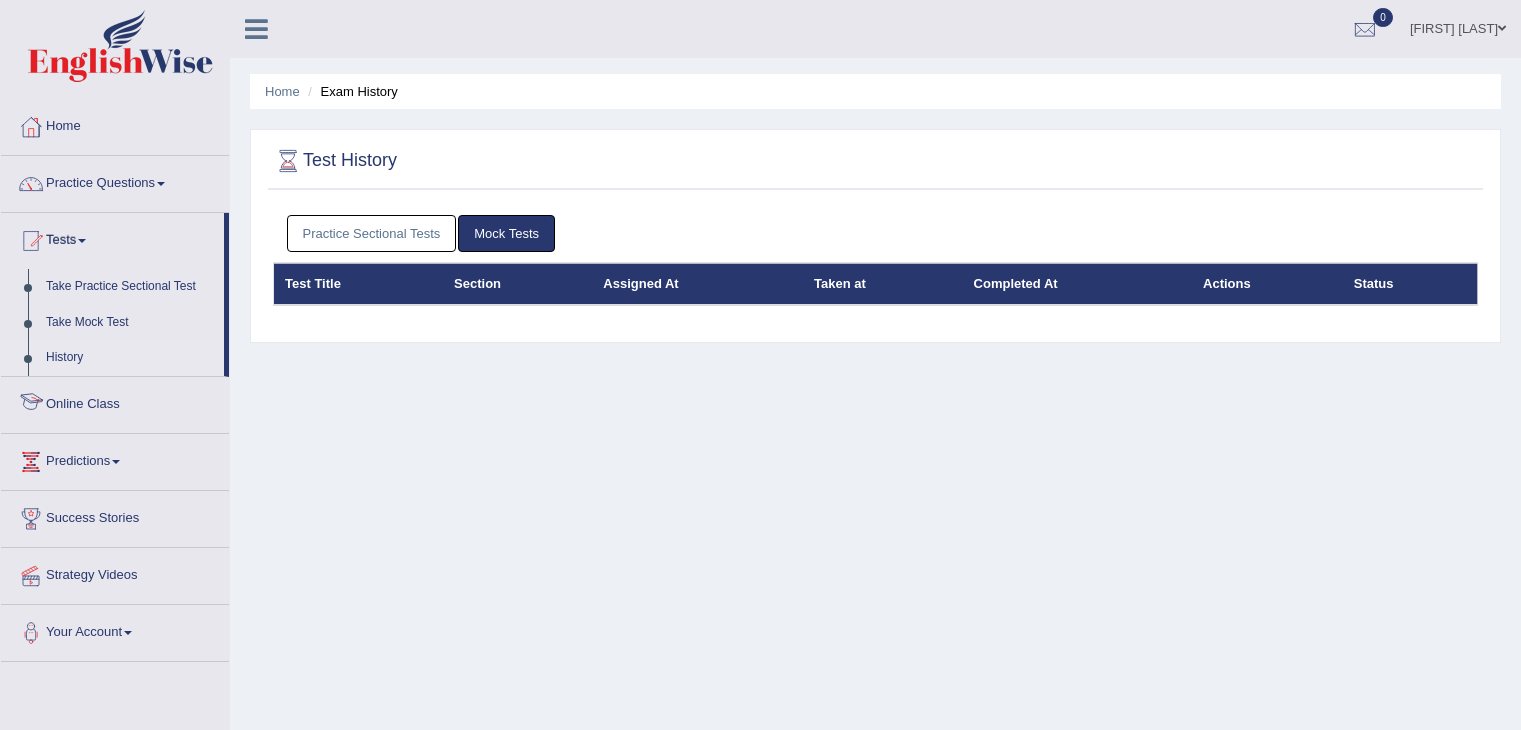 scroll, scrollTop: 0, scrollLeft: 0, axis: both 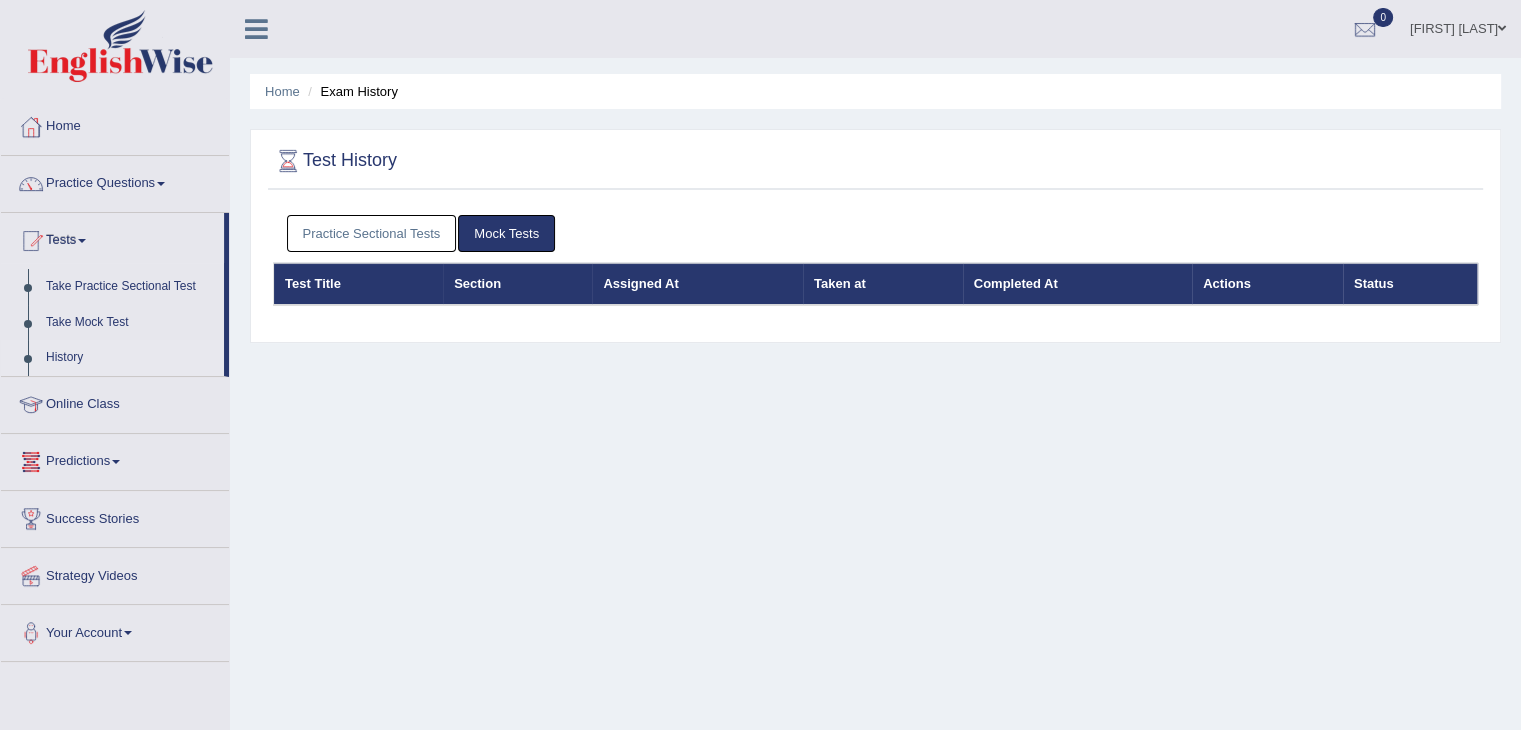 click on "Predictions" at bounding box center [115, 459] 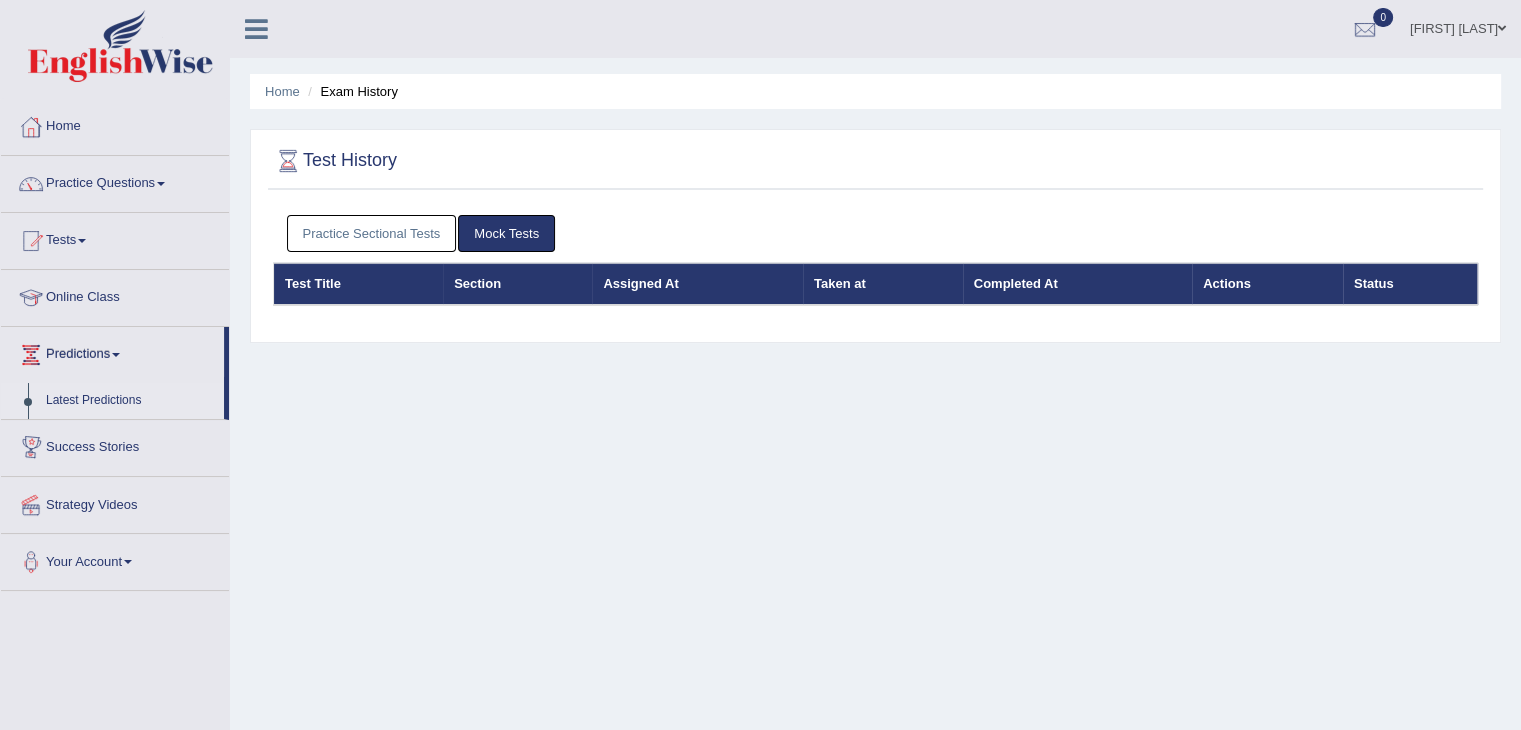click on "Latest Predictions" at bounding box center [130, 401] 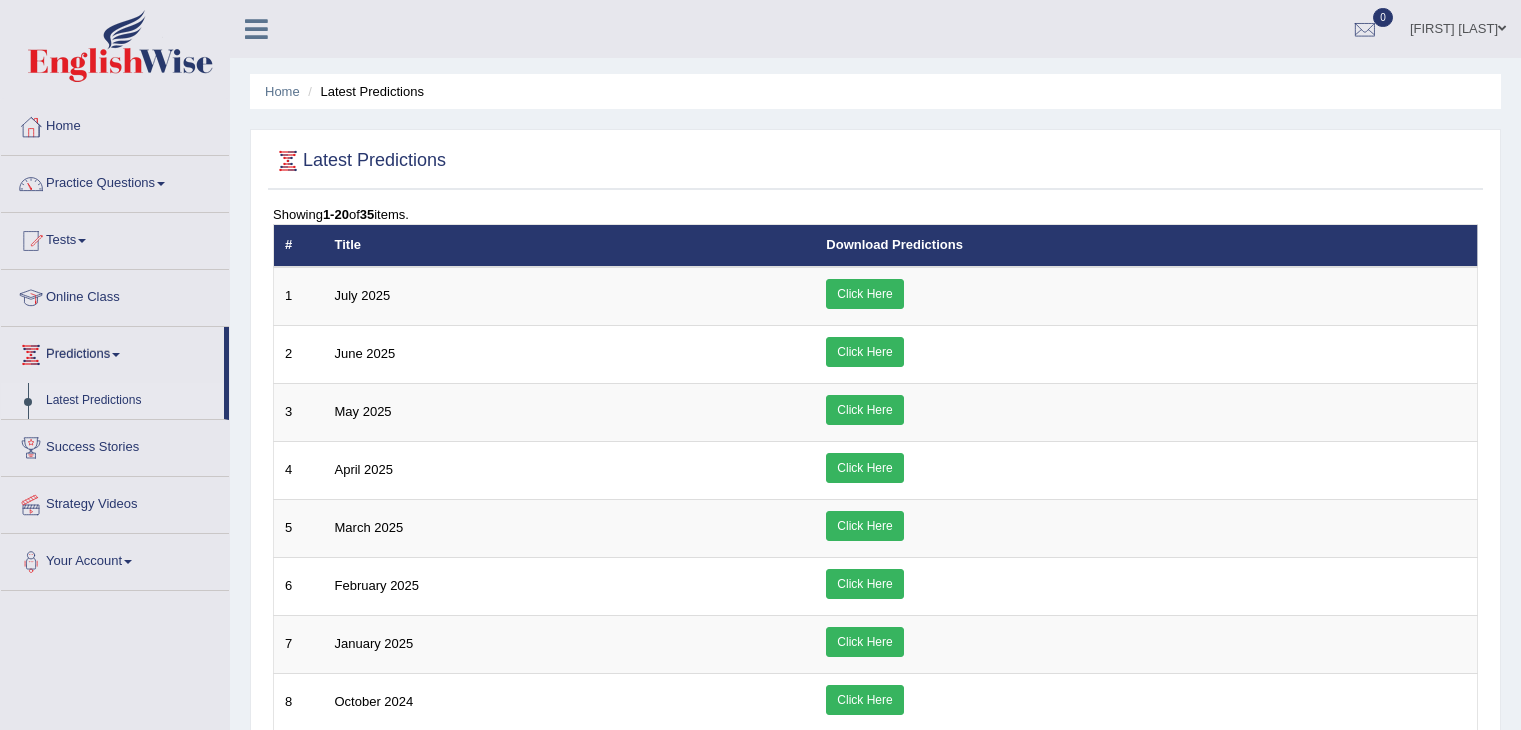 scroll, scrollTop: 0, scrollLeft: 0, axis: both 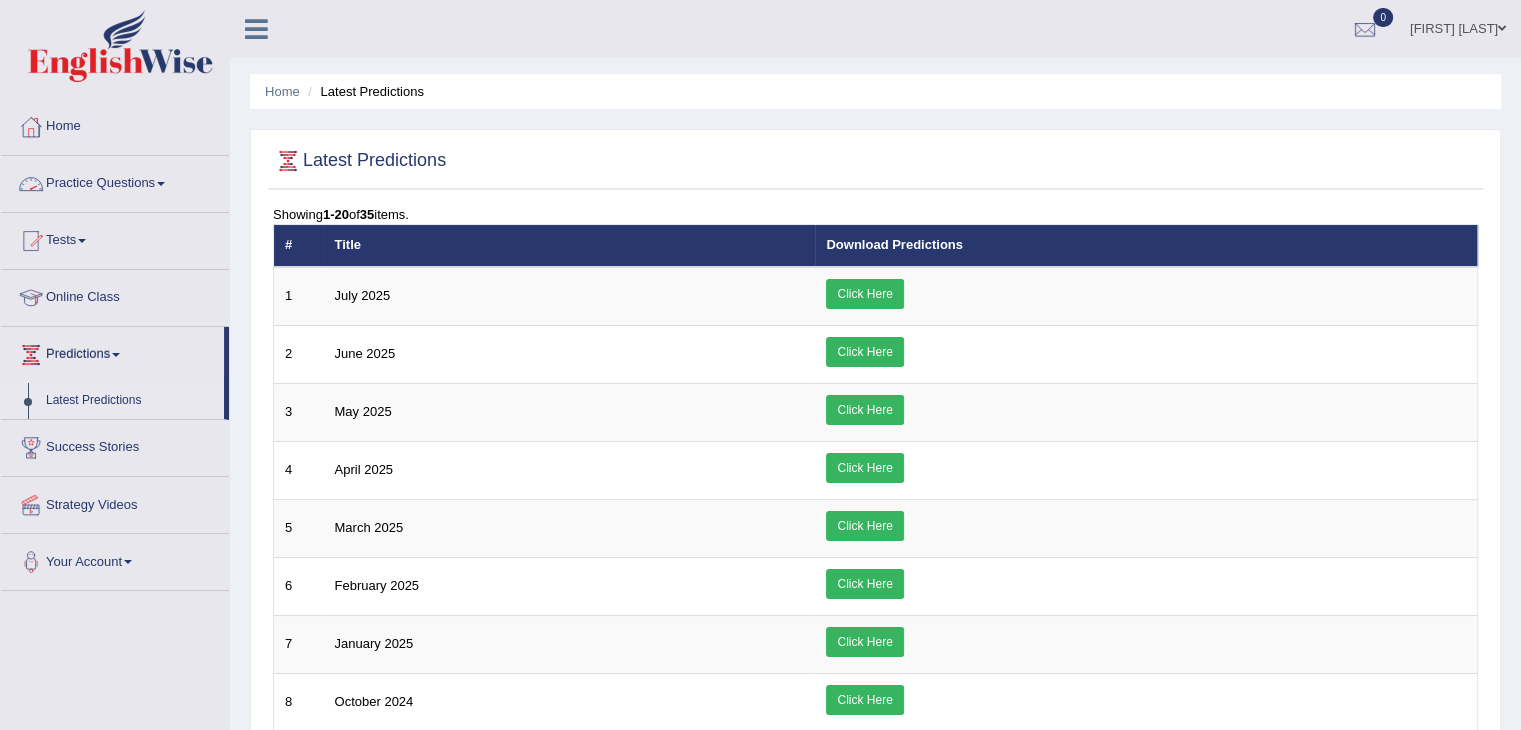 click on "Practice Questions" at bounding box center [115, 181] 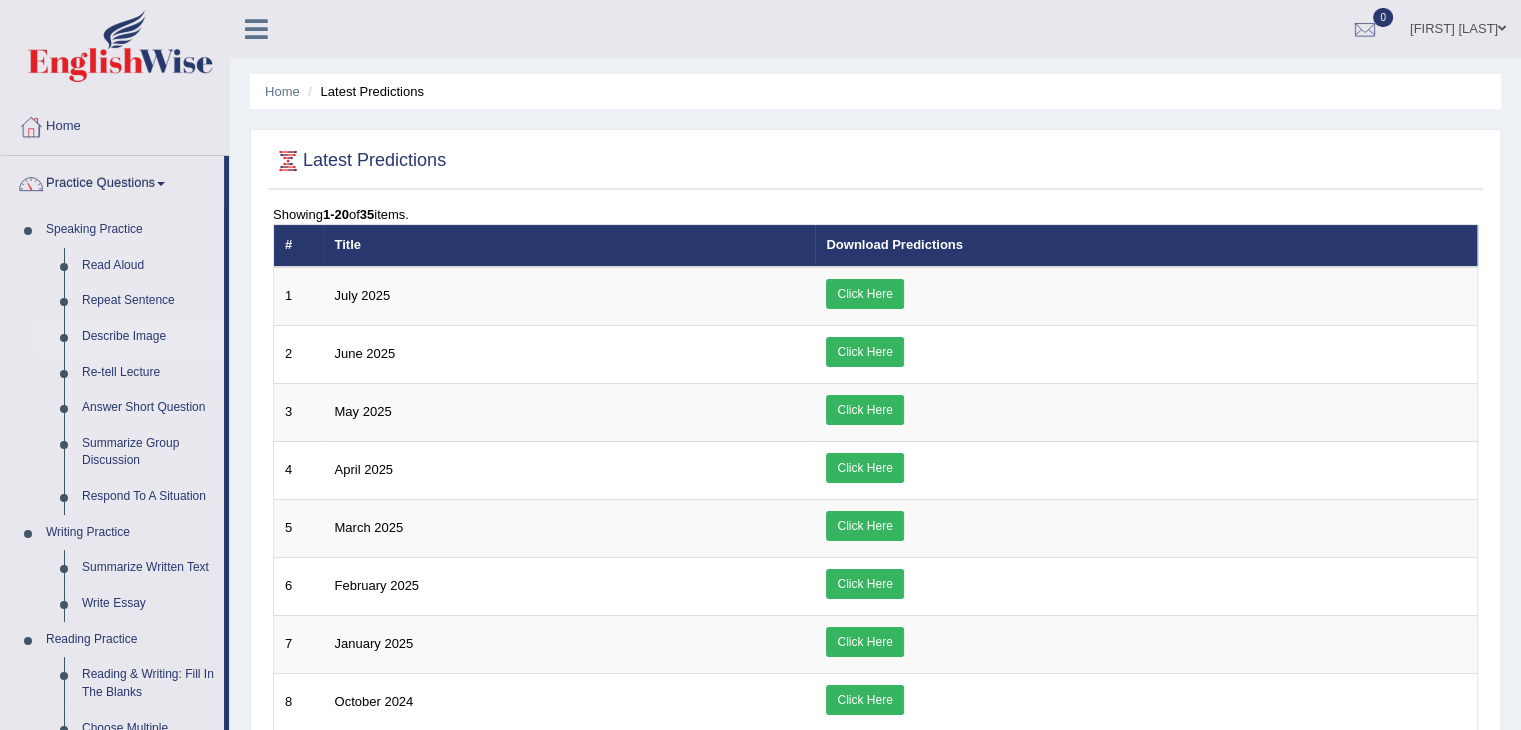 click on "Describe Image" at bounding box center (148, 337) 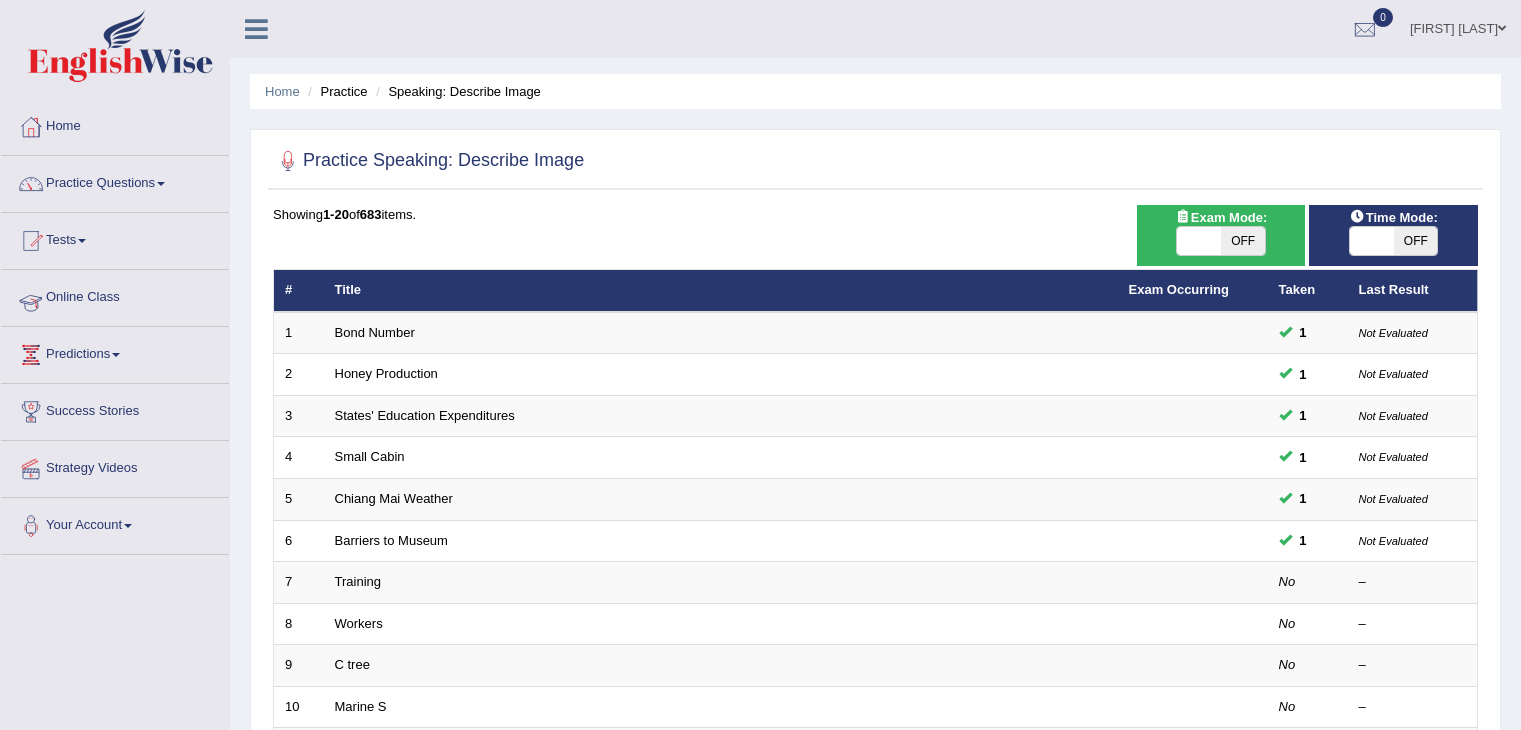 scroll, scrollTop: 0, scrollLeft: 0, axis: both 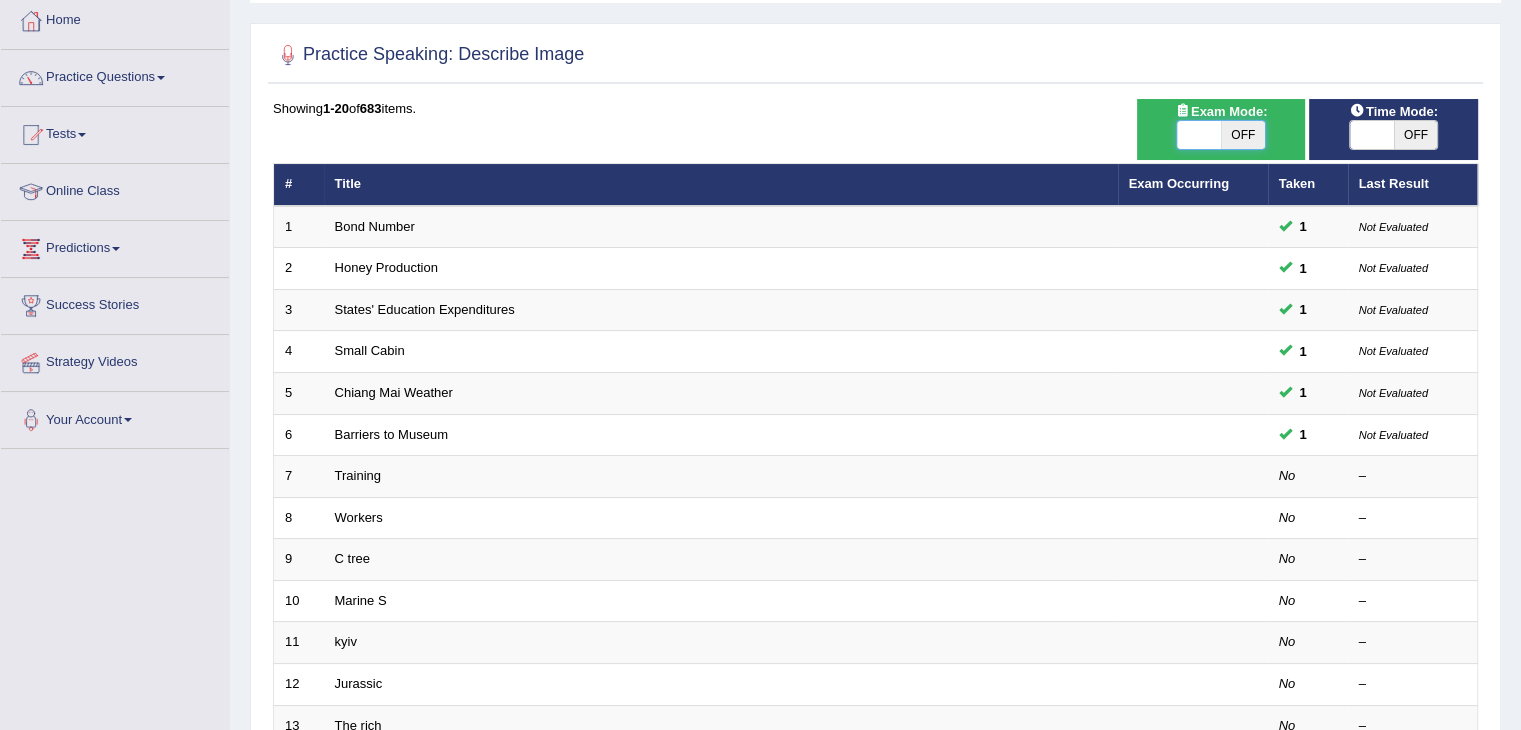 click at bounding box center (1199, 135) 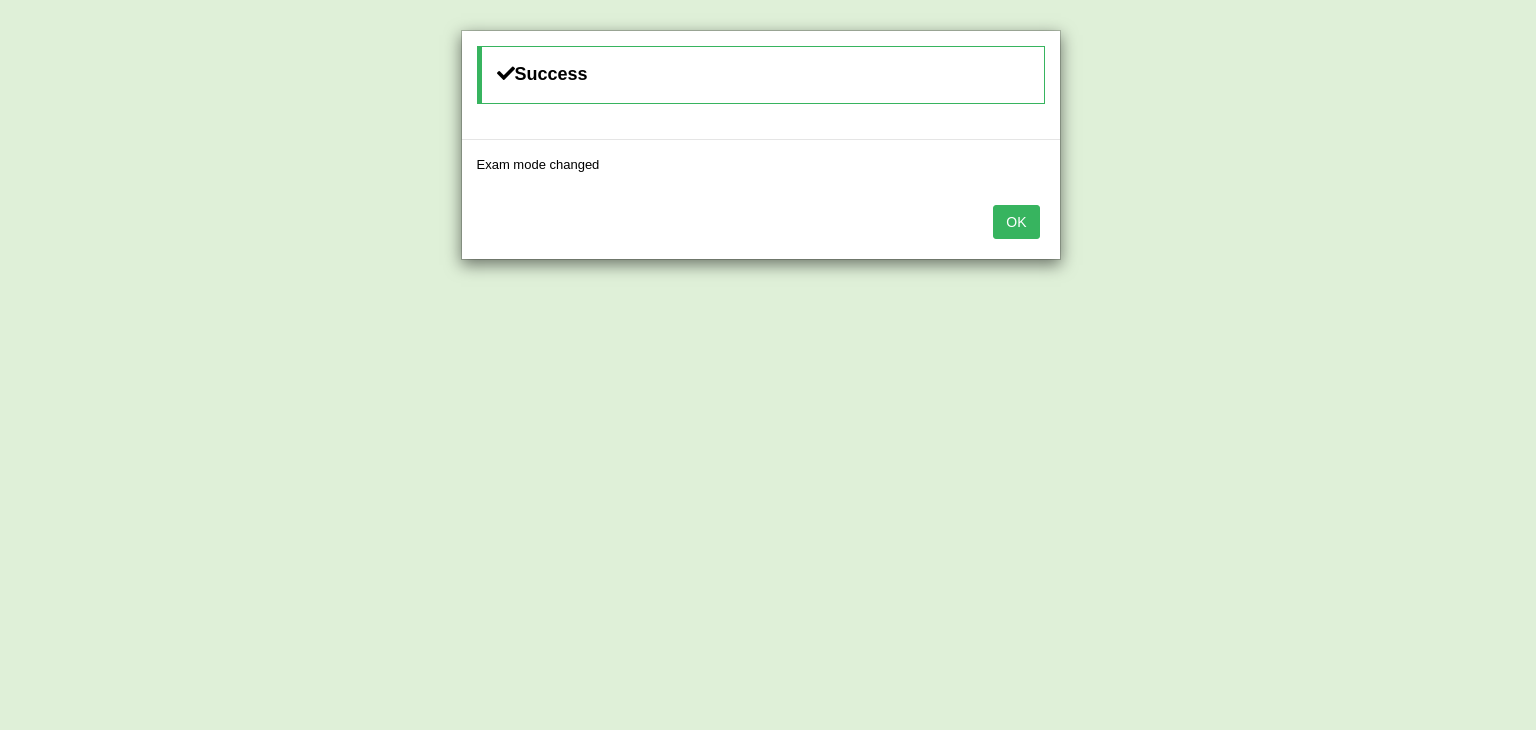 click on "OK" at bounding box center [1016, 222] 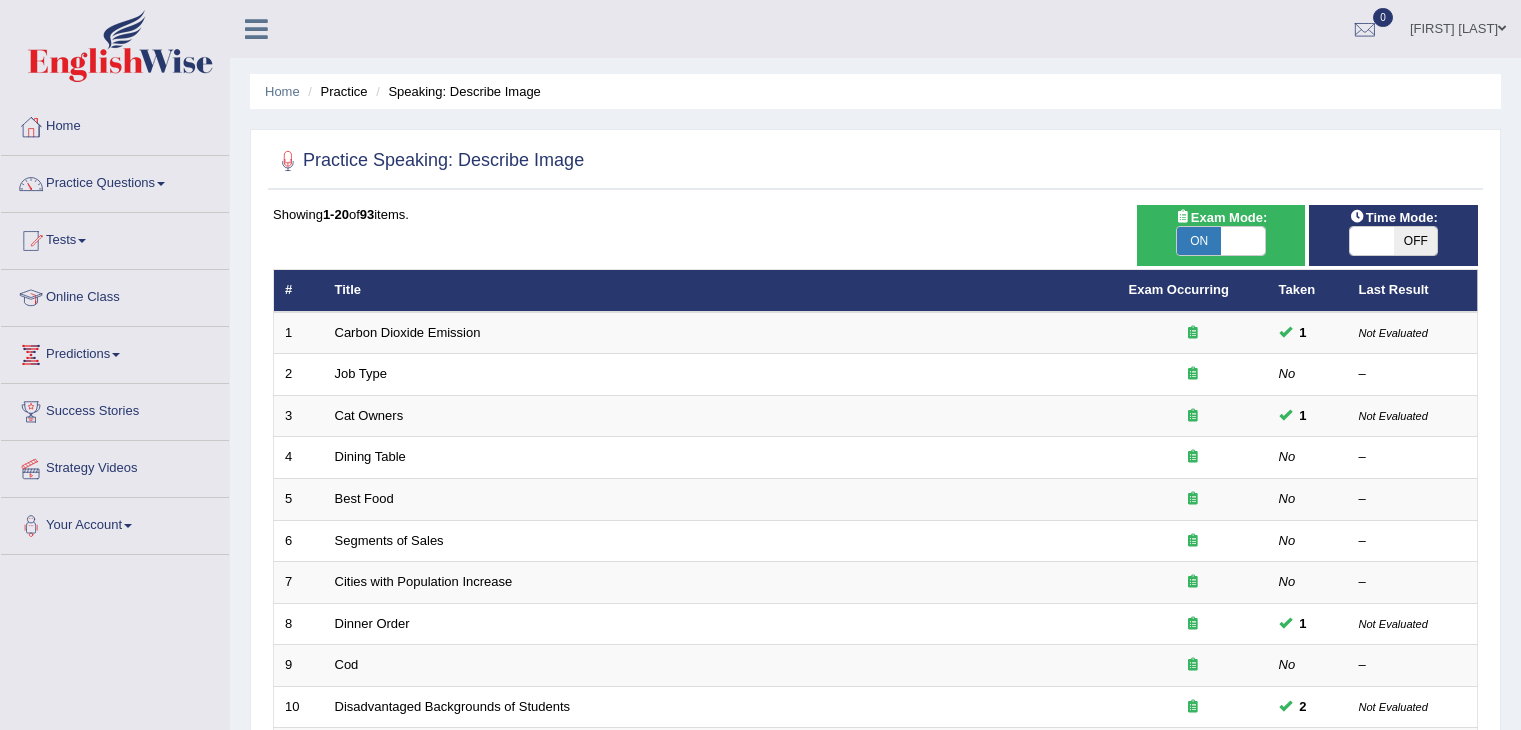 scroll, scrollTop: 106, scrollLeft: 0, axis: vertical 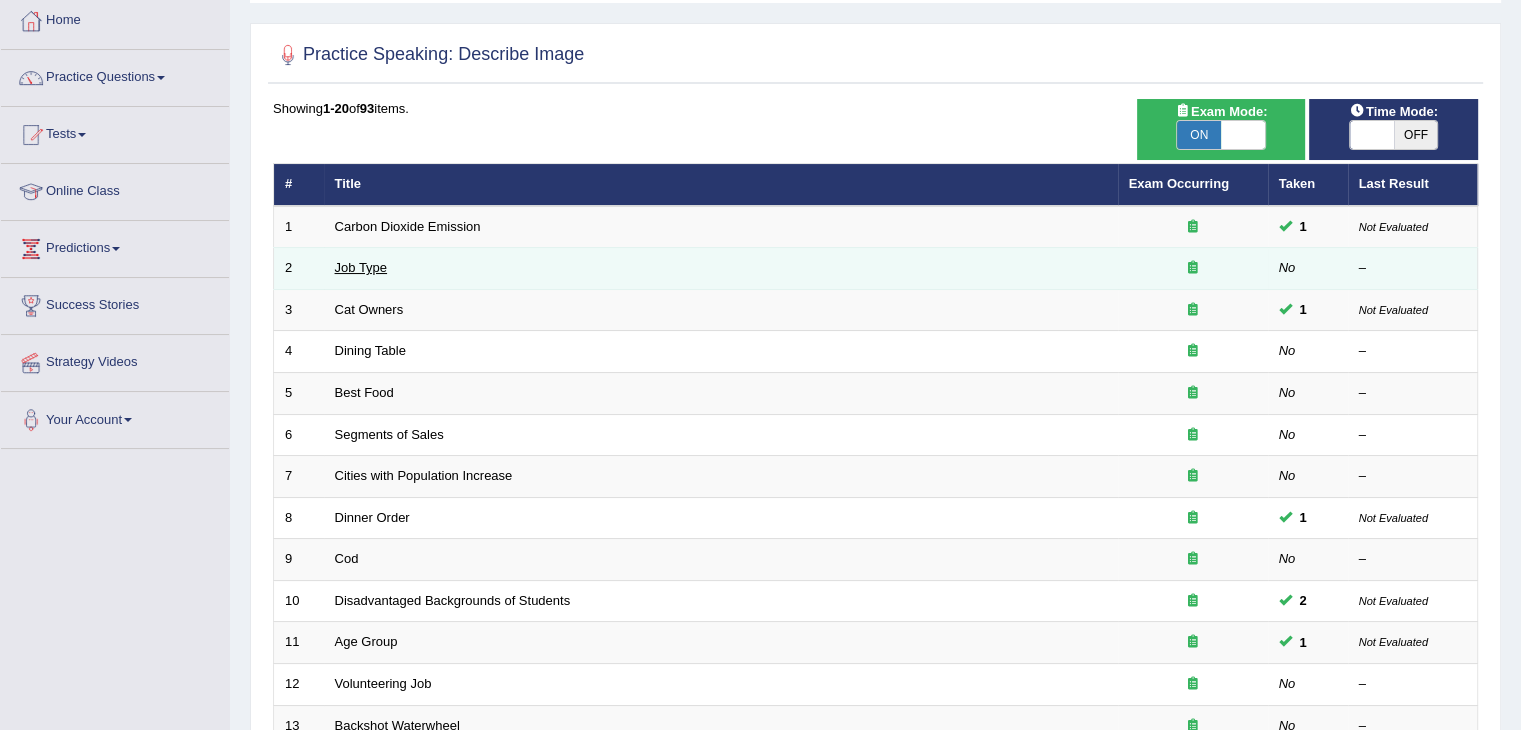 click on "Job Type" at bounding box center [361, 267] 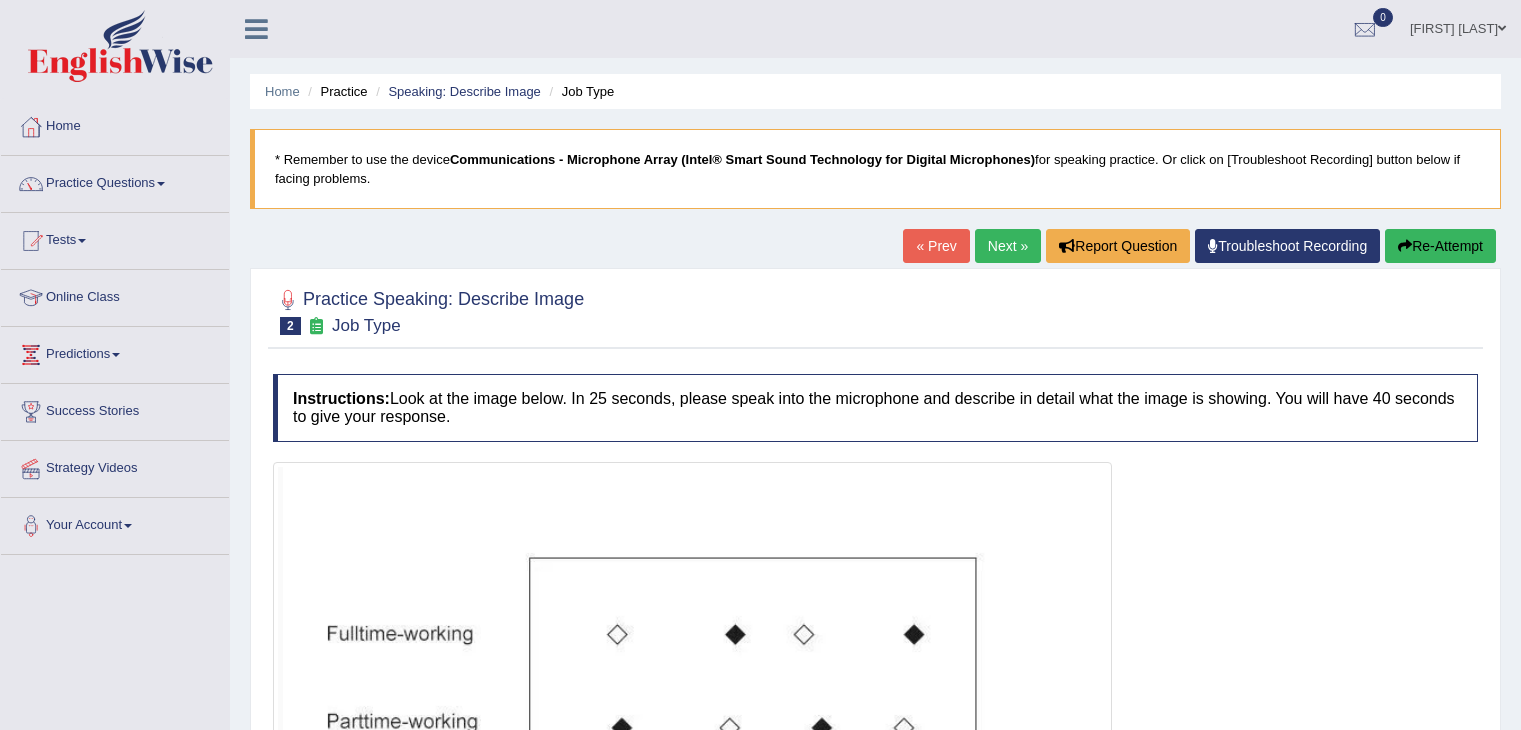 scroll, scrollTop: 0, scrollLeft: 0, axis: both 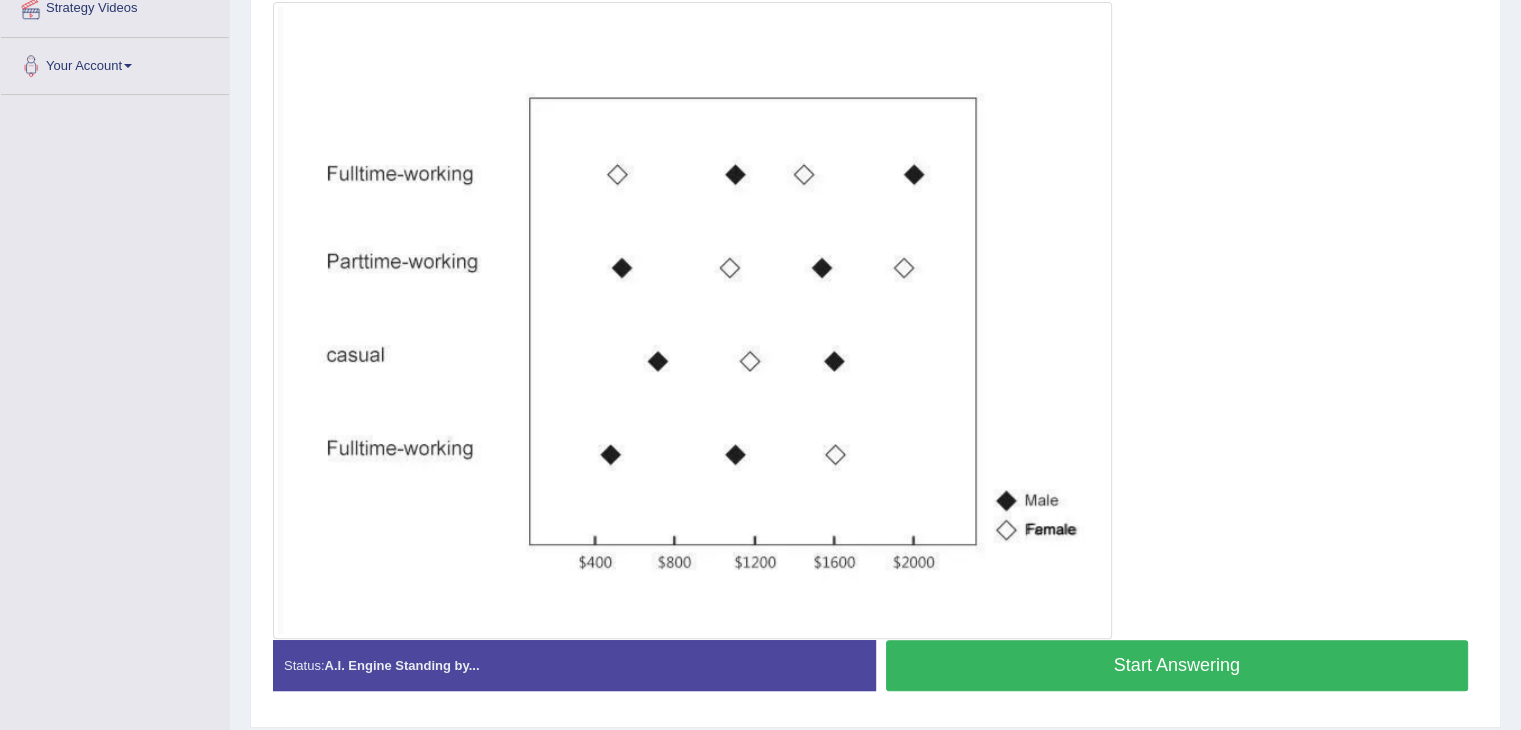 click on "Start Answering" at bounding box center [1177, 665] 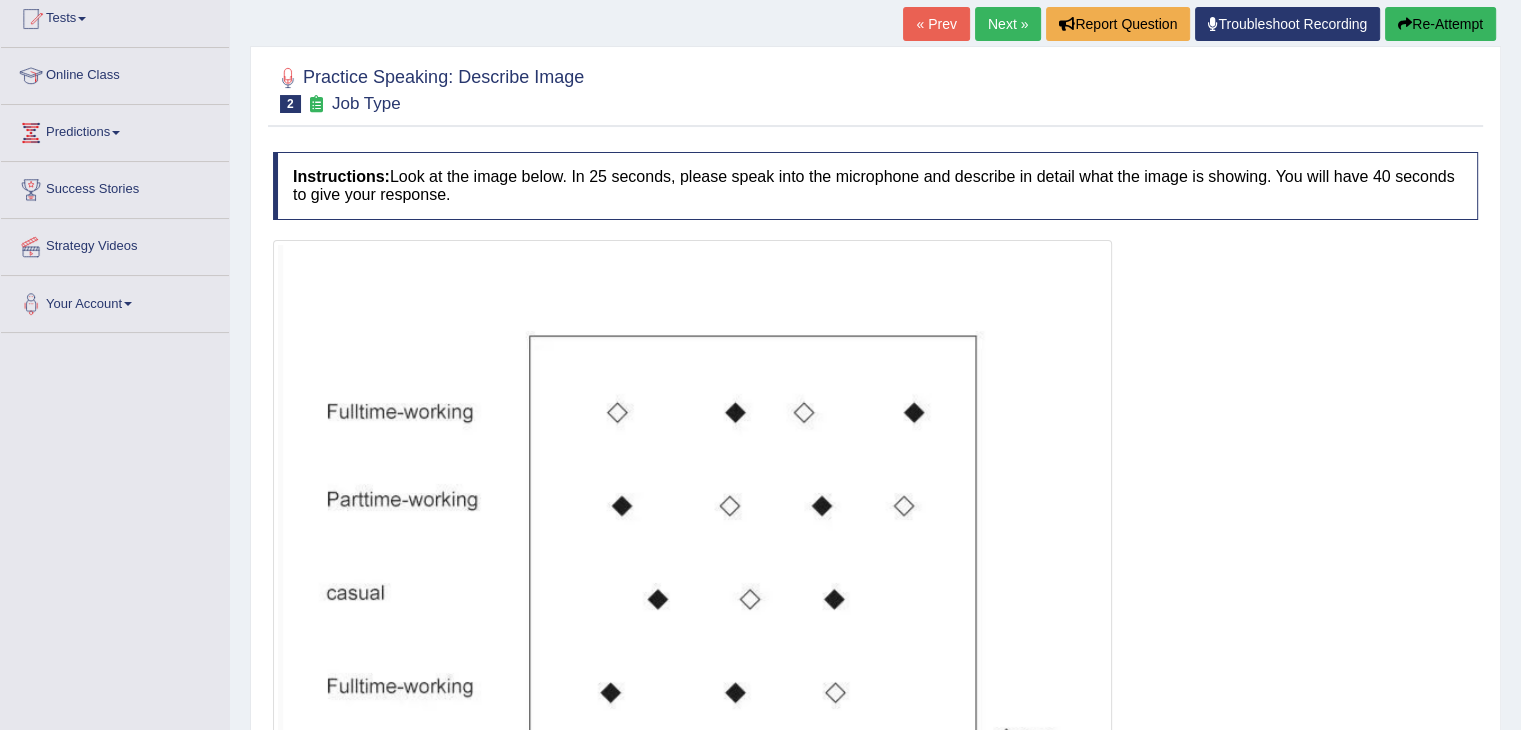 scroll, scrollTop: 213, scrollLeft: 0, axis: vertical 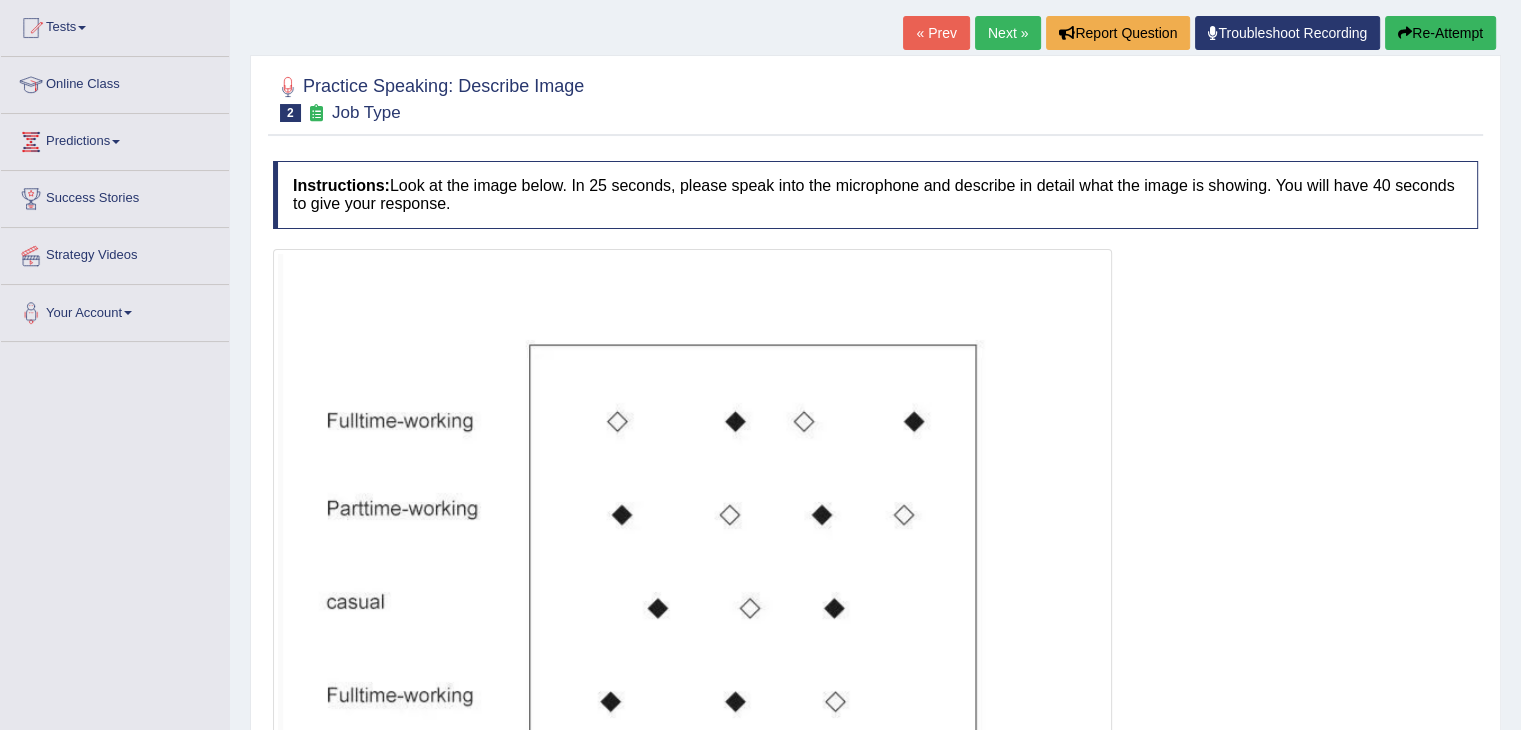 click on "« Prev" at bounding box center (936, 33) 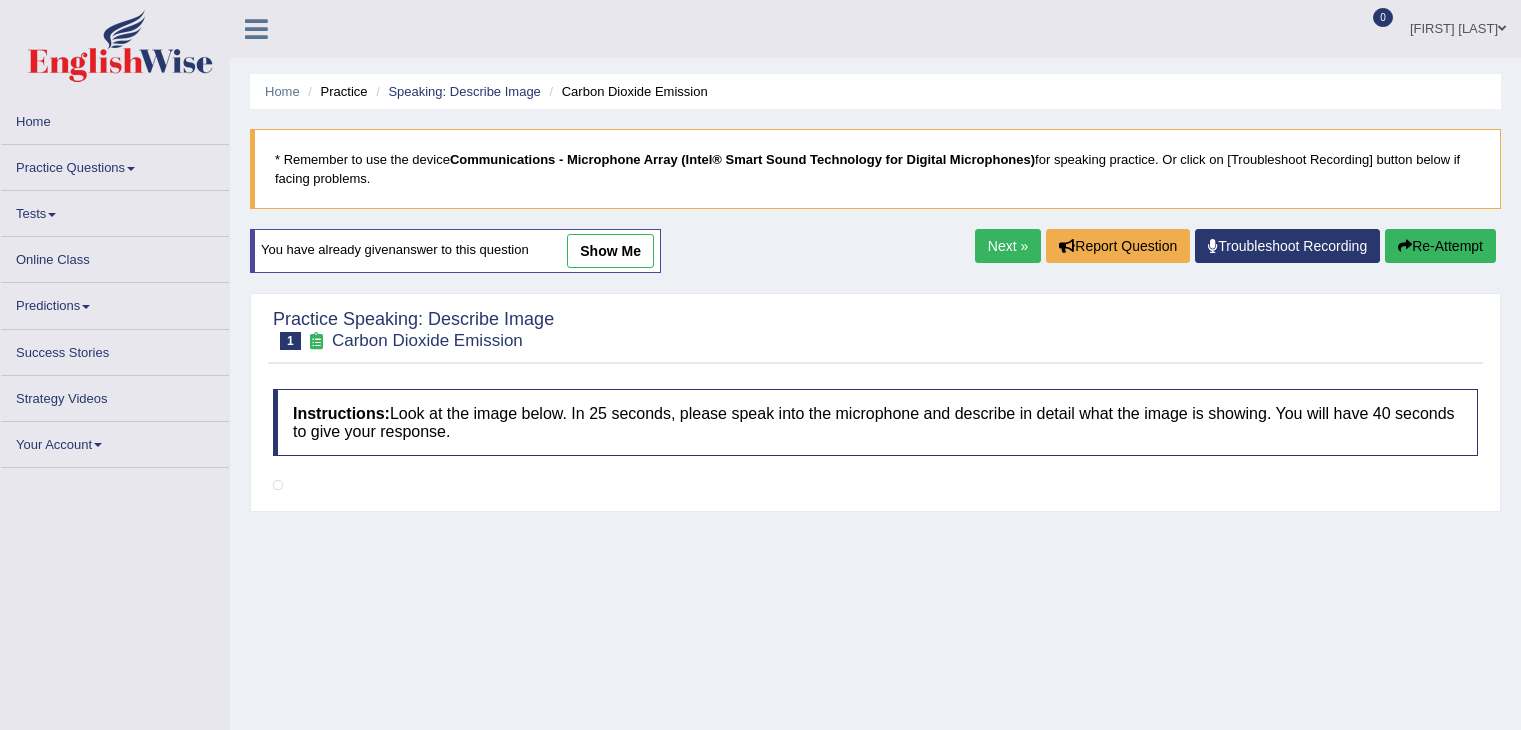 scroll, scrollTop: 0, scrollLeft: 0, axis: both 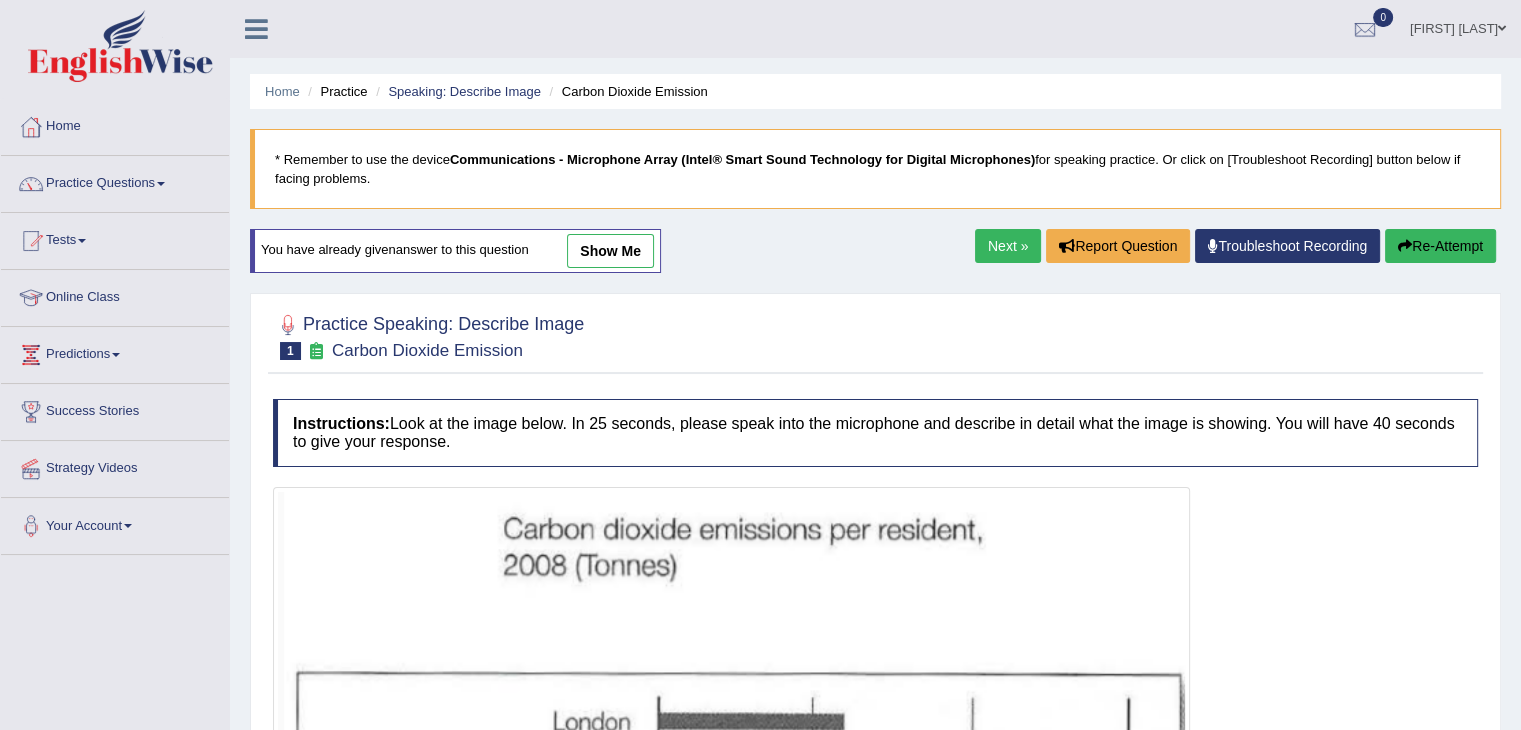 click on "Next »" at bounding box center [1008, 246] 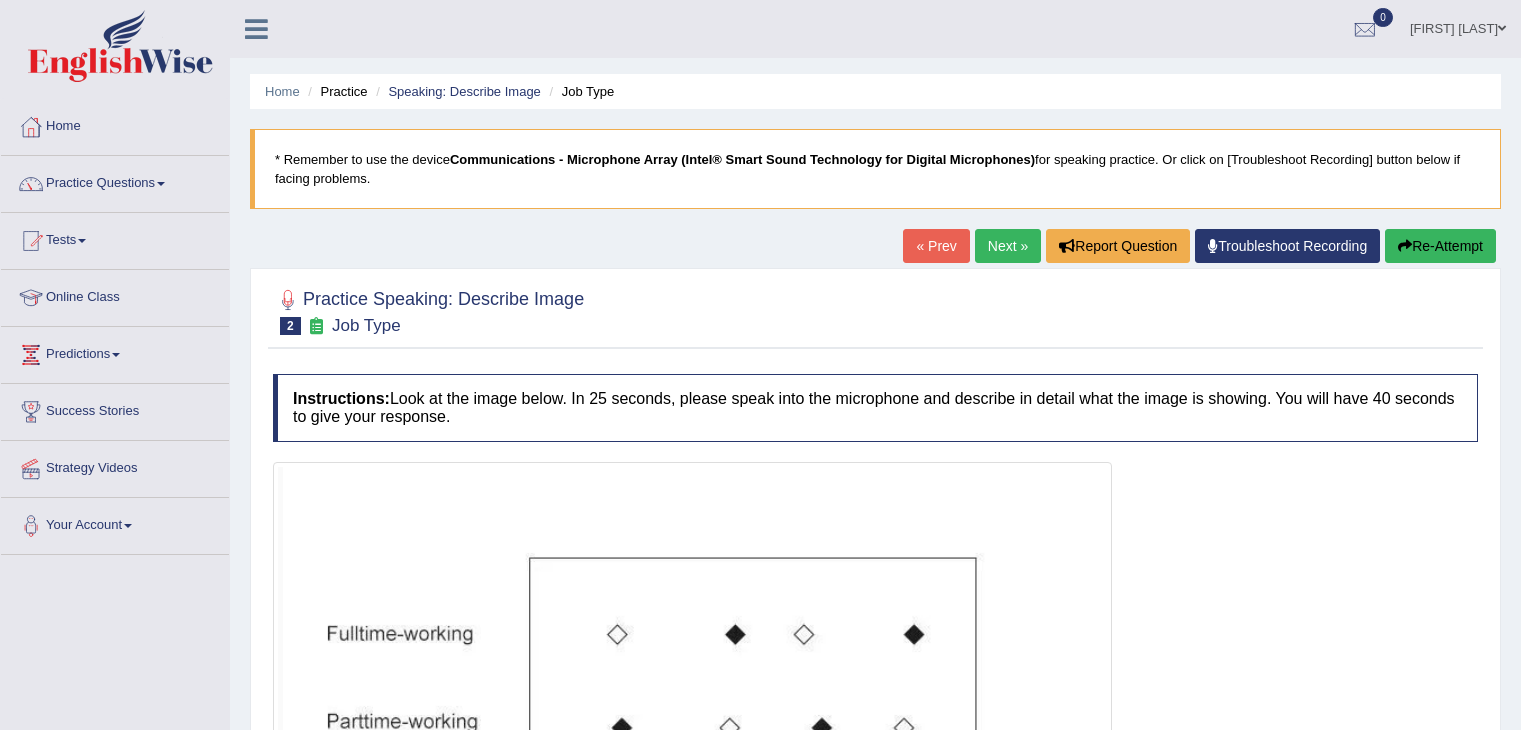 scroll, scrollTop: 0, scrollLeft: 0, axis: both 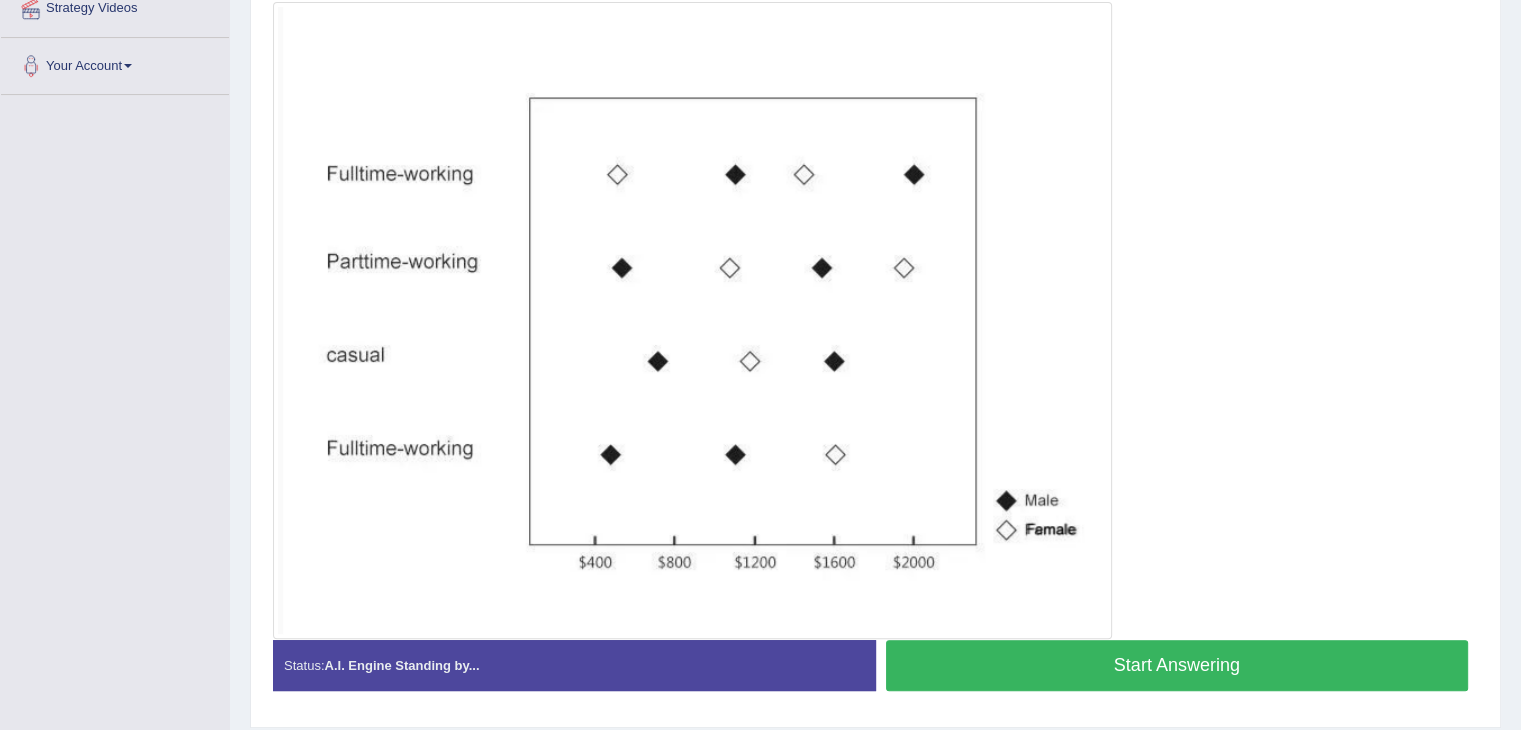 click on "Start Answering" at bounding box center [1177, 665] 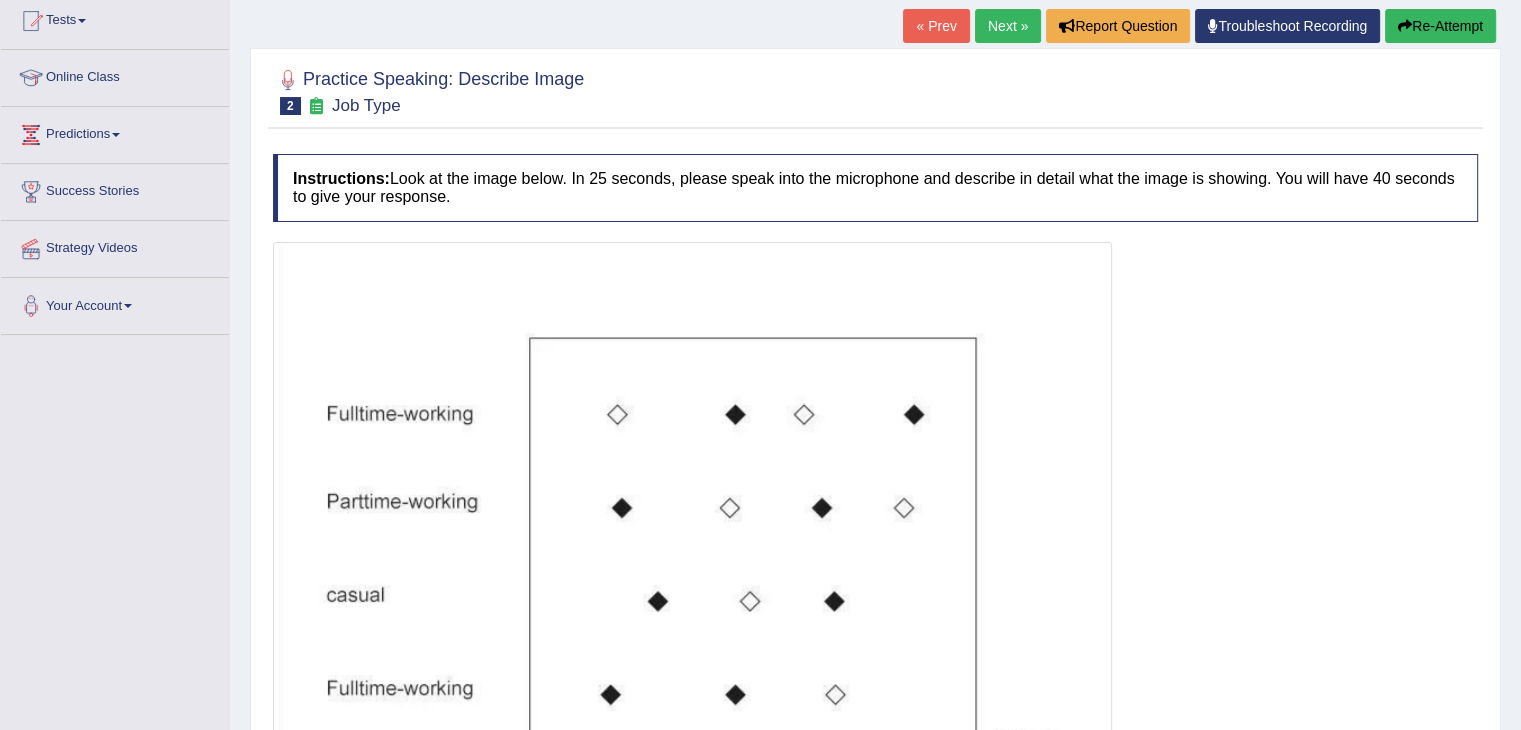 scroll, scrollTop: 197, scrollLeft: 0, axis: vertical 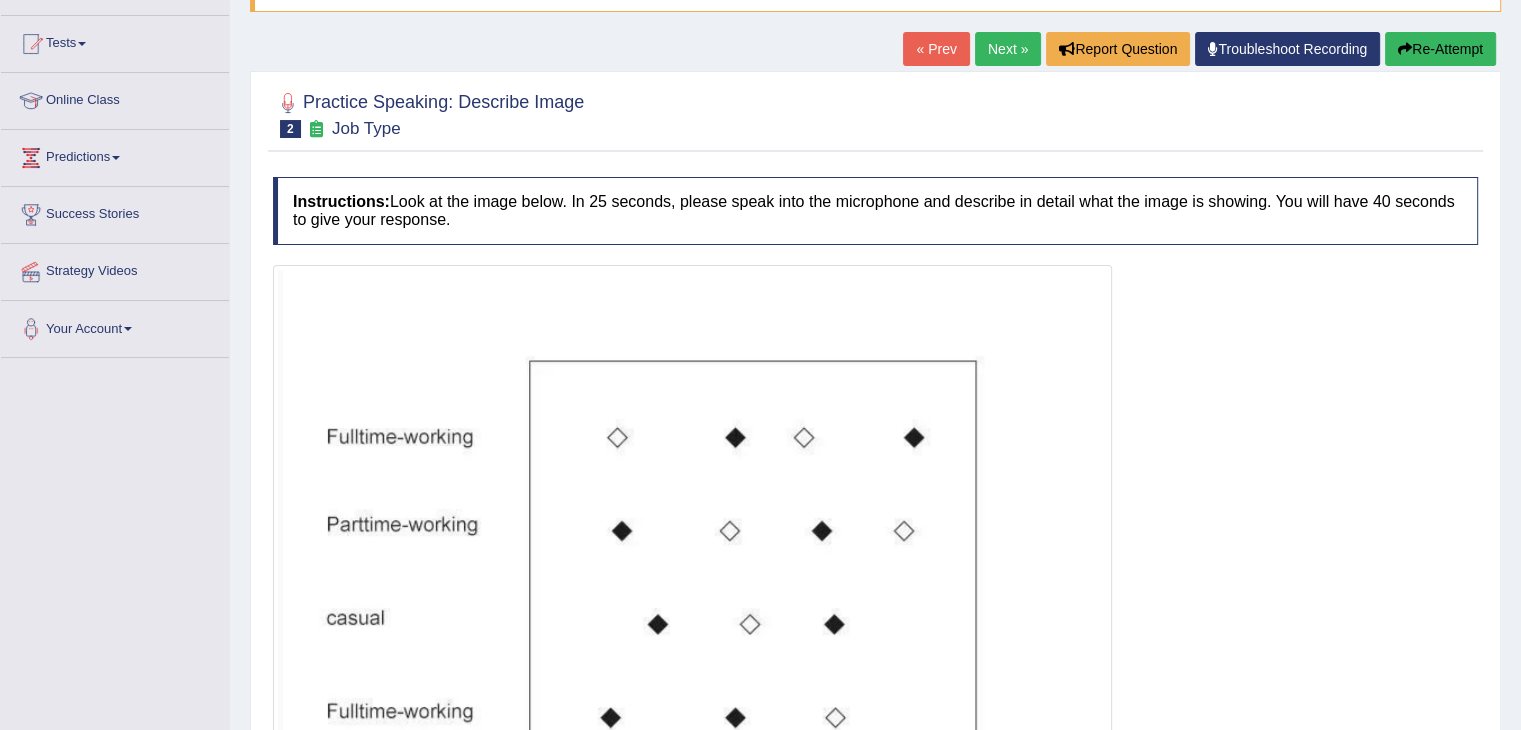 click on "« Prev" at bounding box center (936, 49) 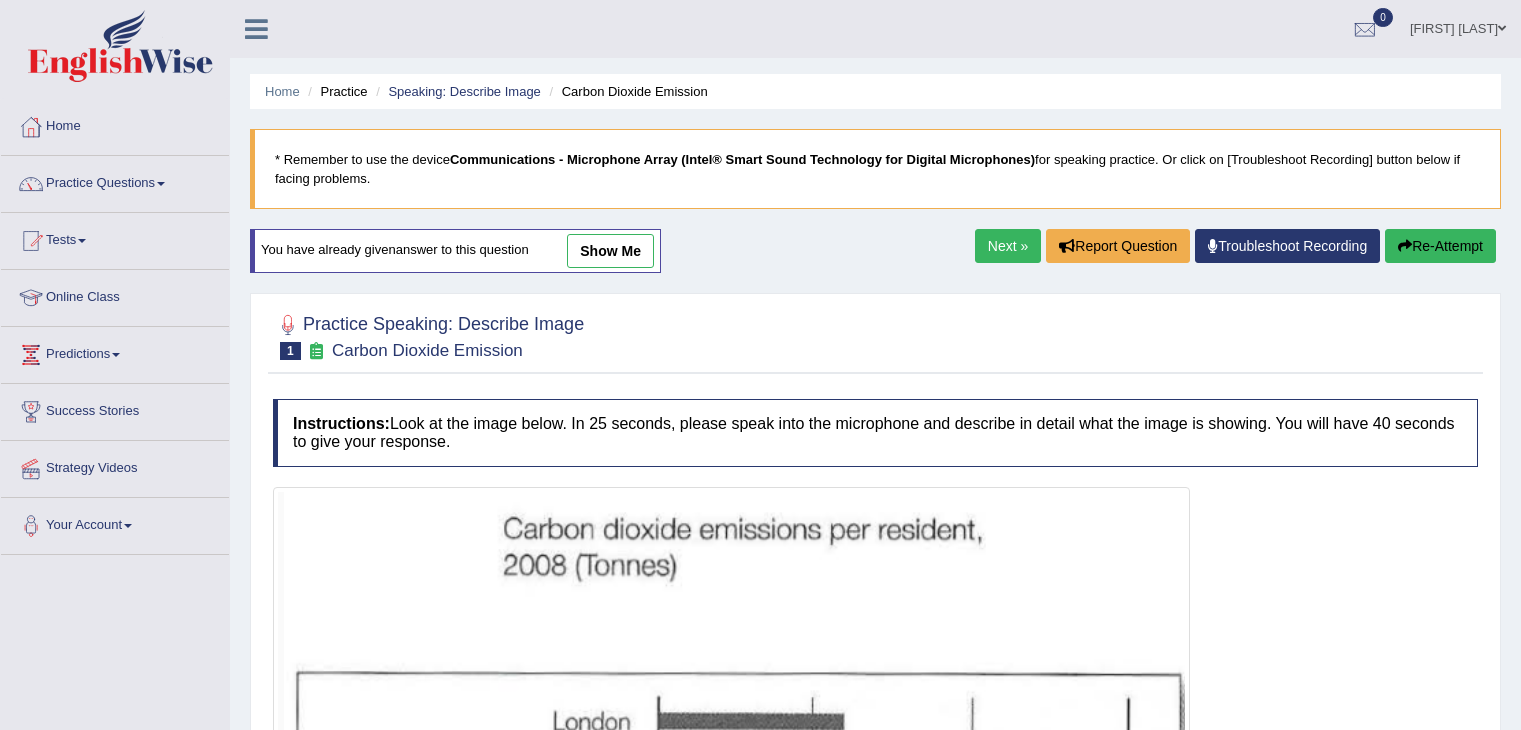 scroll, scrollTop: 0, scrollLeft: 0, axis: both 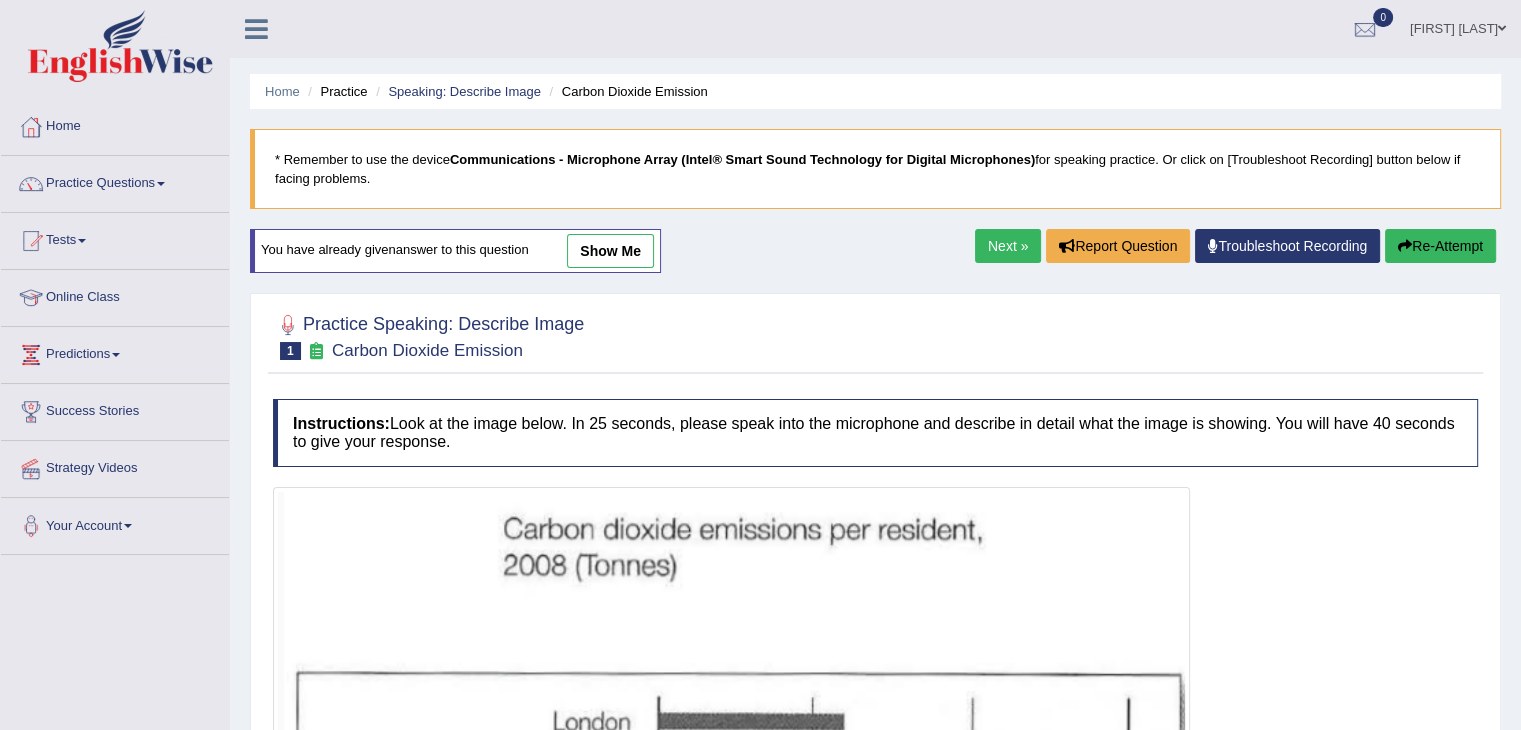 click on "Next »" at bounding box center [1008, 246] 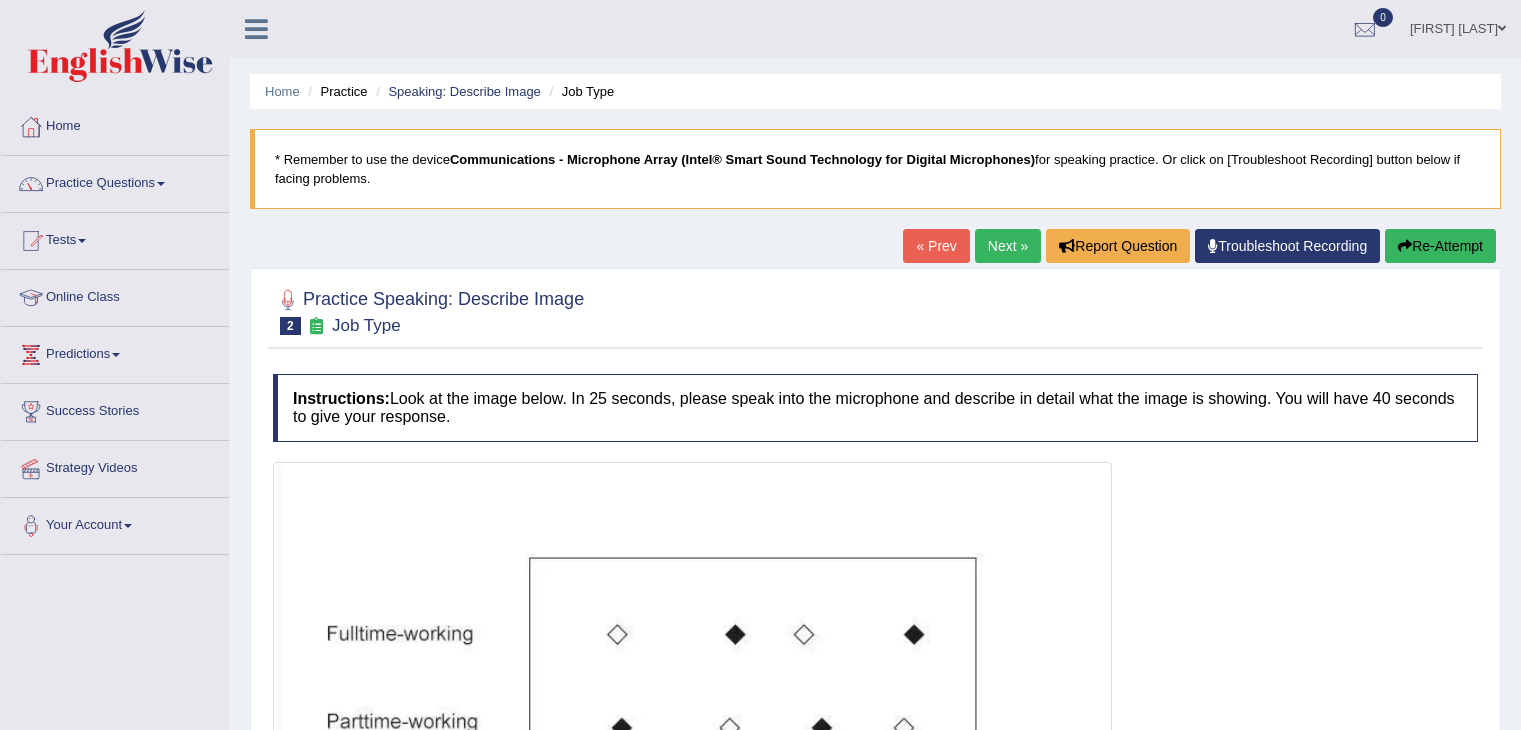 scroll, scrollTop: 0, scrollLeft: 0, axis: both 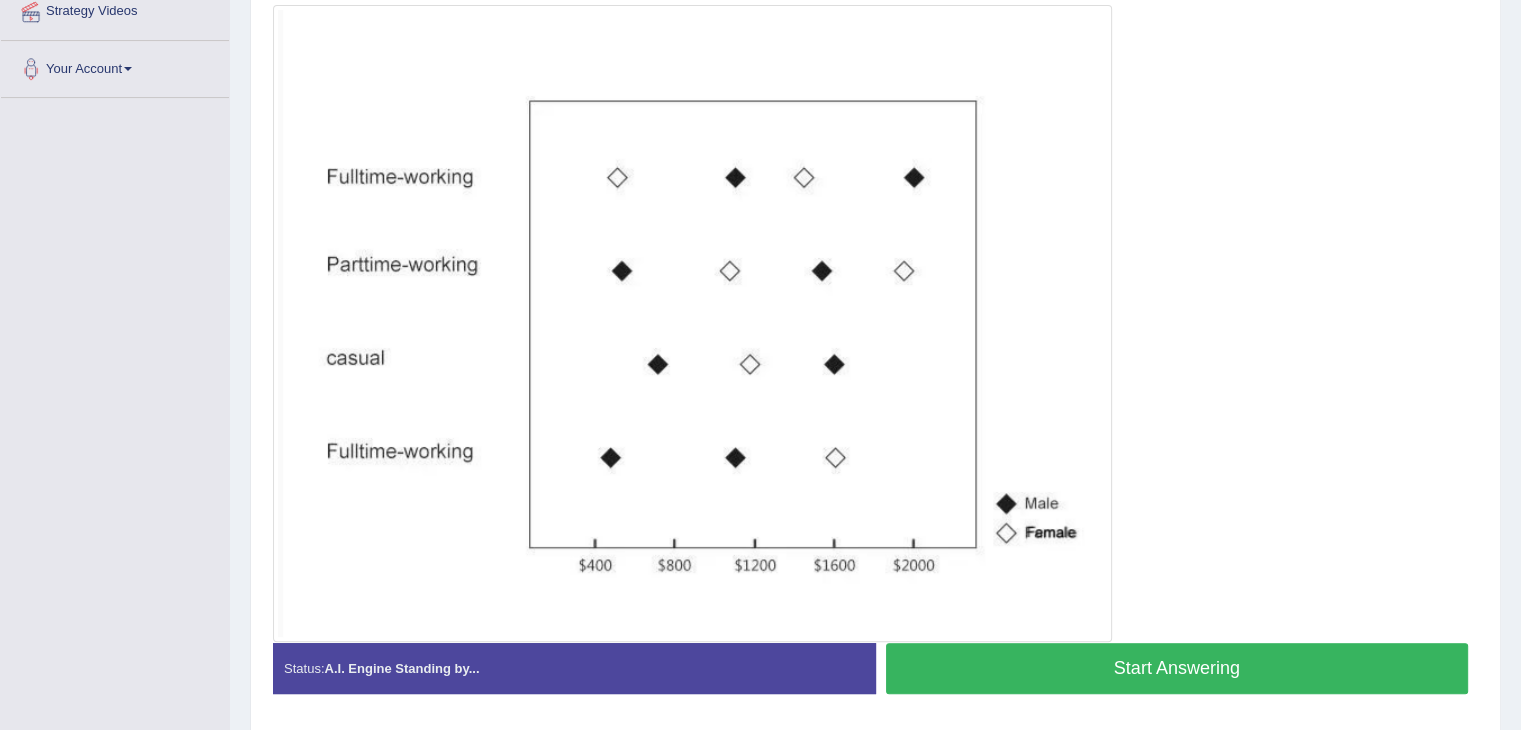 click on "Start Answering" at bounding box center (1177, 668) 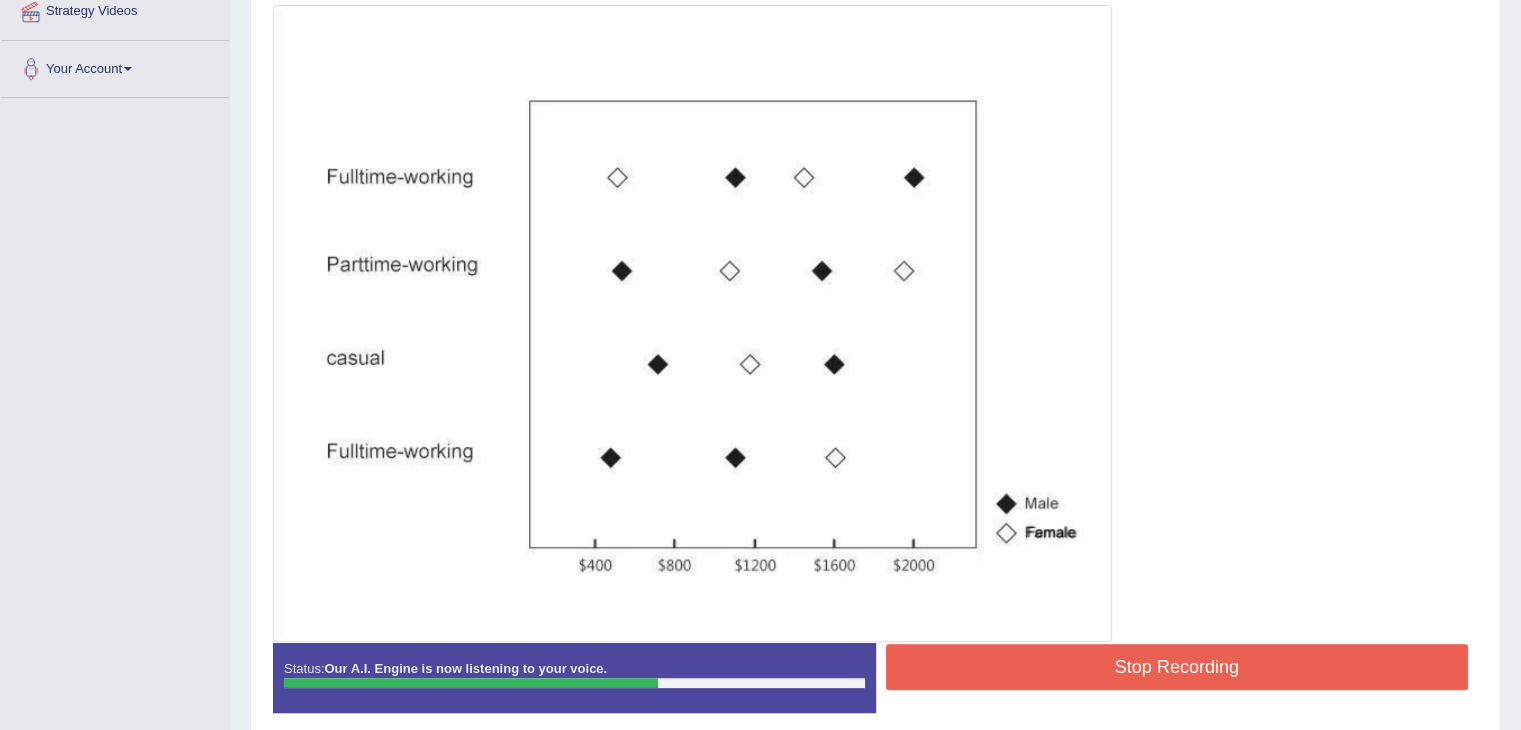click on "Stop Recording" at bounding box center (1177, 667) 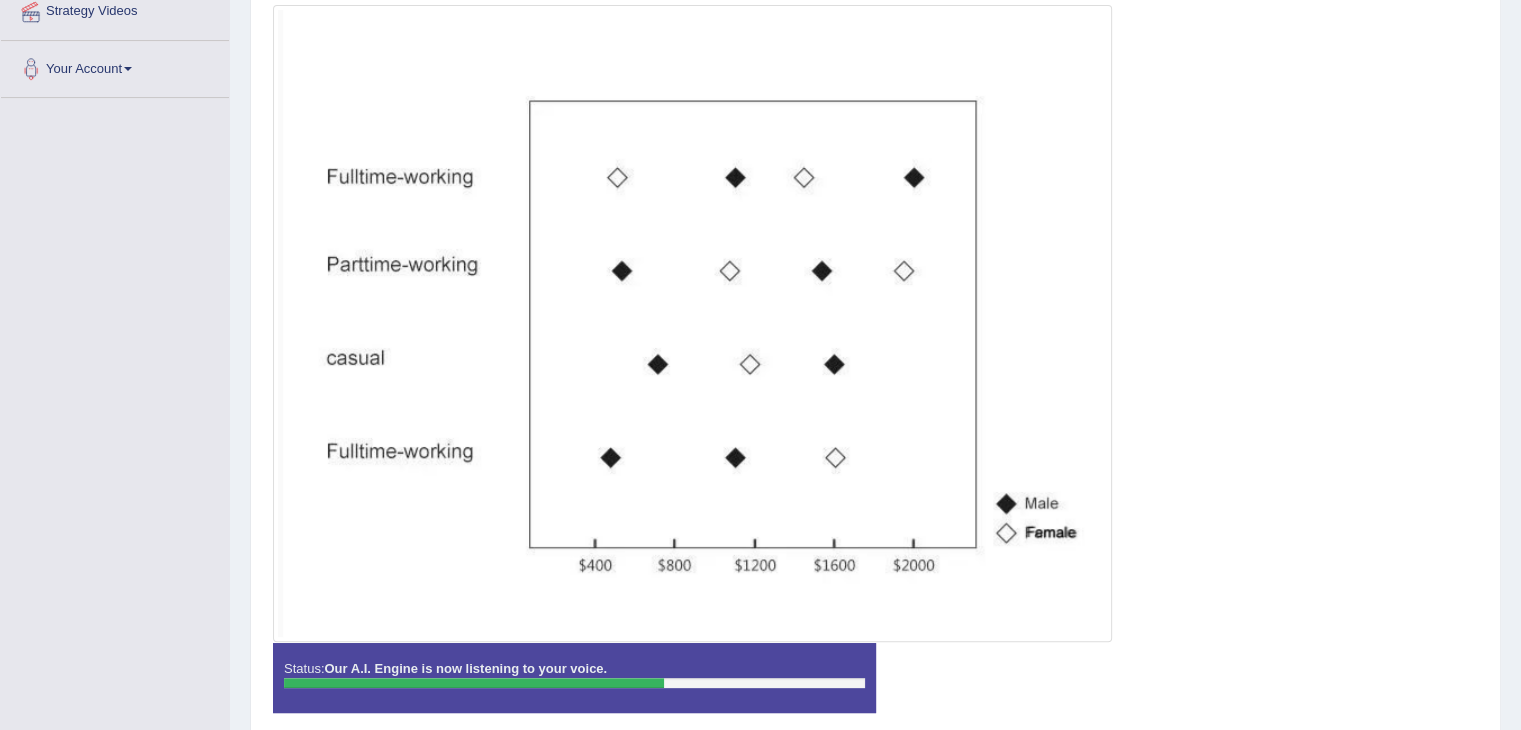 click on "Instructions:  Look at the image below. In 25 seconds, please speak into the microphone and describe in detail what the image is showing. You will have 40 seconds to give your response.
Created with Highcharts 7.1.2 Too low Too high Time Pitch meter: 0 5 10 15 20 25 30 35 40 Created with Highcharts 7.1.2 Great Too slow Too fast Time Speech pace meter: 0 5 10 15 20 25 30 35 40 Spoken Keywords: Voice Analysis: Your Response: Sample Answer: , Status:  Our A.I. Engine is now listening to your voice. Start Answering Stop Recording" at bounding box center (875, 322) 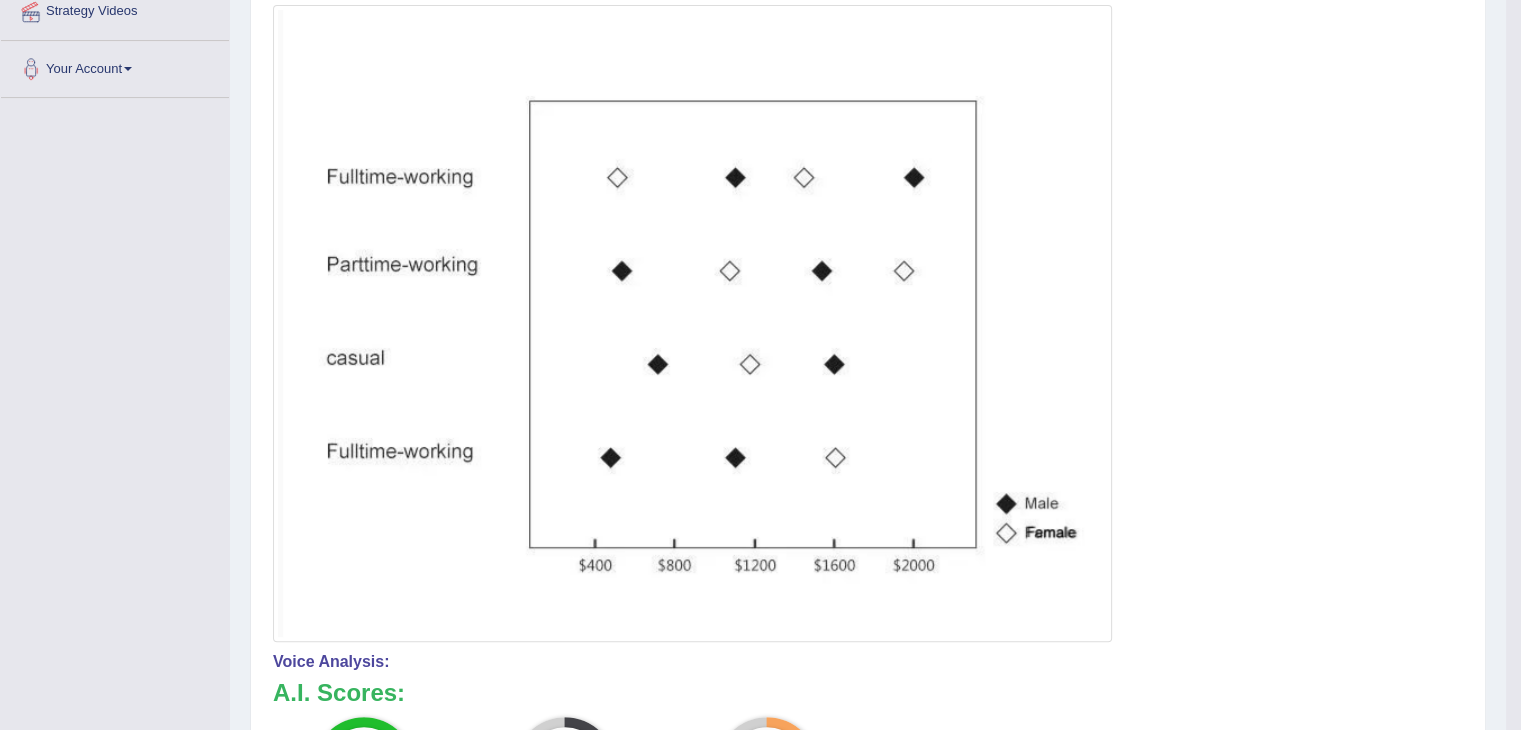 drag, startPoint x: 1535, startPoint y: 333, endPoint x: 1529, endPoint y: 432, distance: 99.18165 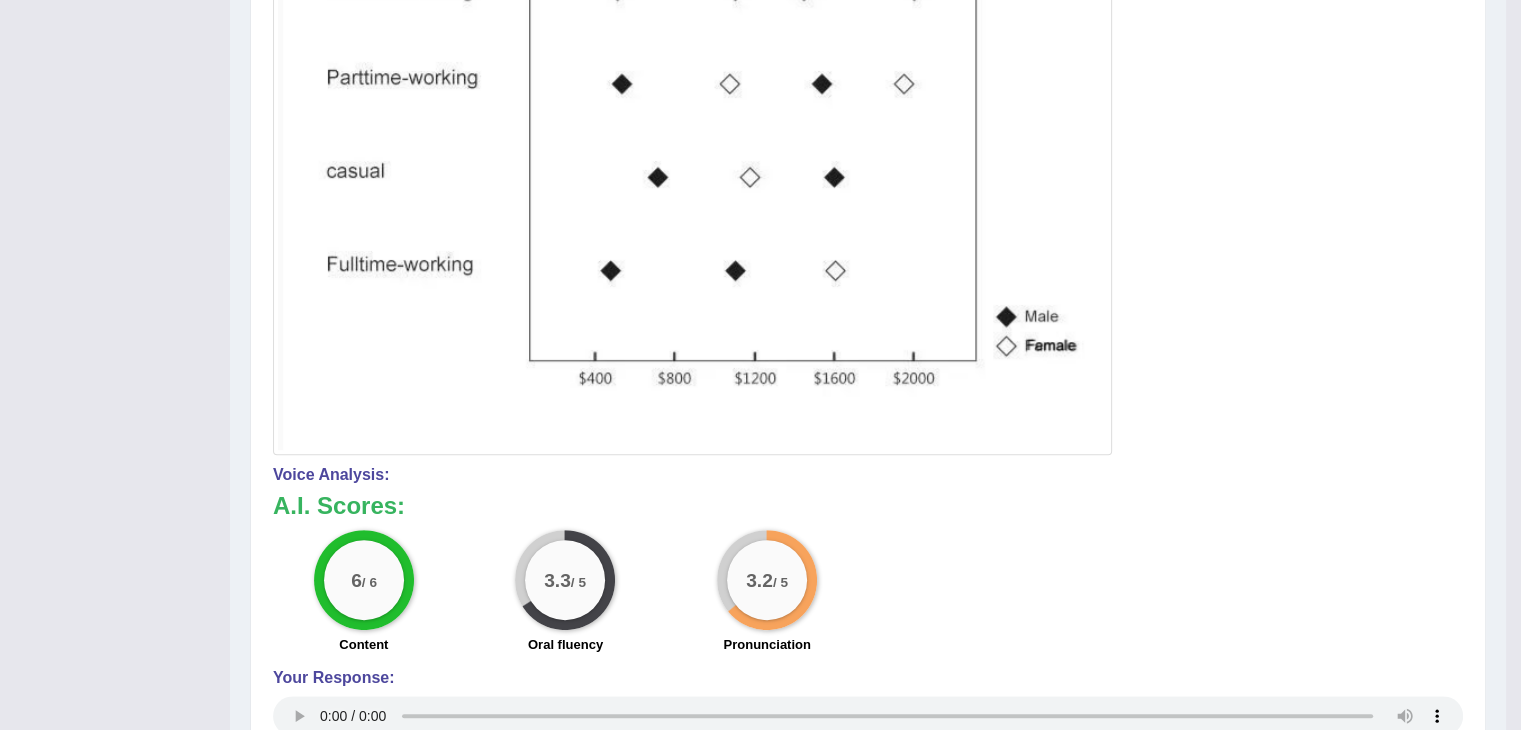 scroll, scrollTop: 646, scrollLeft: 0, axis: vertical 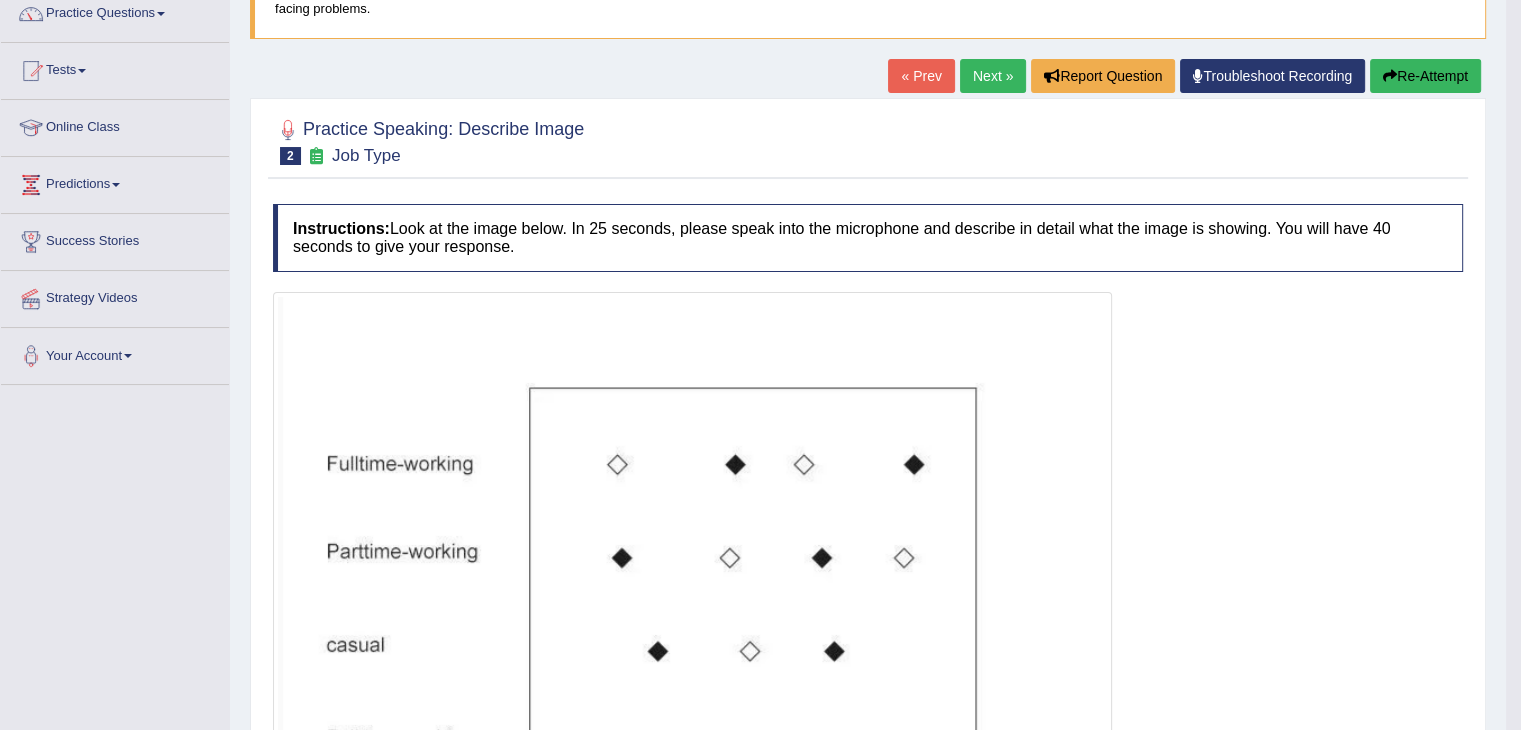 click at bounding box center [868, 610] 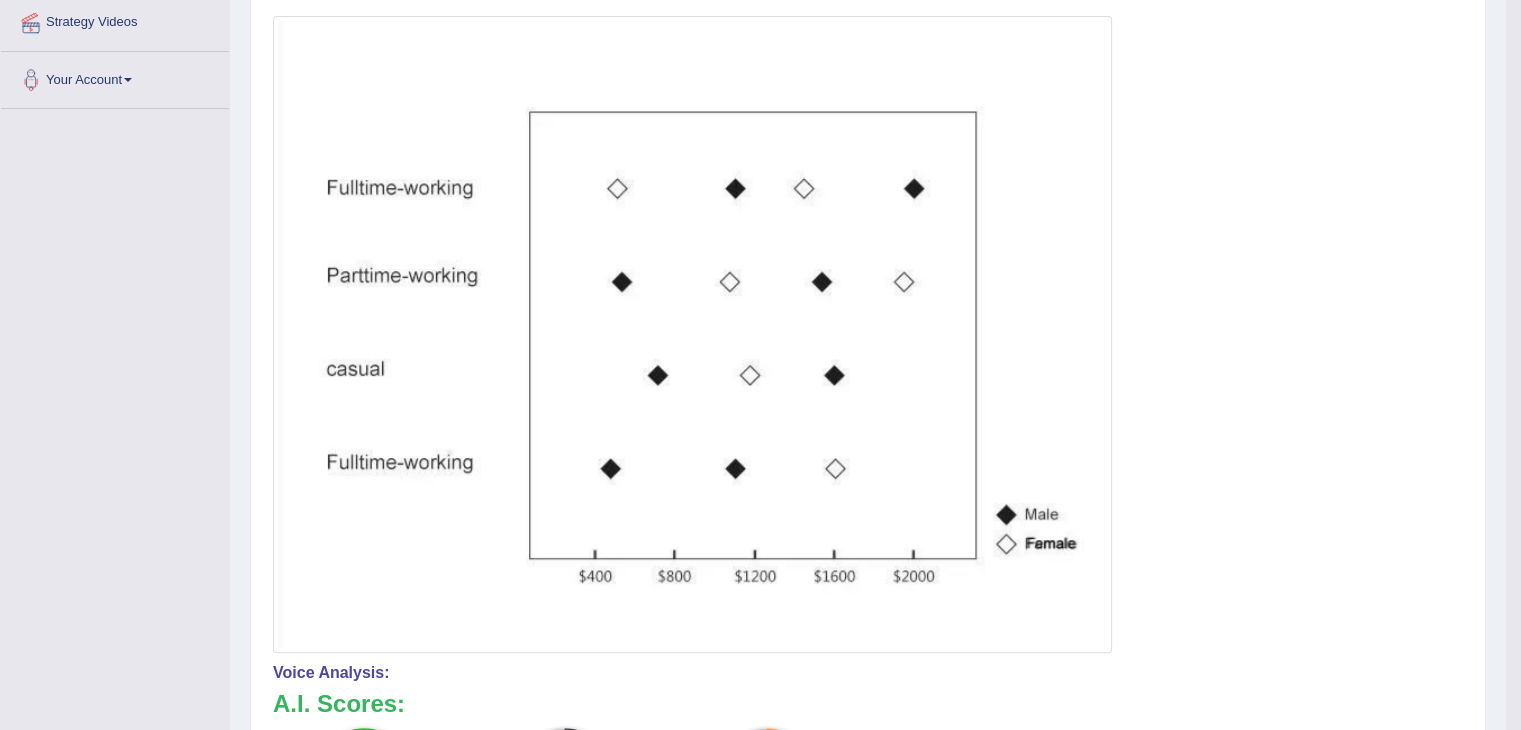 scroll, scrollTop: 537, scrollLeft: 0, axis: vertical 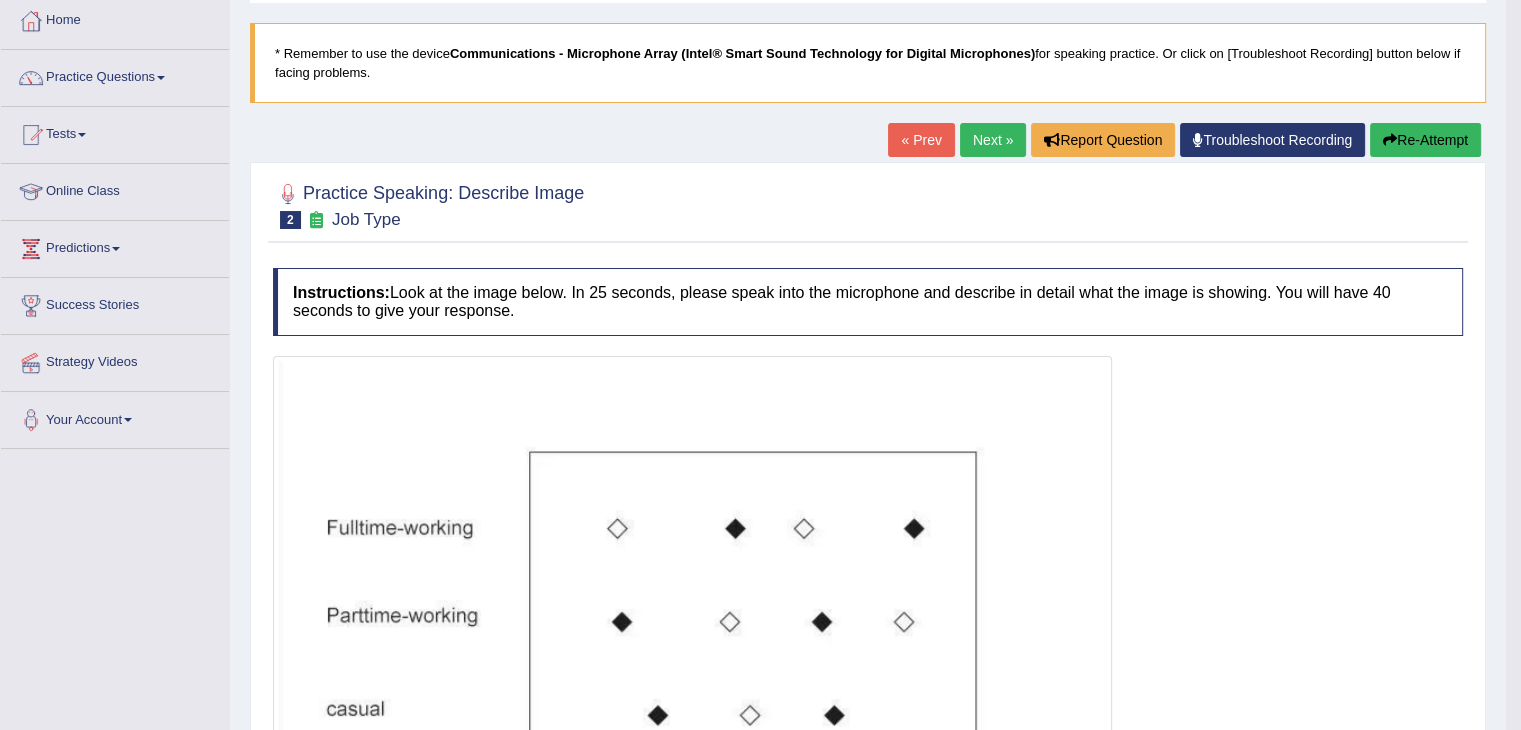 click on "Next »" at bounding box center [993, 140] 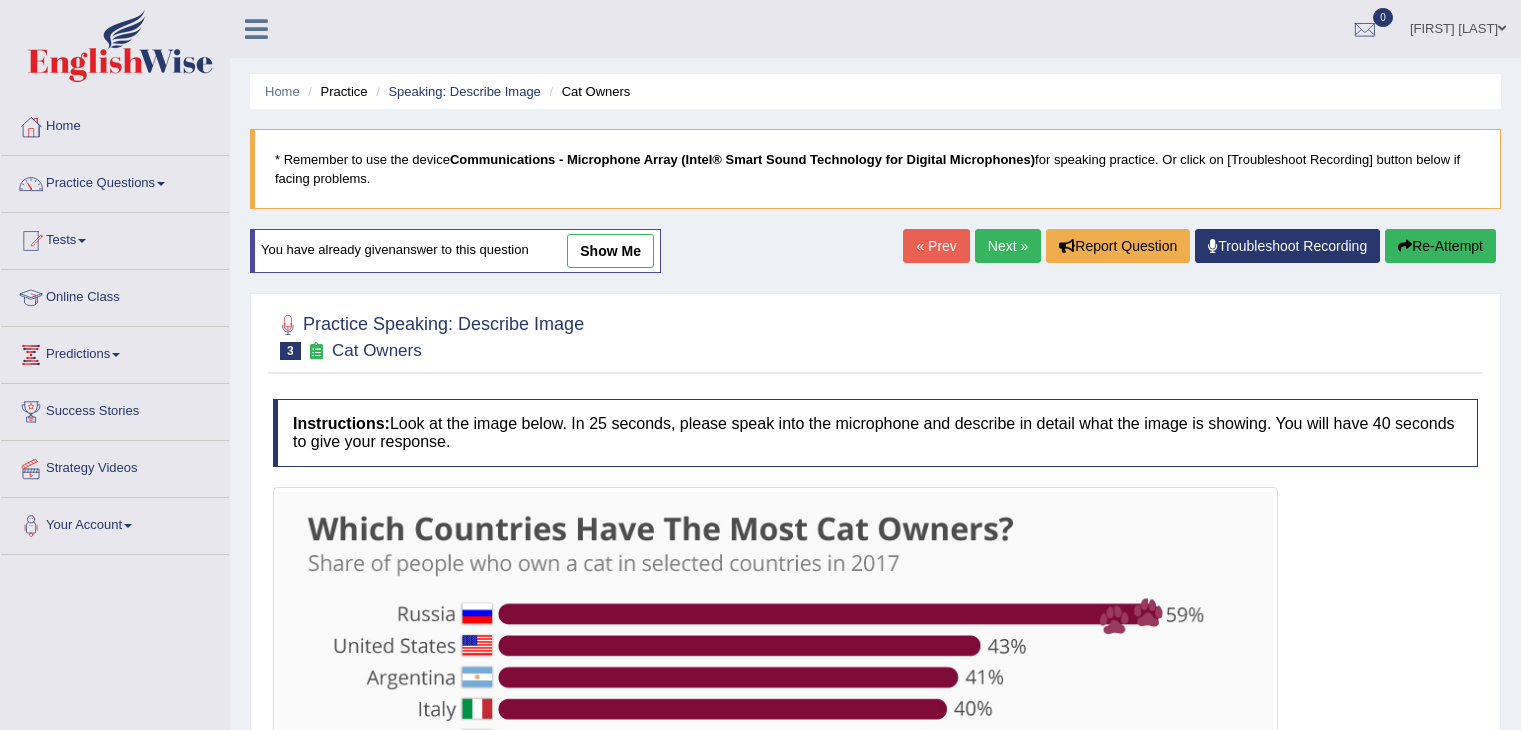 scroll, scrollTop: 0, scrollLeft: 0, axis: both 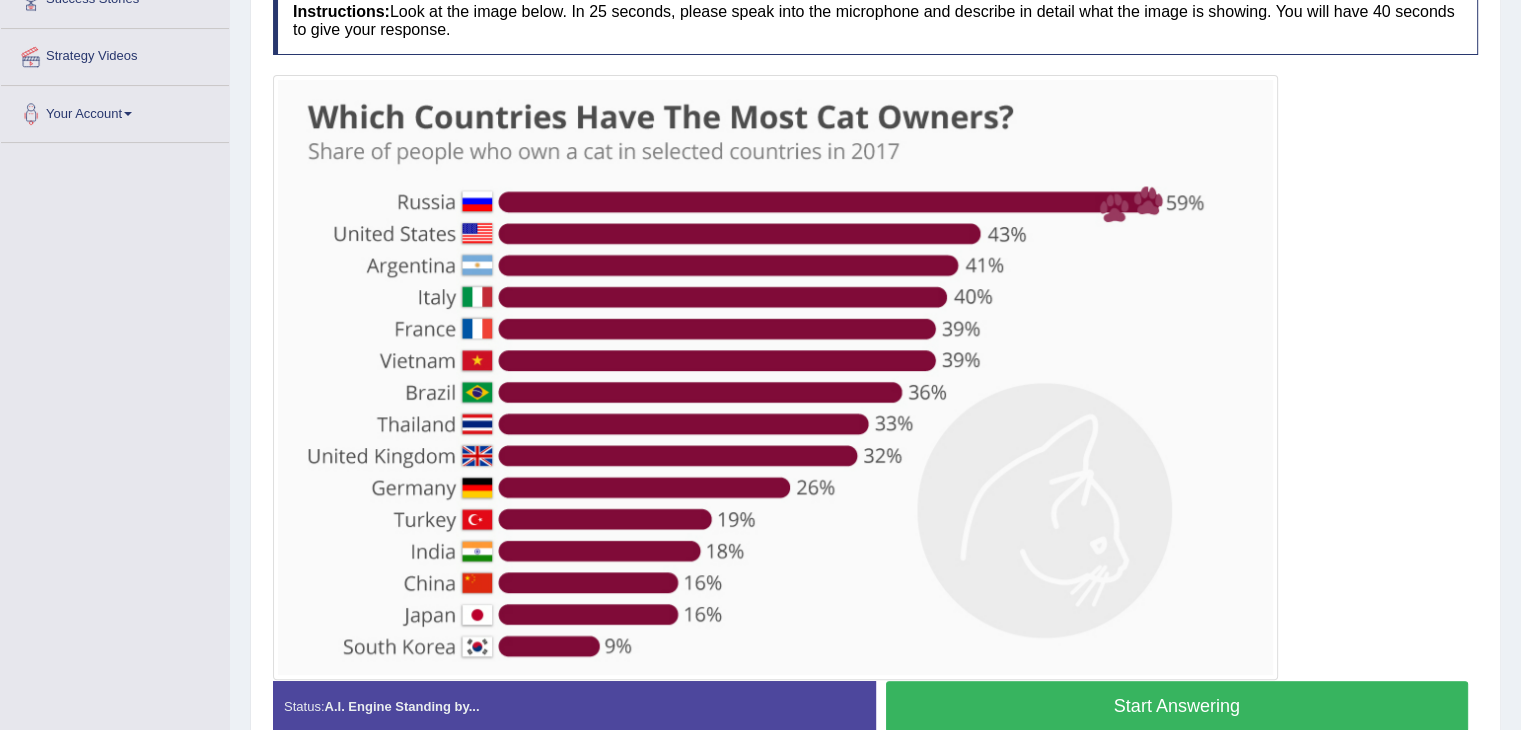 click on "Start Answering" at bounding box center (1177, 706) 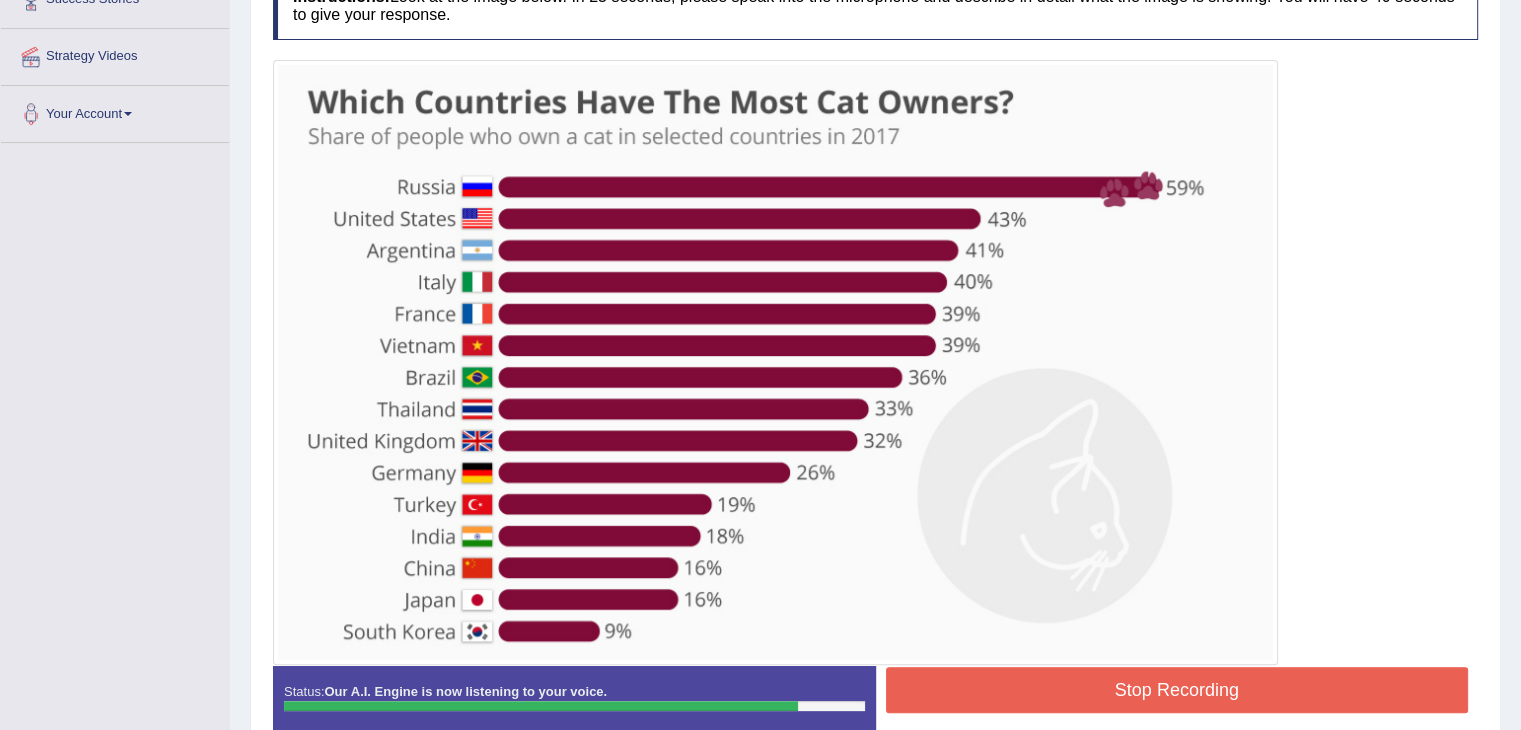 click on "Stop Recording" at bounding box center (1177, 690) 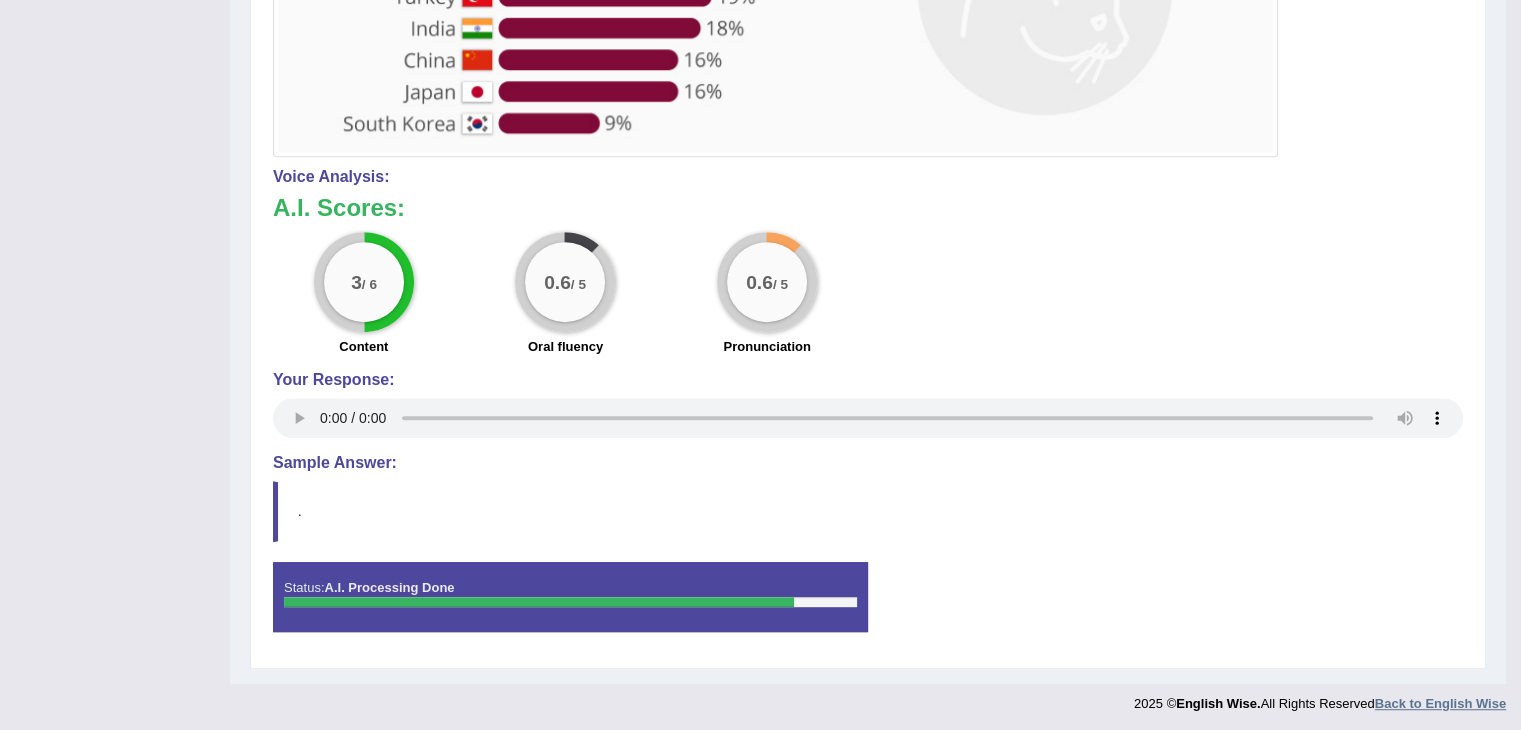 scroll, scrollTop: 922, scrollLeft: 0, axis: vertical 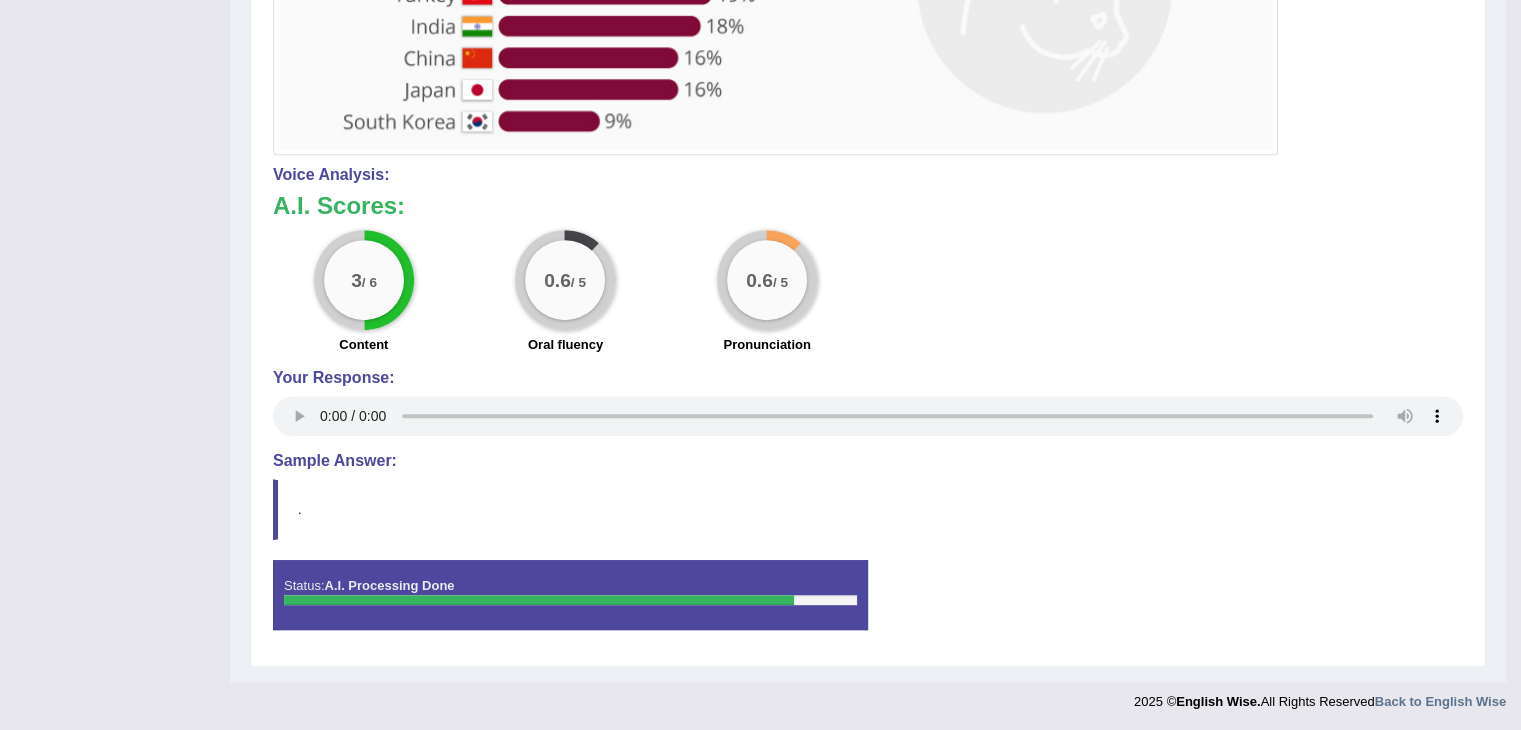 drag, startPoint x: 1531, startPoint y: 298, endPoint x: 1496, endPoint y: 776, distance: 479.27966 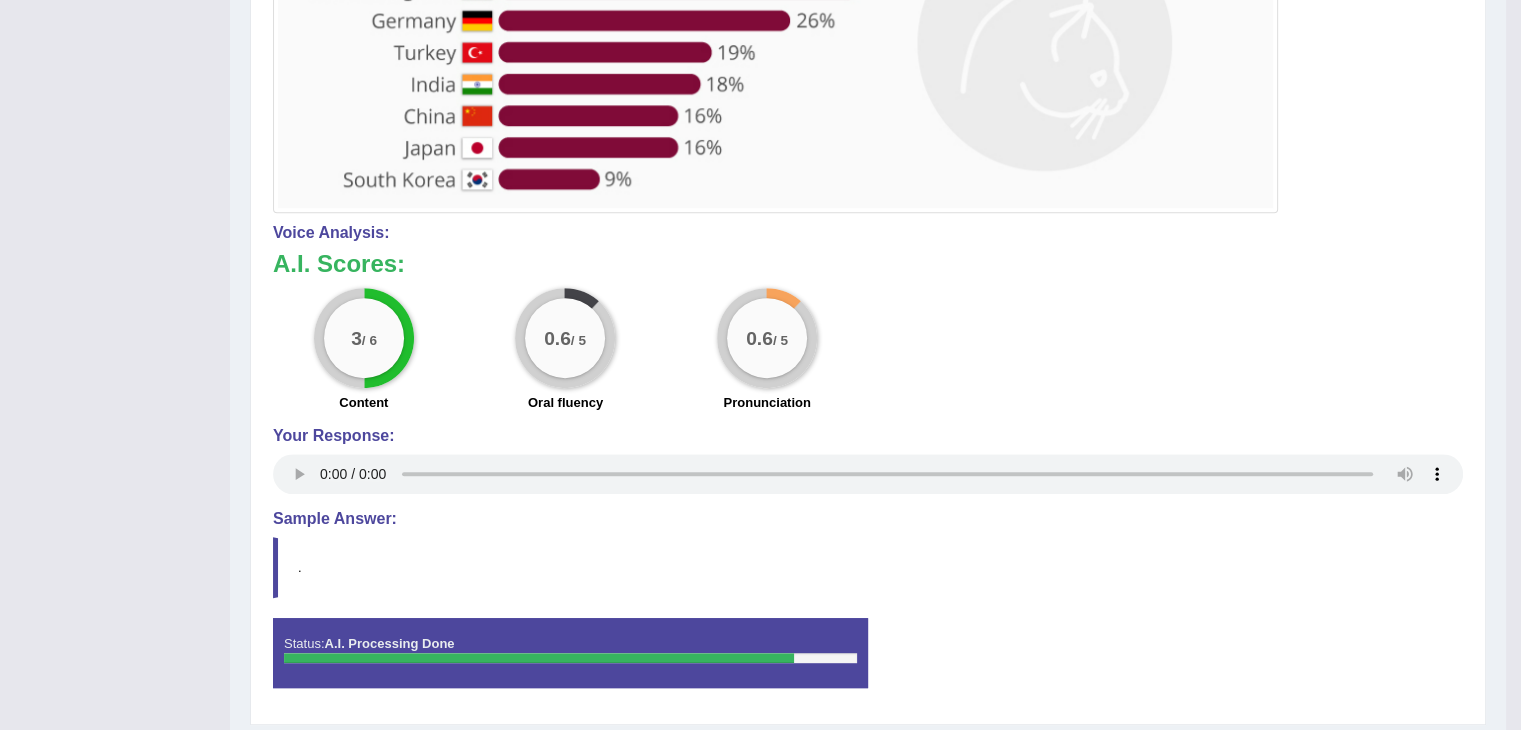 scroll, scrollTop: 856, scrollLeft: 0, axis: vertical 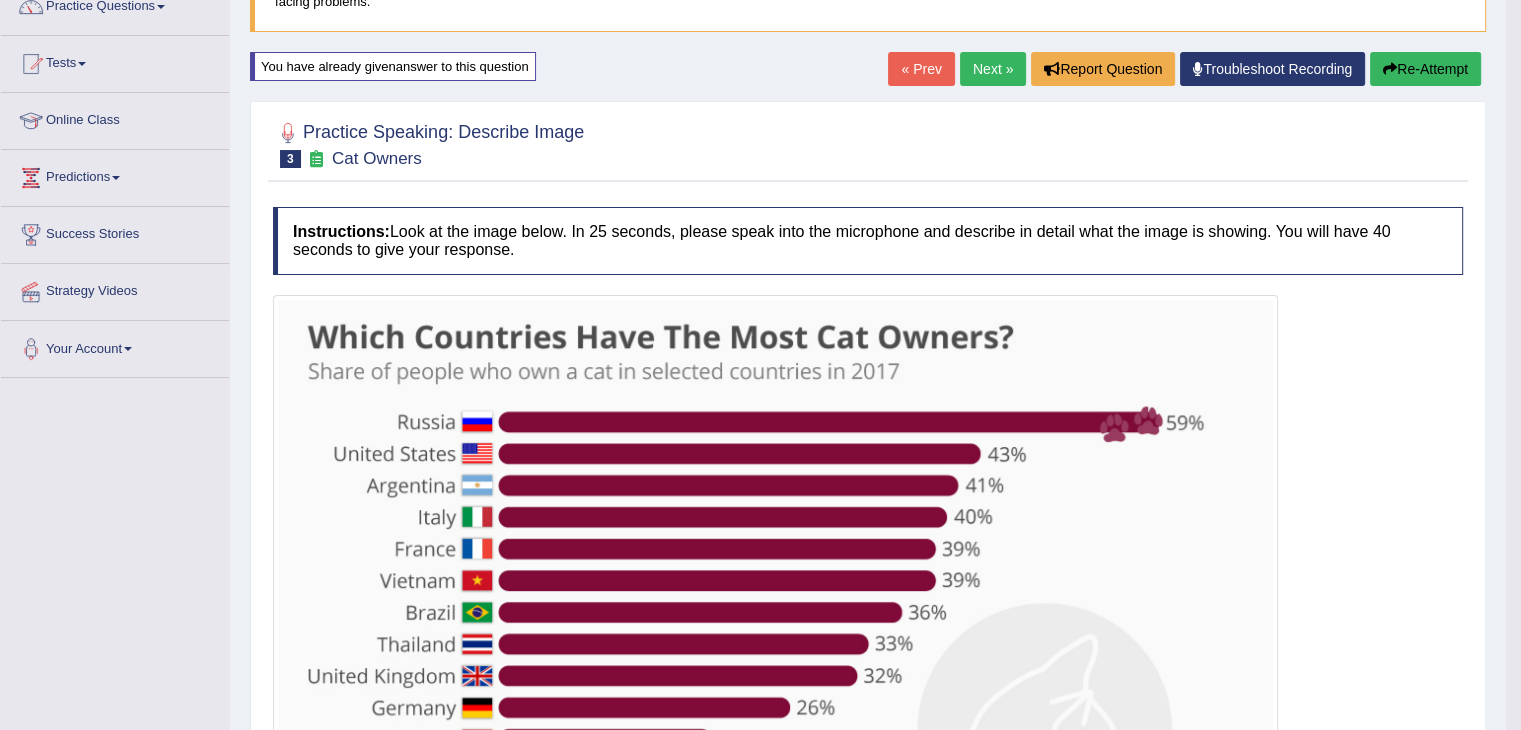 click on "Re-Attempt" at bounding box center (1425, 69) 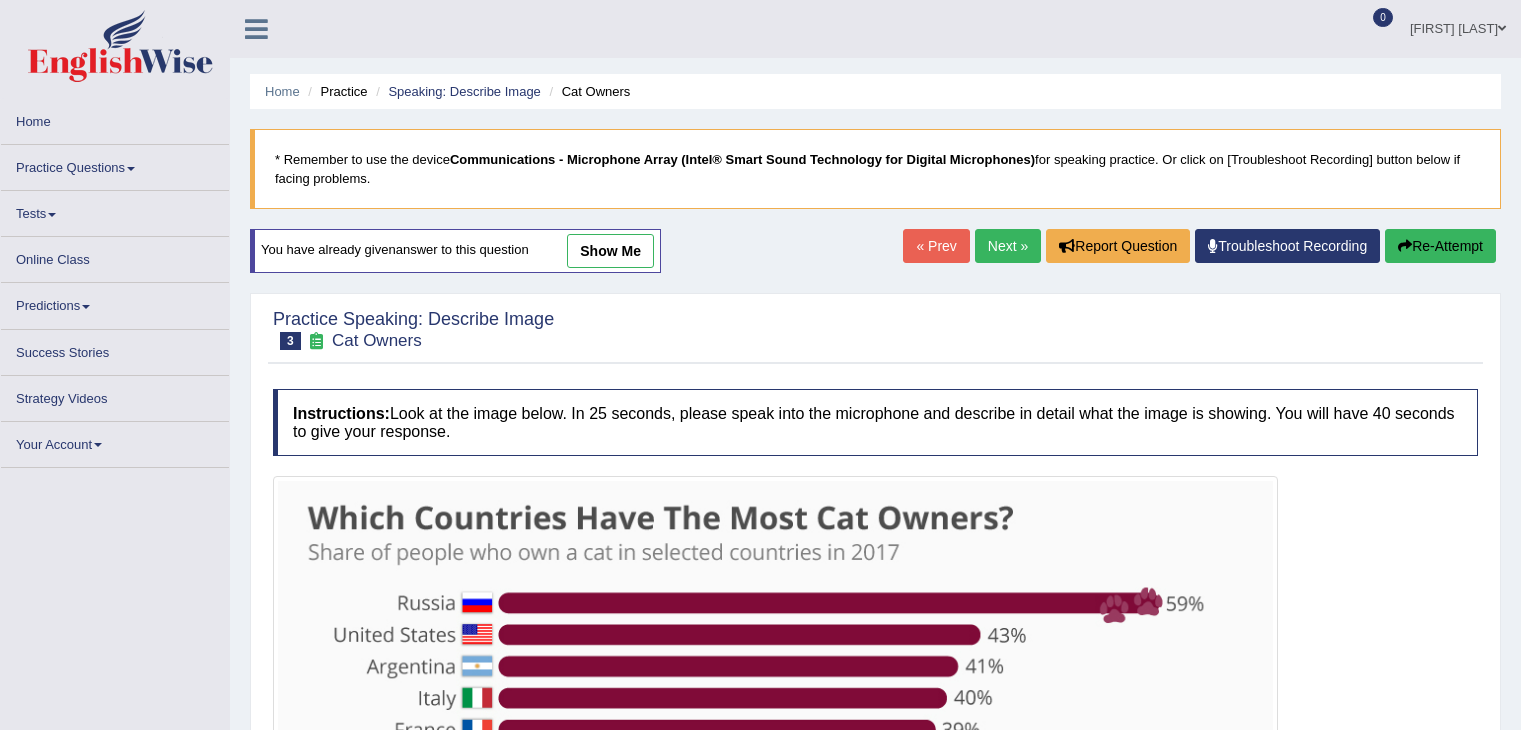 scroll, scrollTop: 177, scrollLeft: 0, axis: vertical 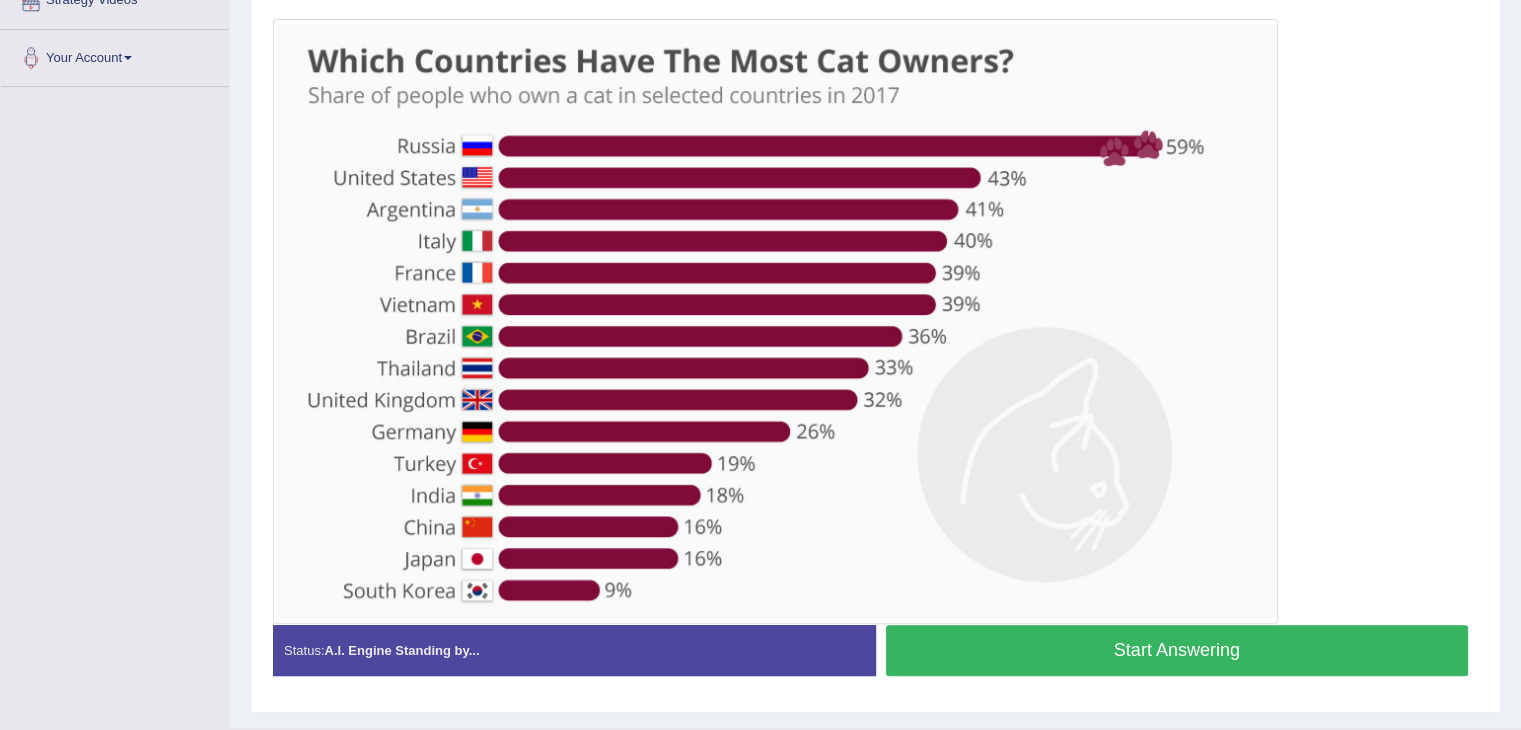 click on "Start Answering" at bounding box center [1177, 650] 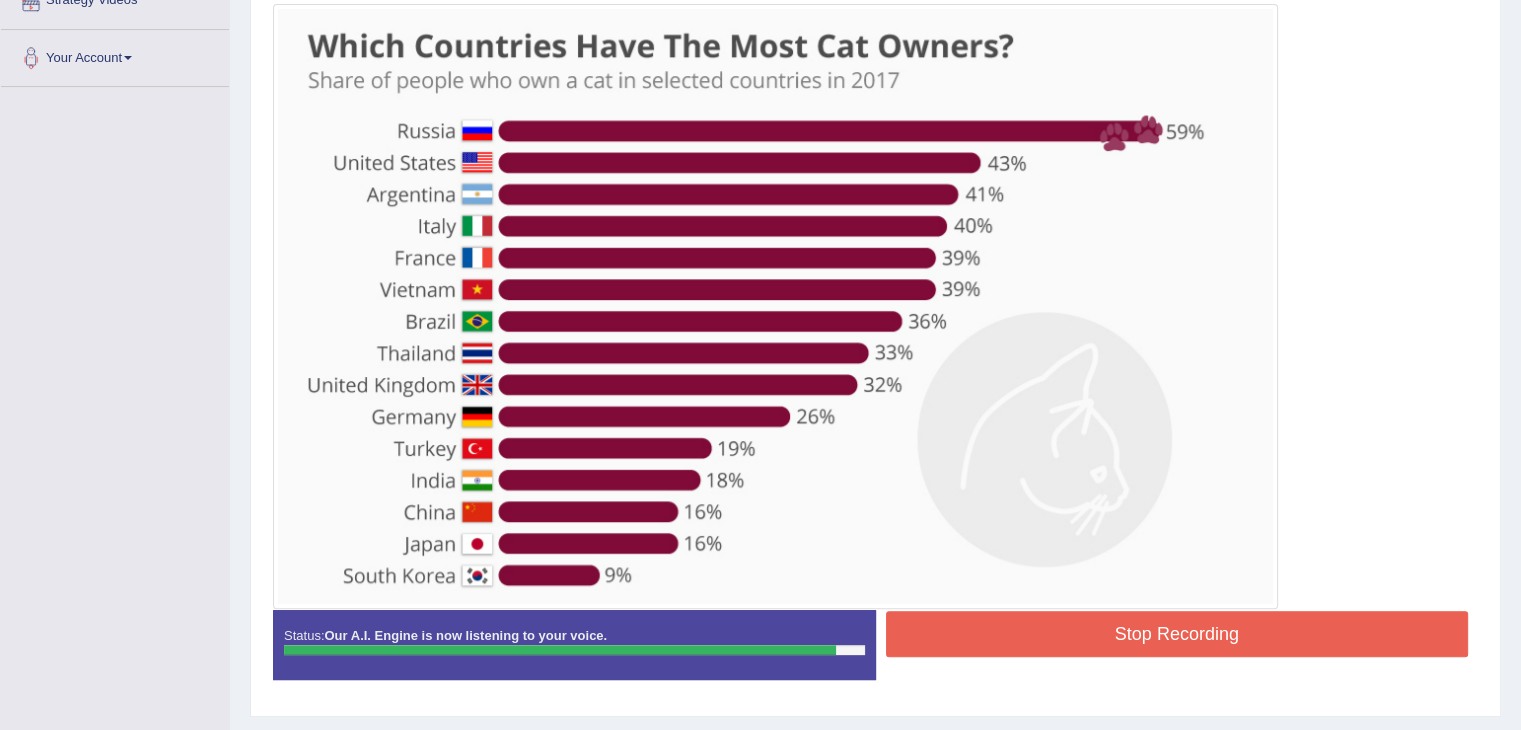 click on "Stop Recording" at bounding box center (1177, 634) 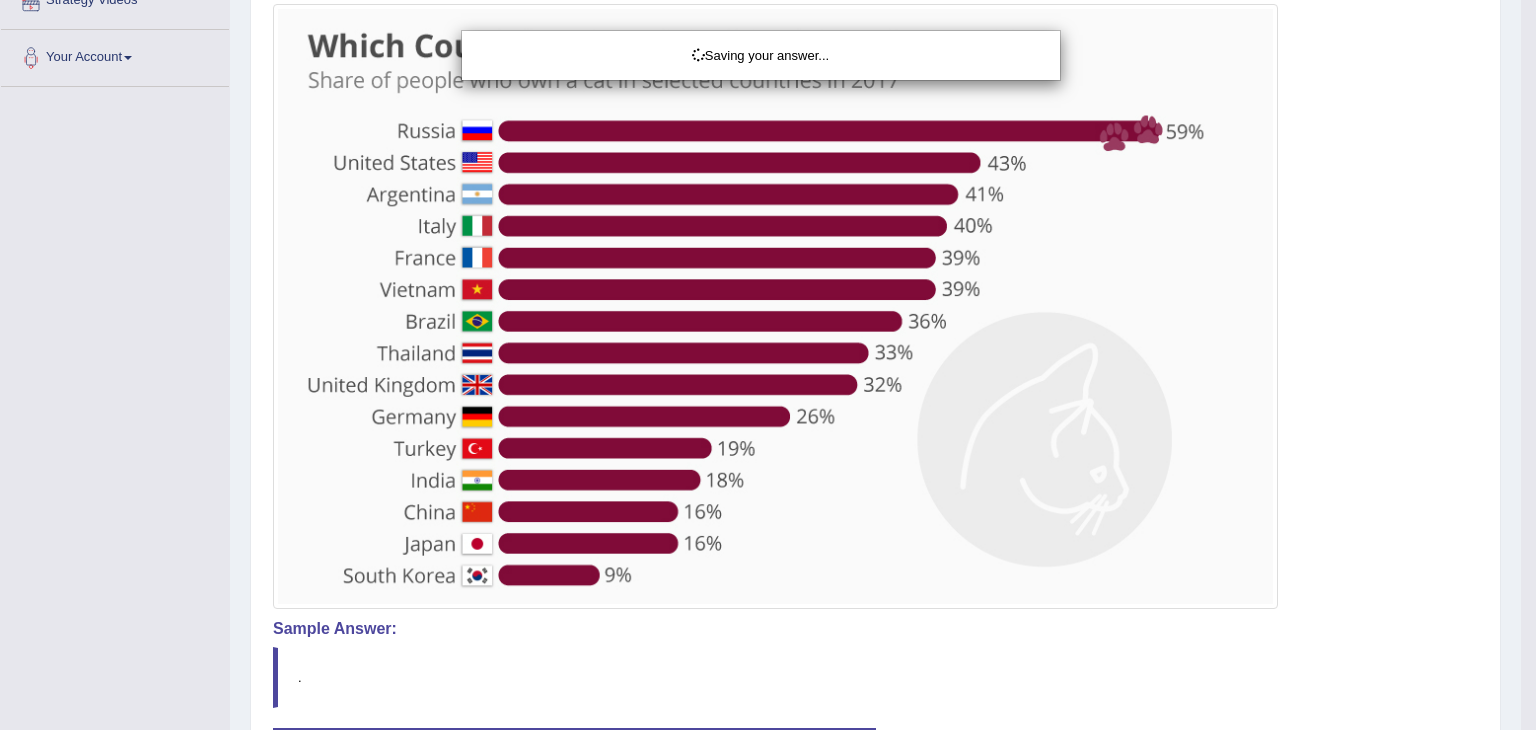 click on "Saving your answer..." at bounding box center (768, 365) 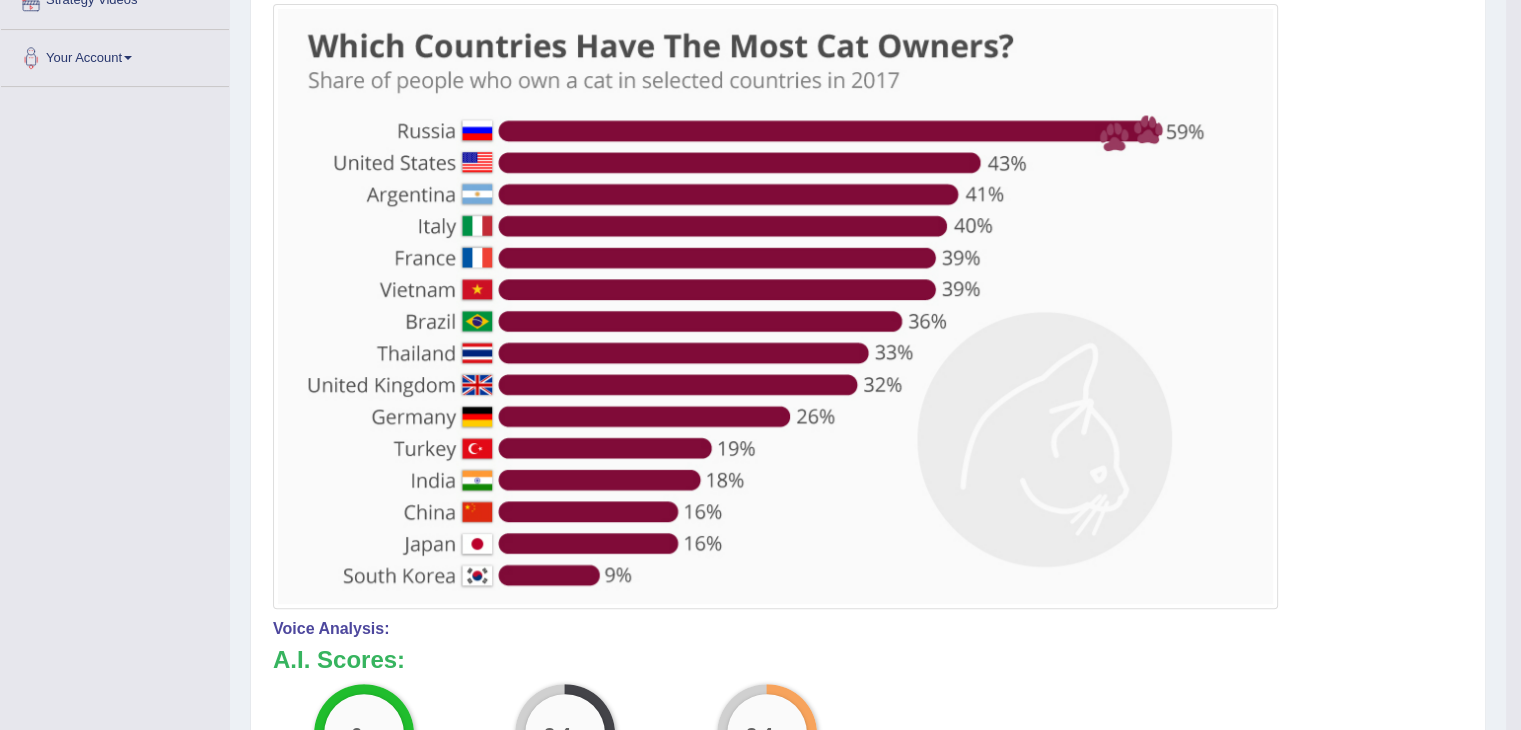 drag, startPoint x: 1524, startPoint y: 309, endPoint x: 1534, endPoint y: 486, distance: 177.28226 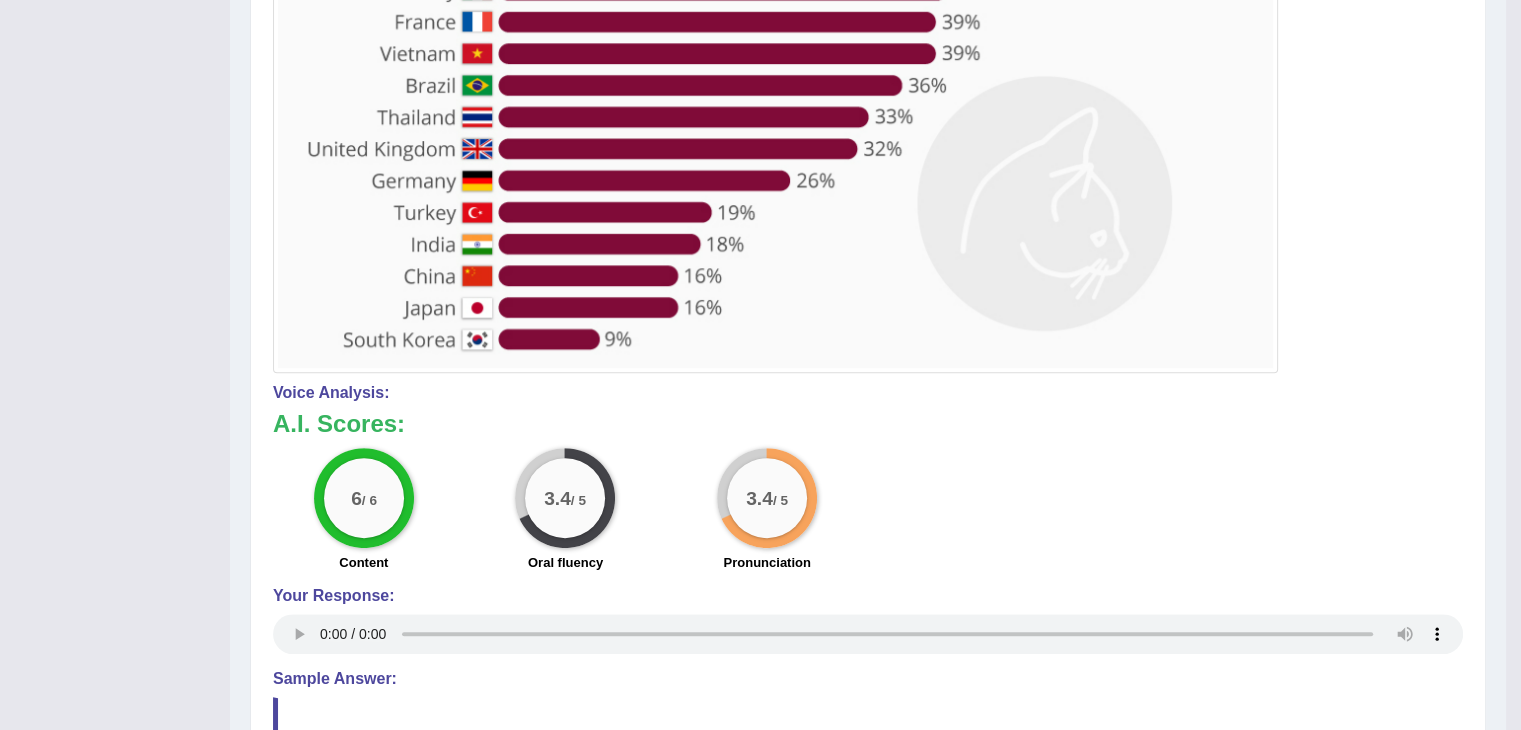 scroll, scrollTop: 720, scrollLeft: 0, axis: vertical 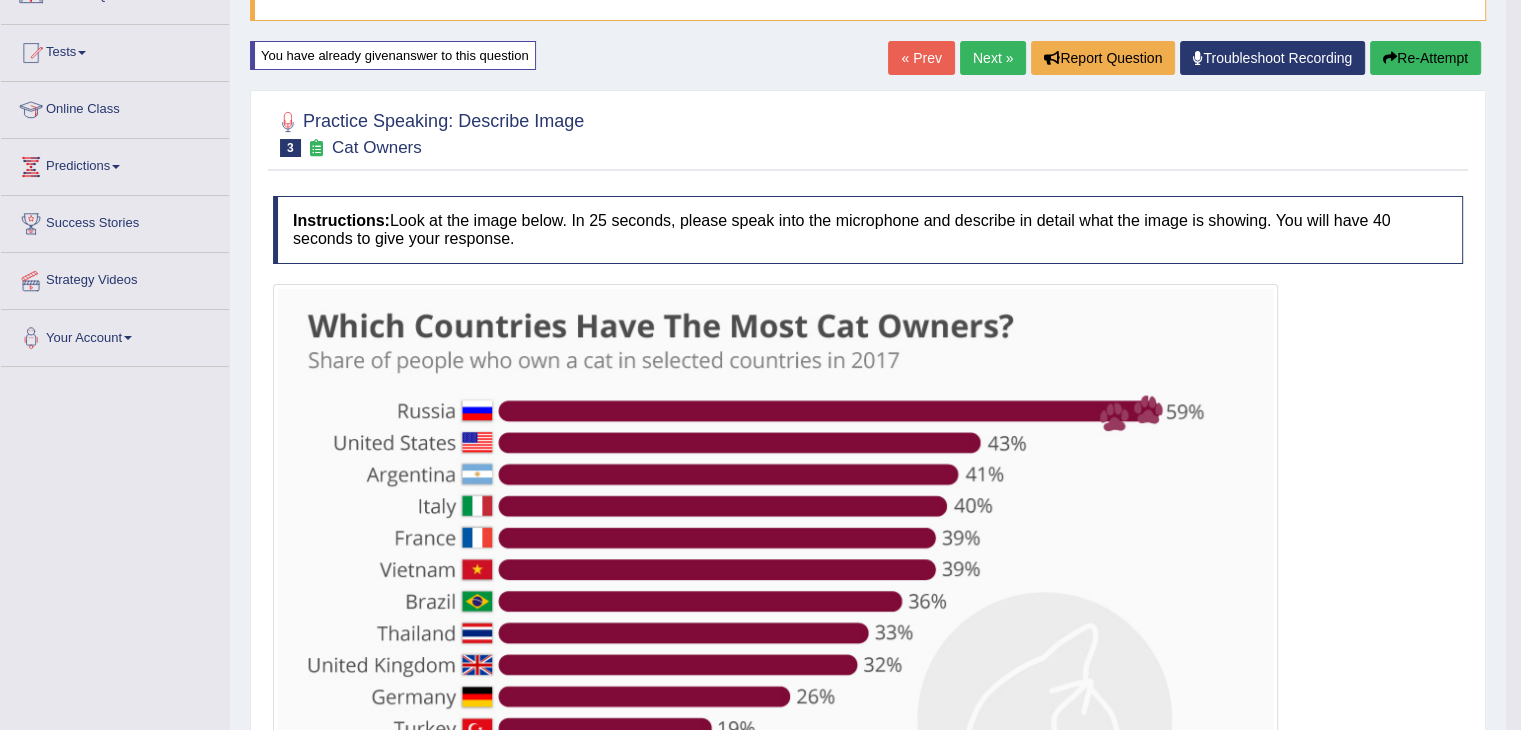 click on "Re-Attempt" at bounding box center [1425, 58] 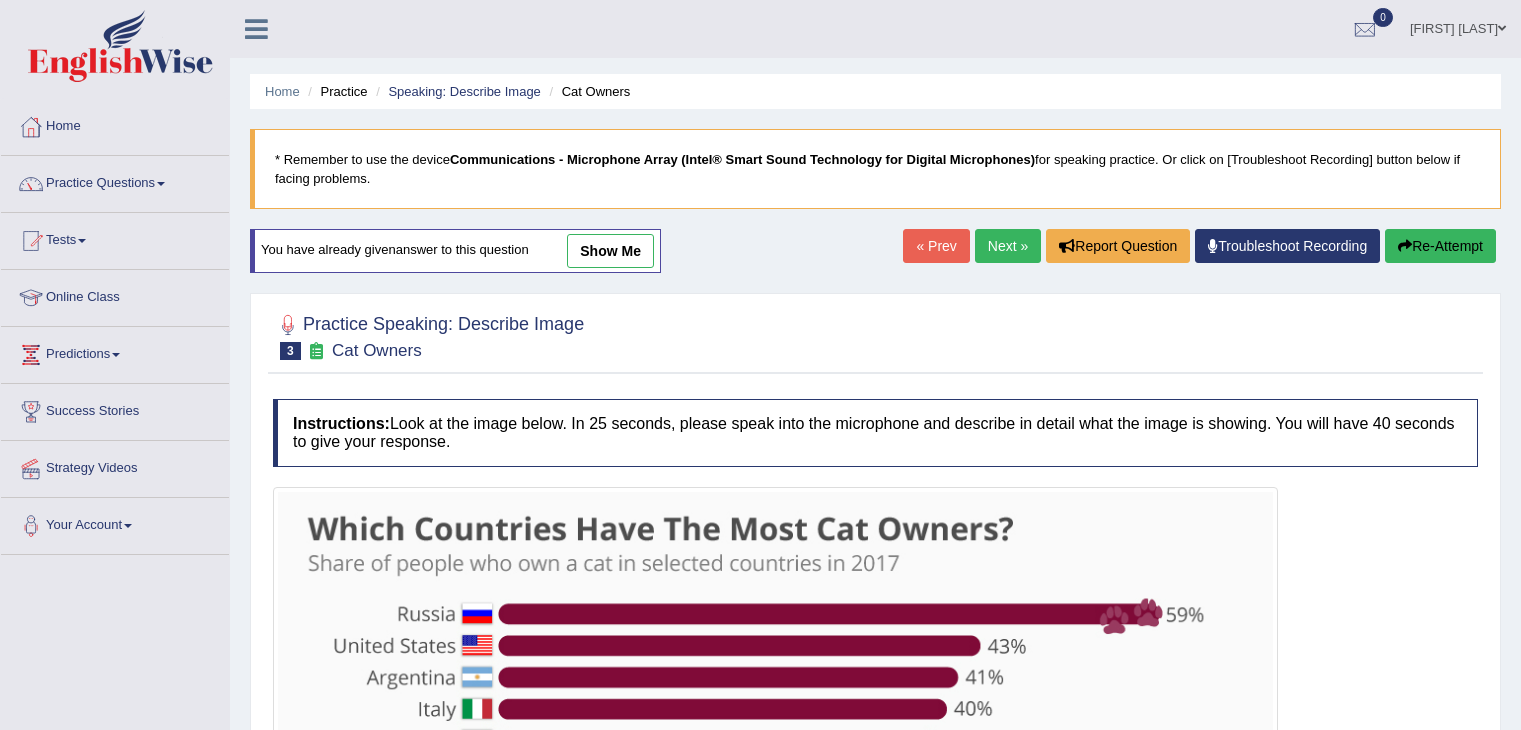 scroll, scrollTop: 199, scrollLeft: 0, axis: vertical 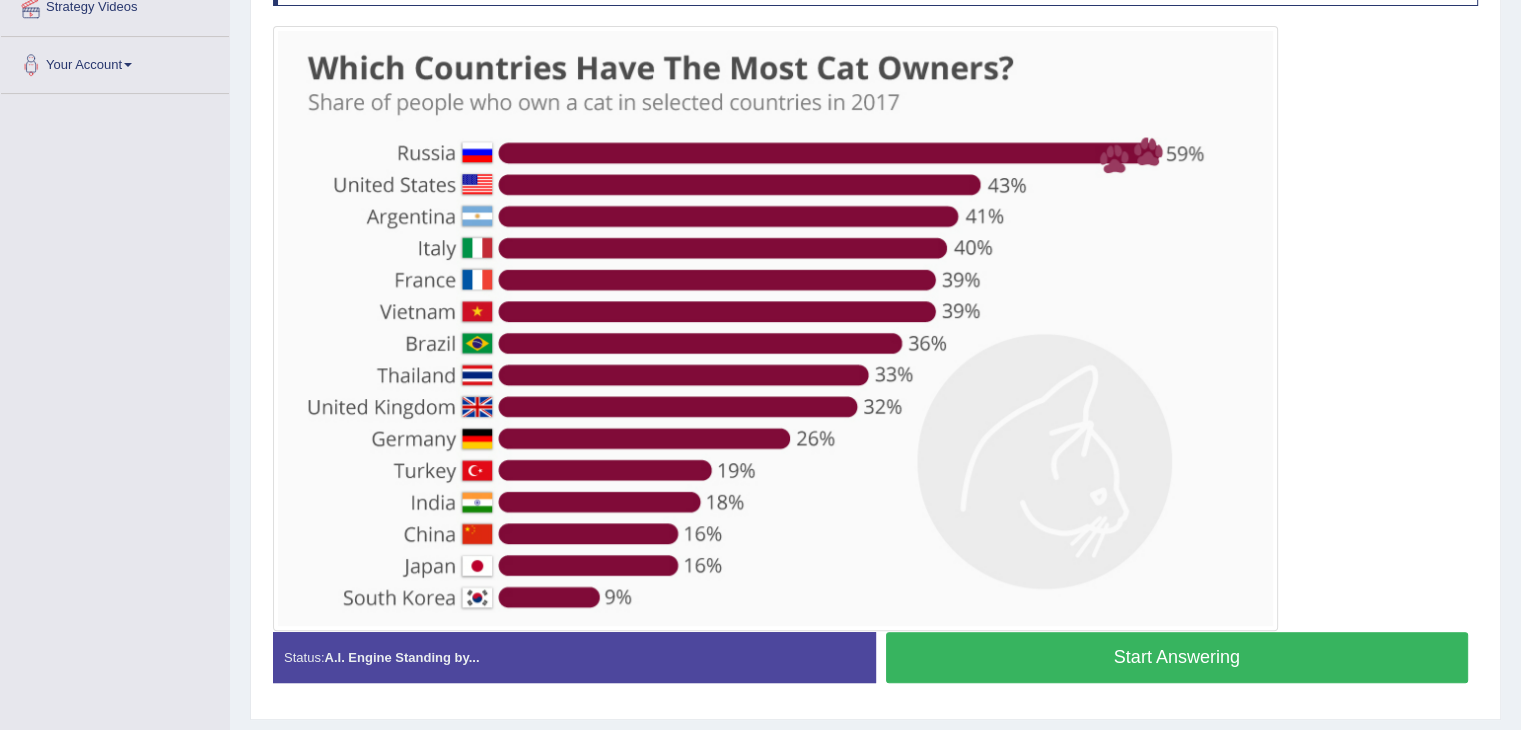 click on "Start Answering" at bounding box center (1177, 657) 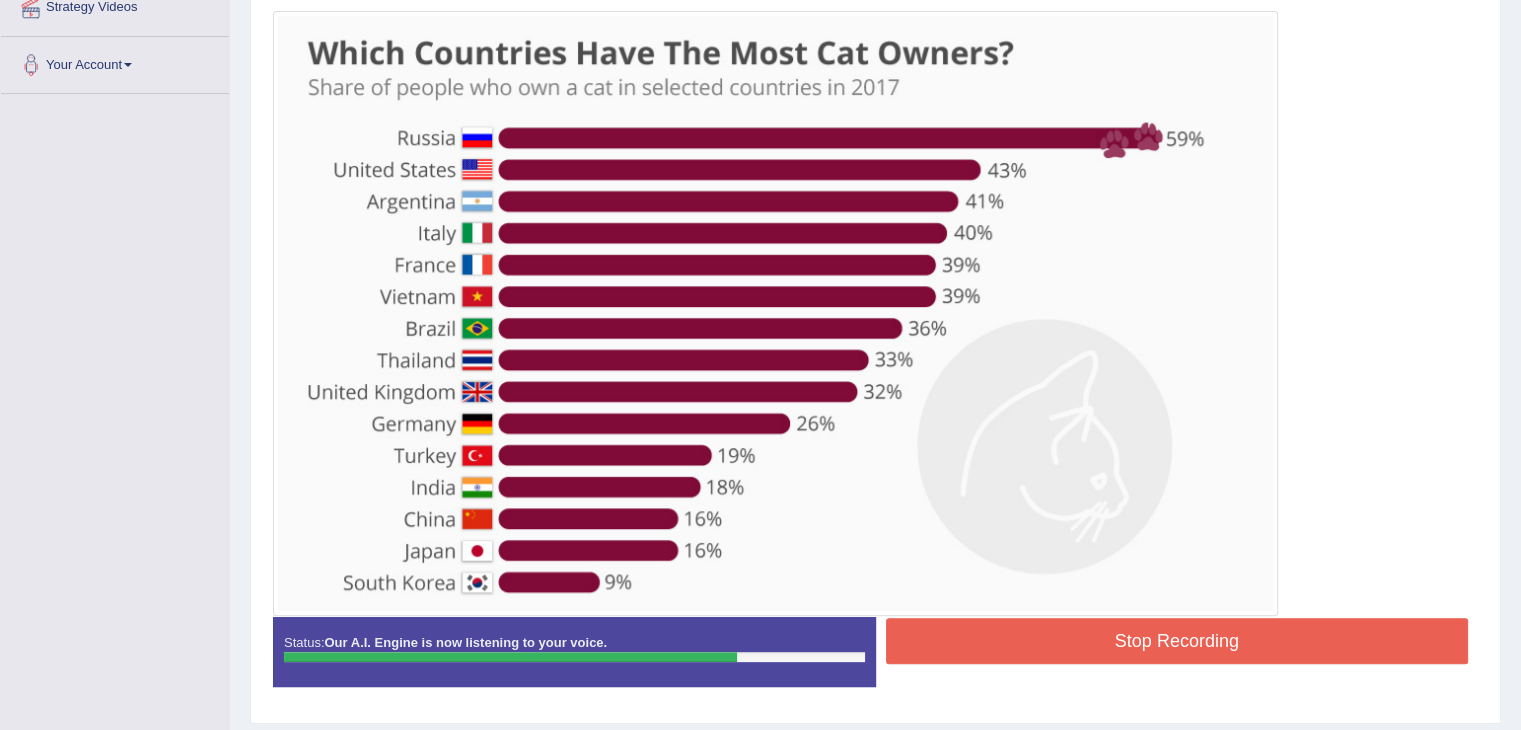 click on "Stop Recording" at bounding box center [1177, 641] 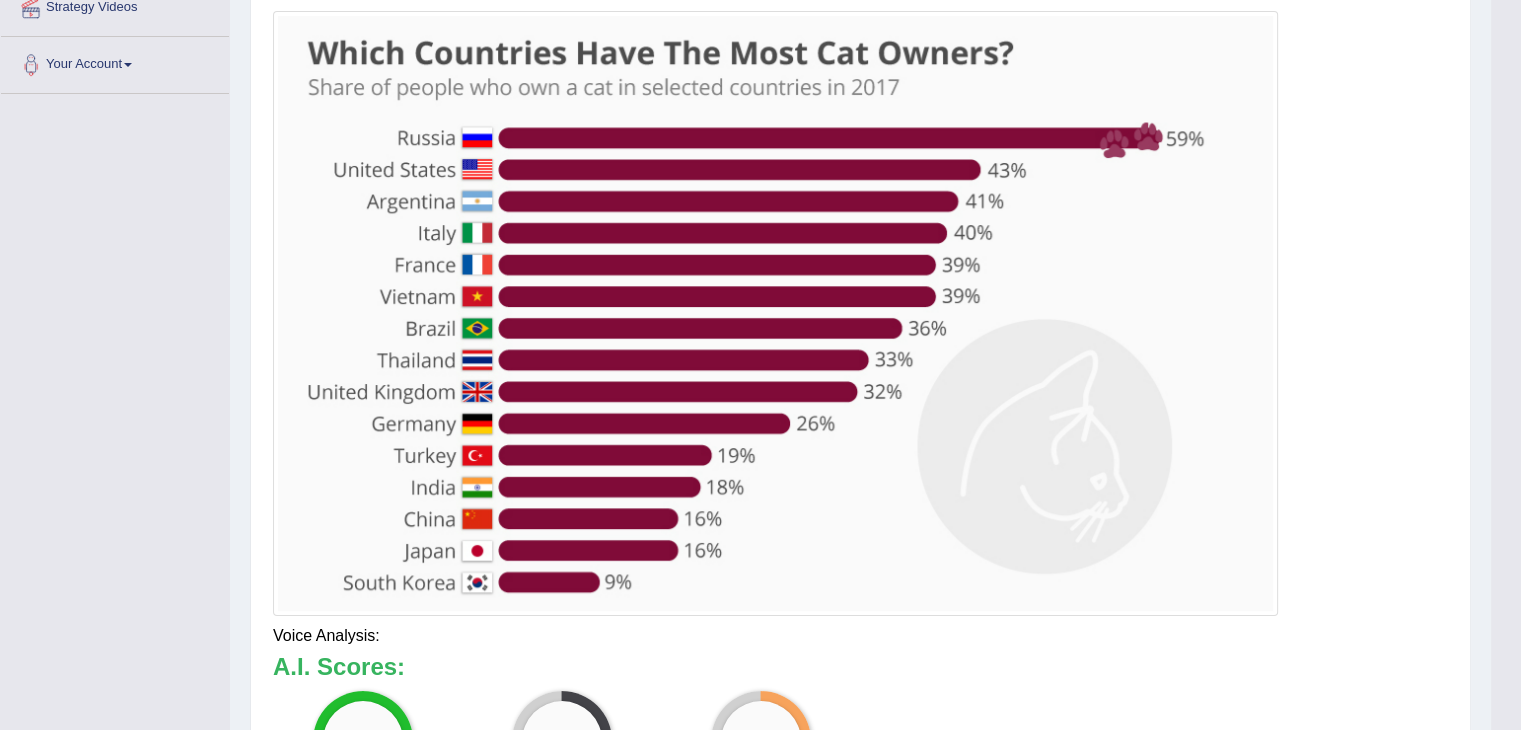 drag, startPoint x: 1535, startPoint y: 338, endPoint x: 1535, endPoint y: 460, distance: 122 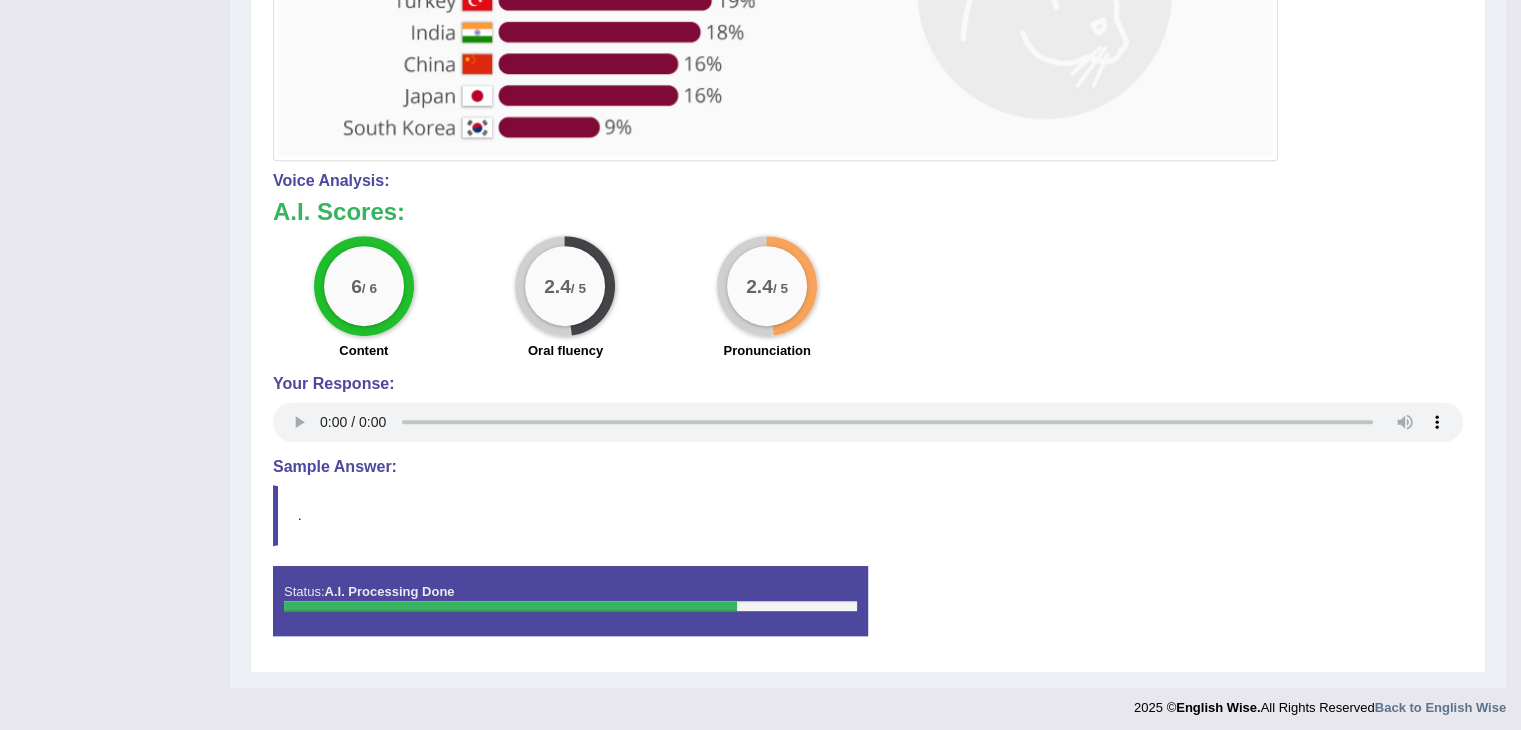 scroll, scrollTop: 922, scrollLeft: 0, axis: vertical 